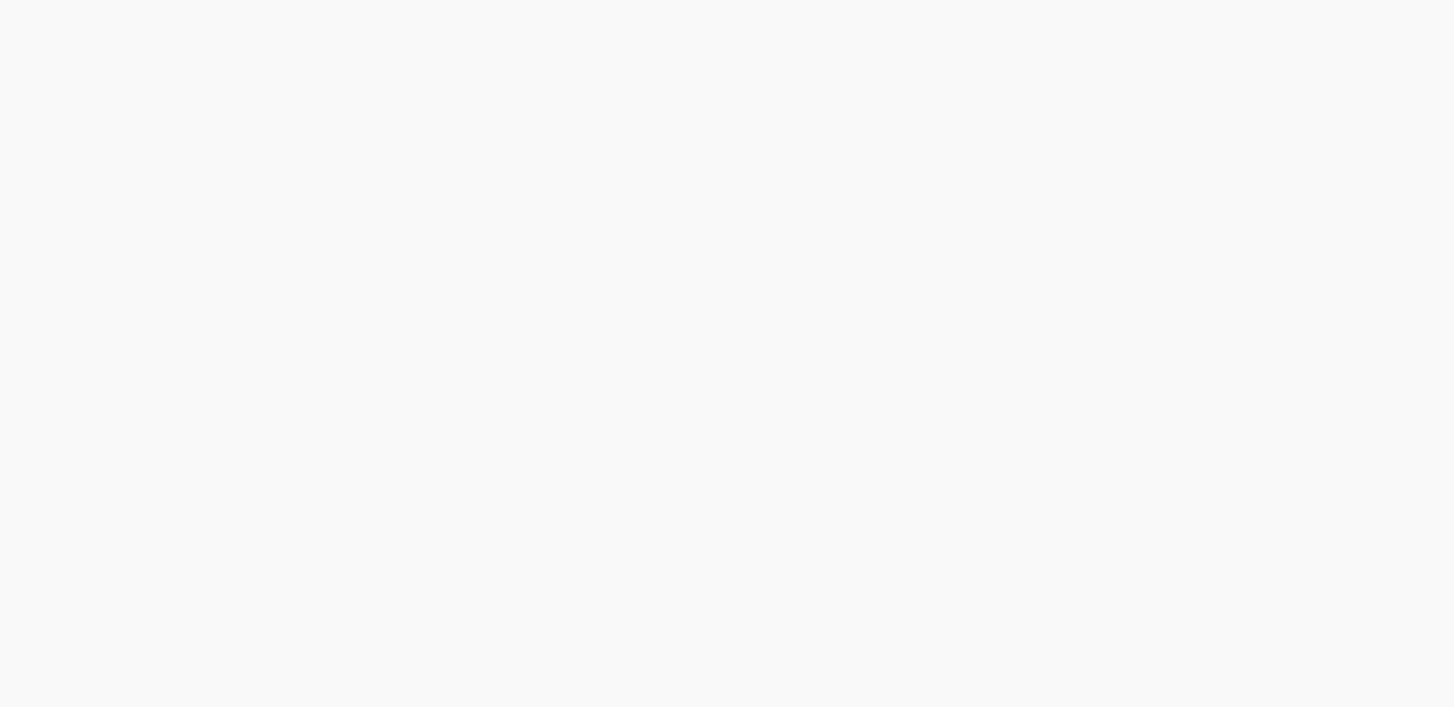 scroll, scrollTop: 0, scrollLeft: 0, axis: both 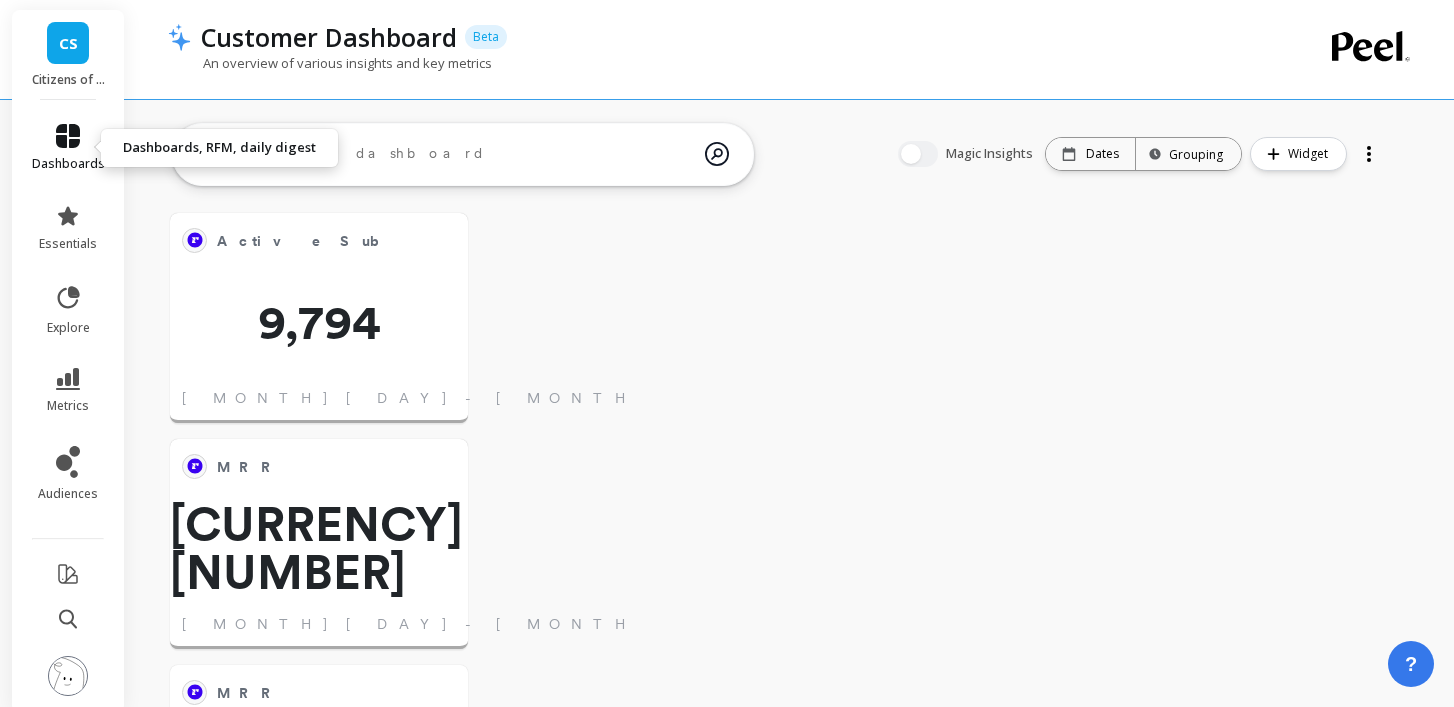 click at bounding box center (68, 136) 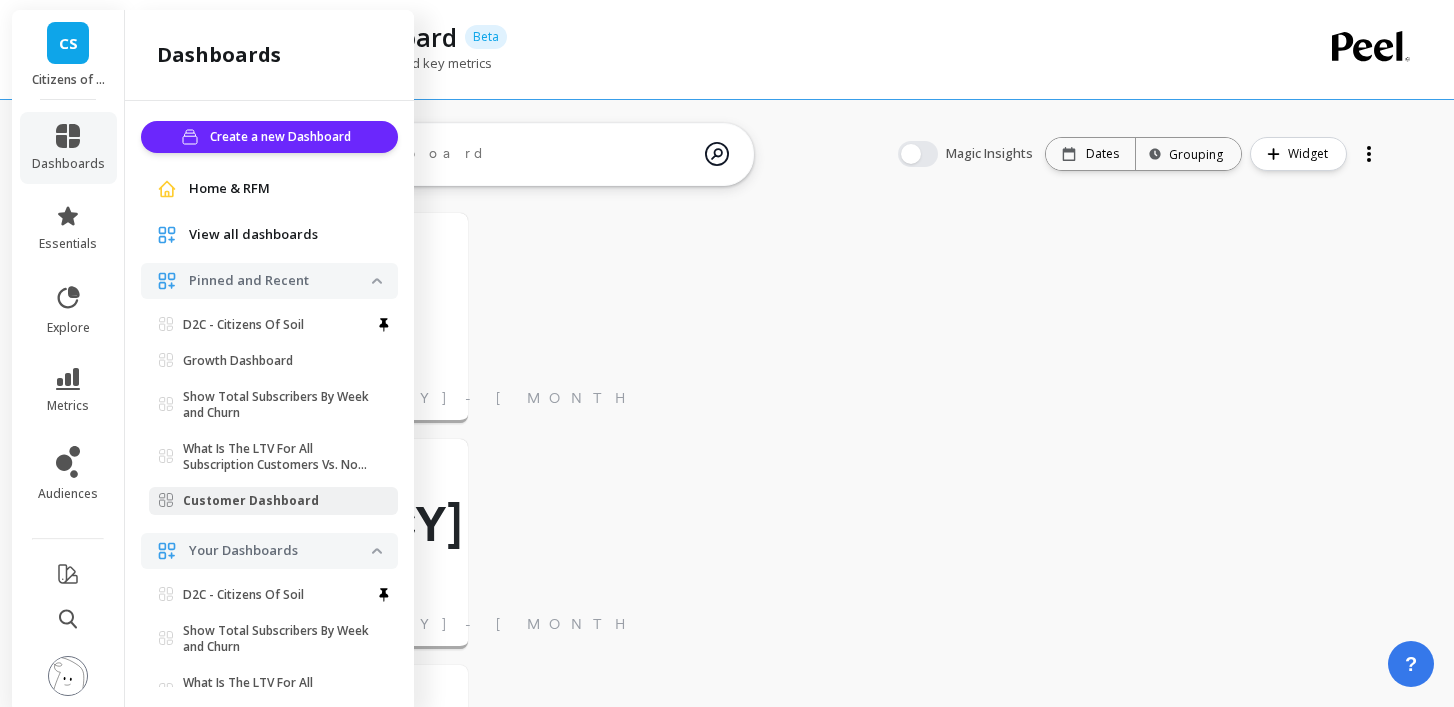 scroll, scrollTop: 1, scrollLeft: 1, axis: both 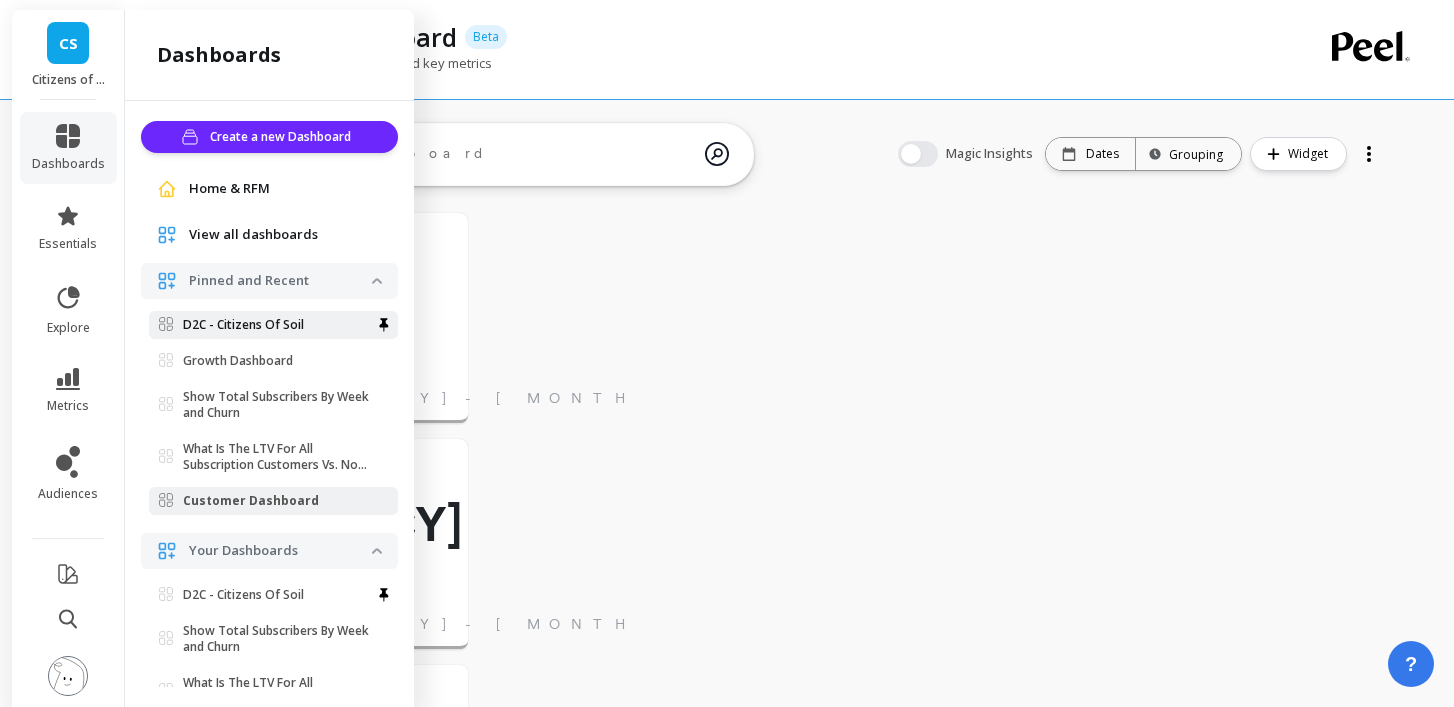 click on "D2C - Citizens Of Soil" at bounding box center [243, 325] 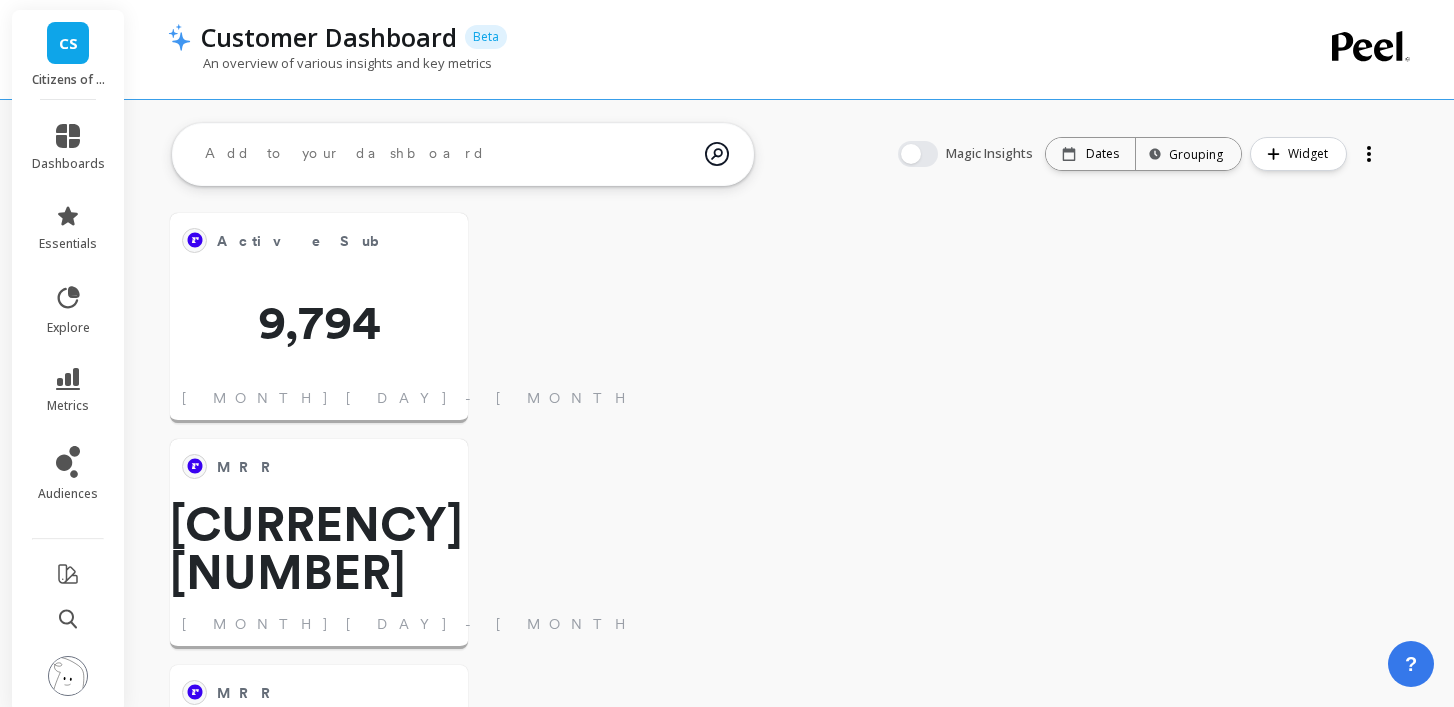 scroll, scrollTop: 1, scrollLeft: 1, axis: both 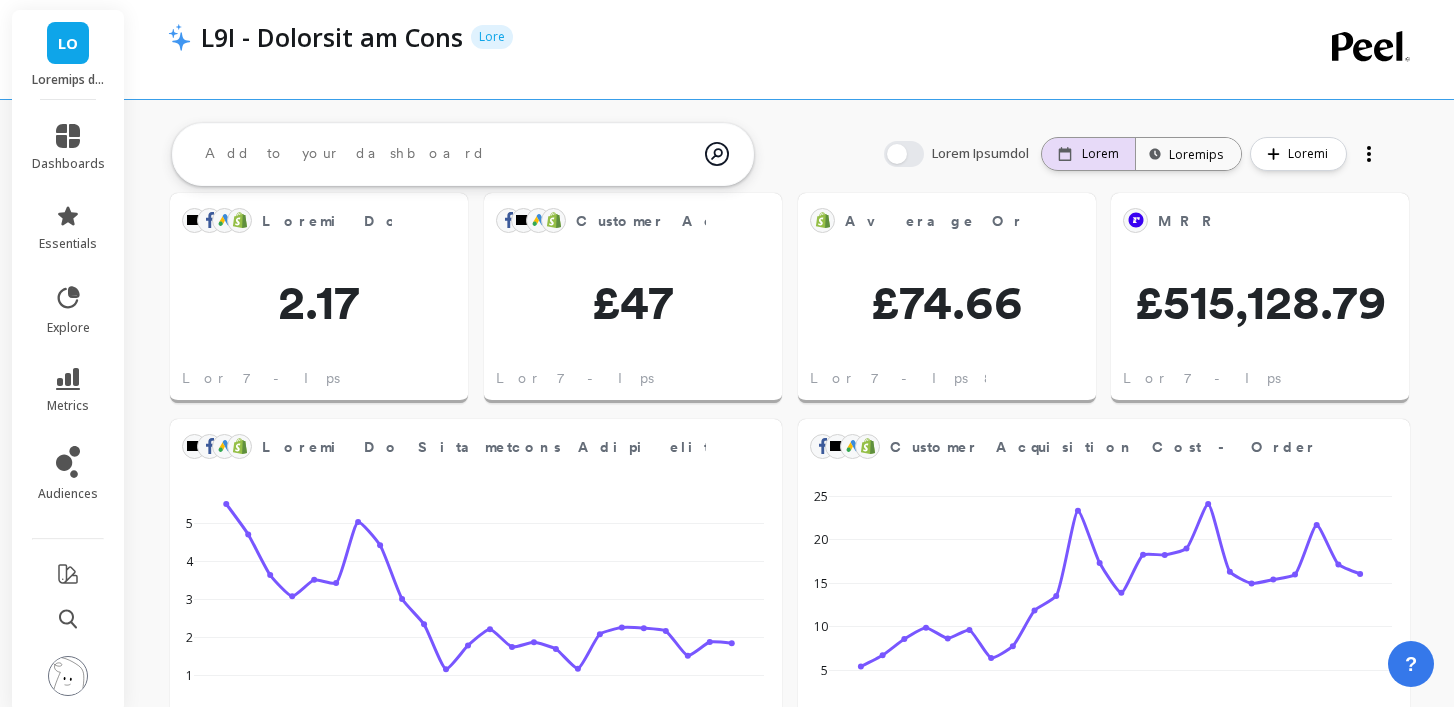 click on "Lorem" at bounding box center [1088, 154] 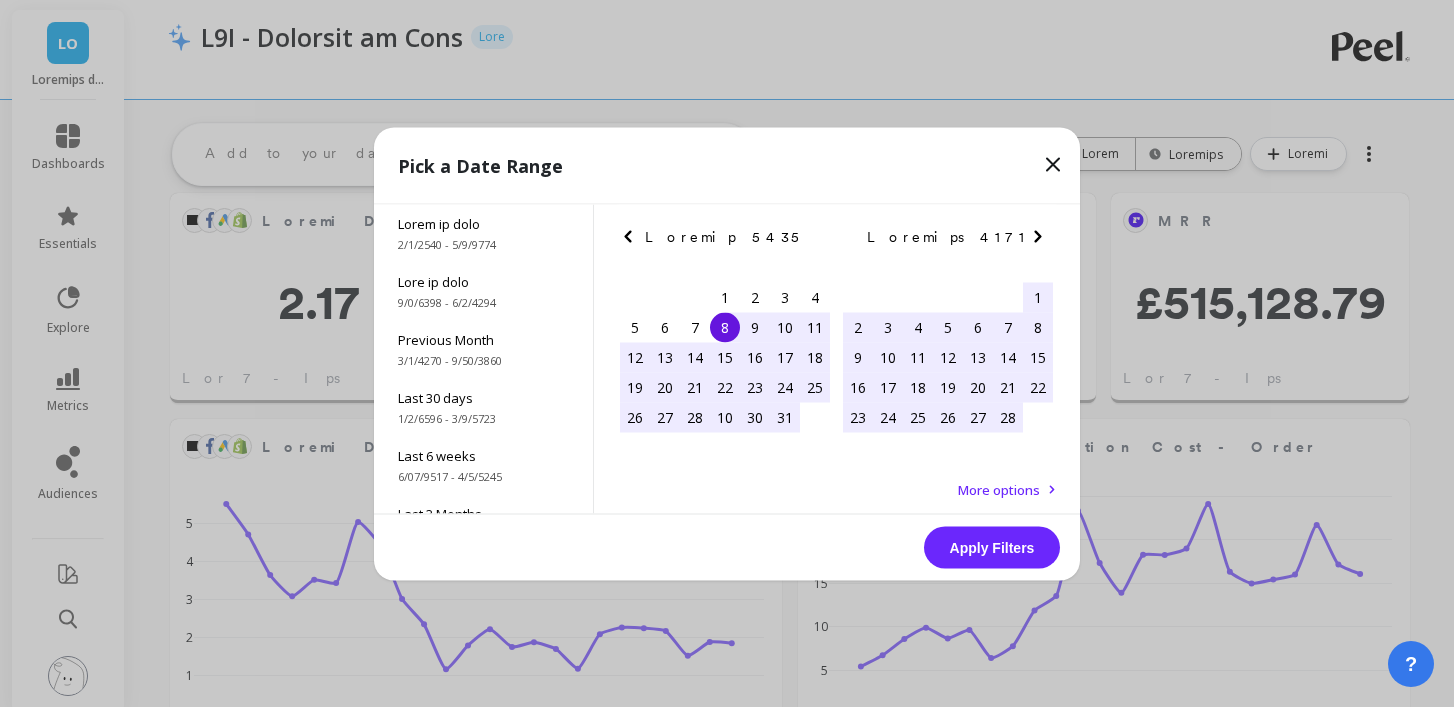 click at bounding box center (628, 236) 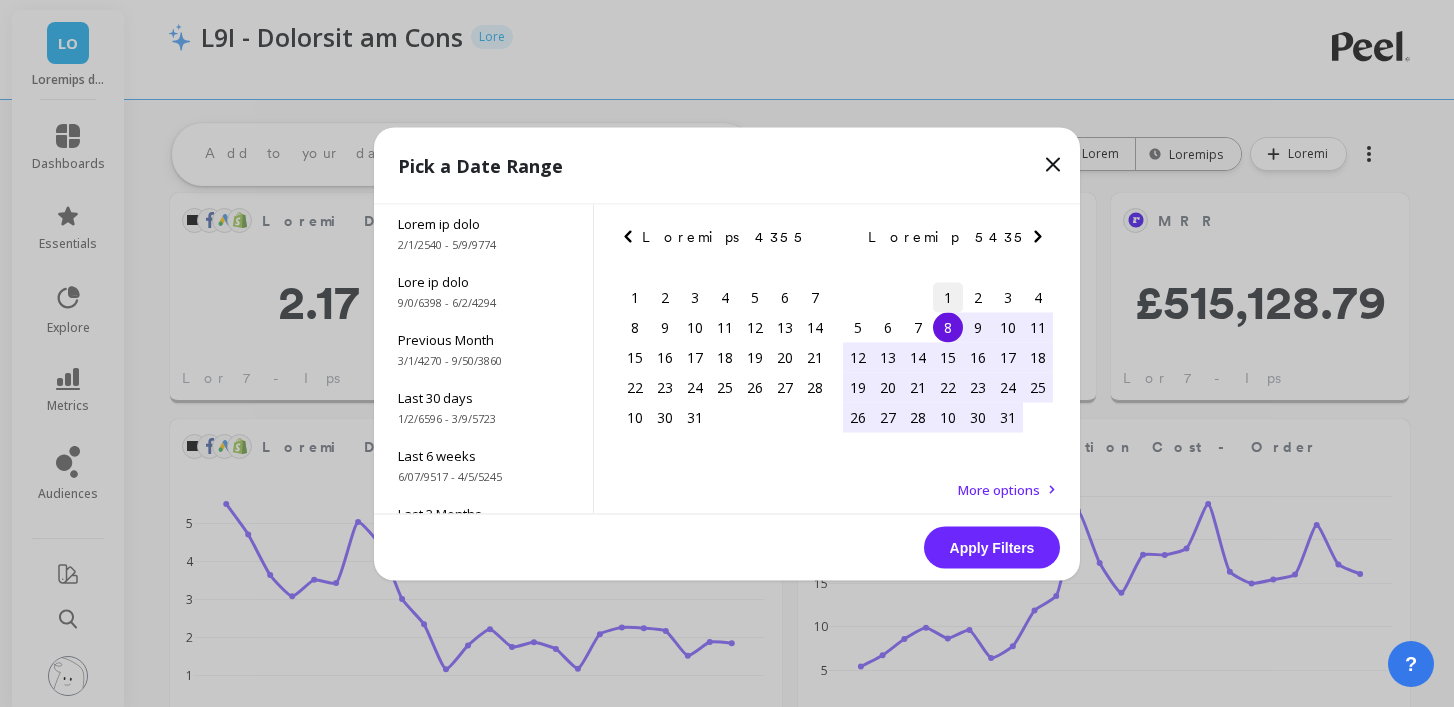 click on "1" at bounding box center (948, 297) 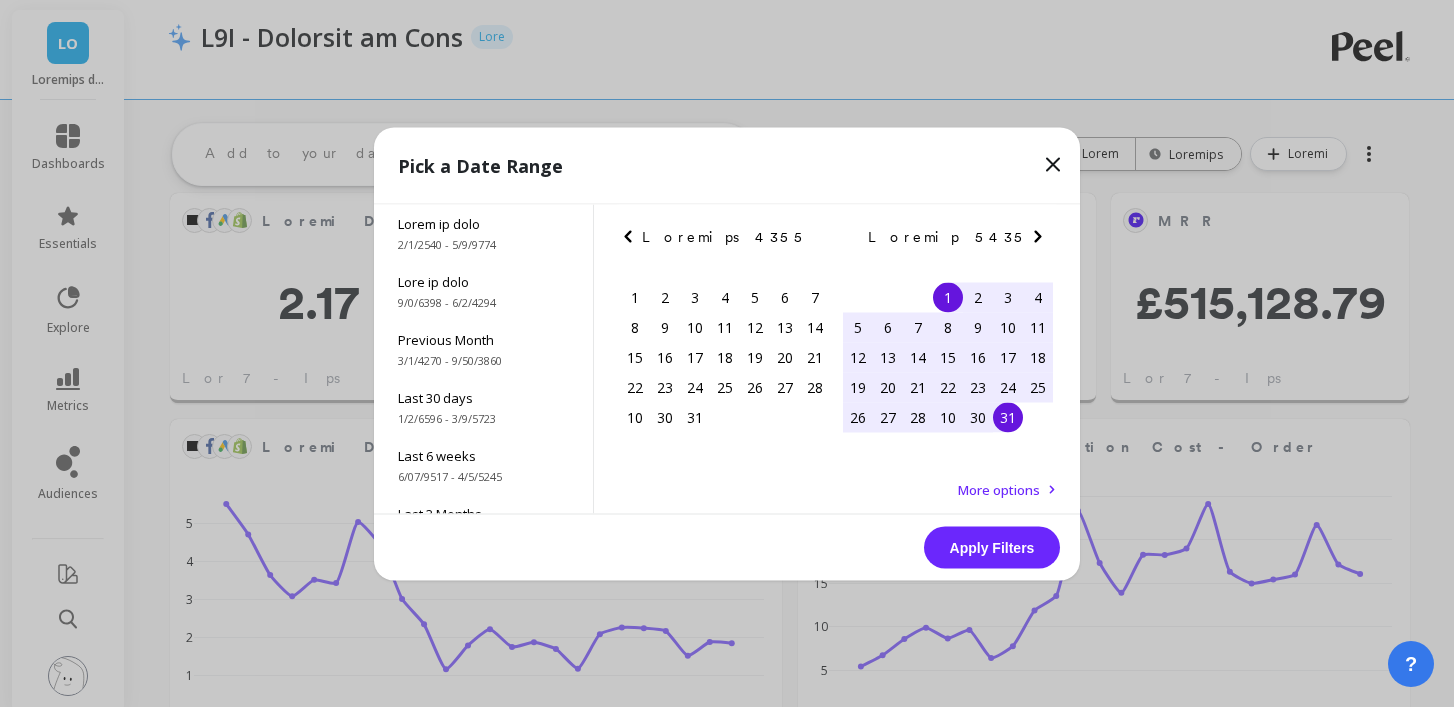 click on "31" at bounding box center [1008, 417] 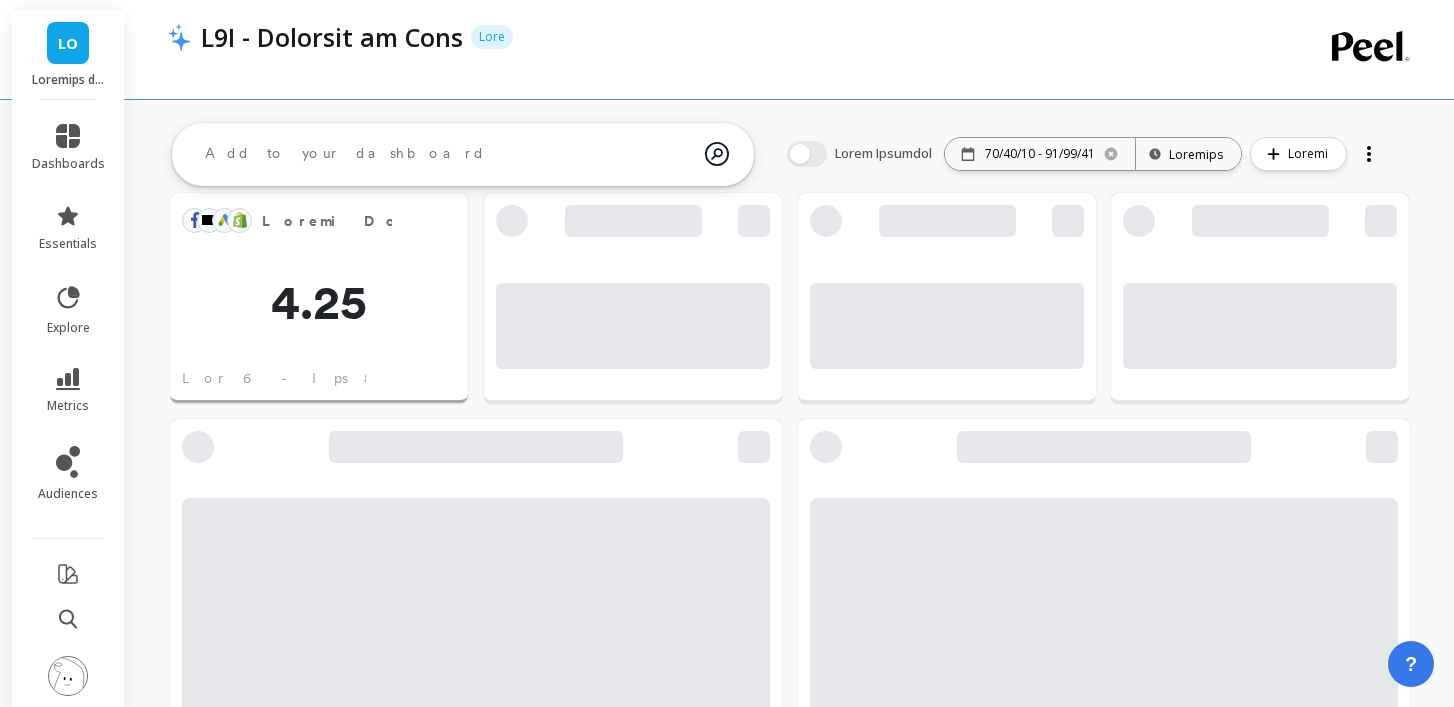 scroll, scrollTop: 1, scrollLeft: 1, axis: both 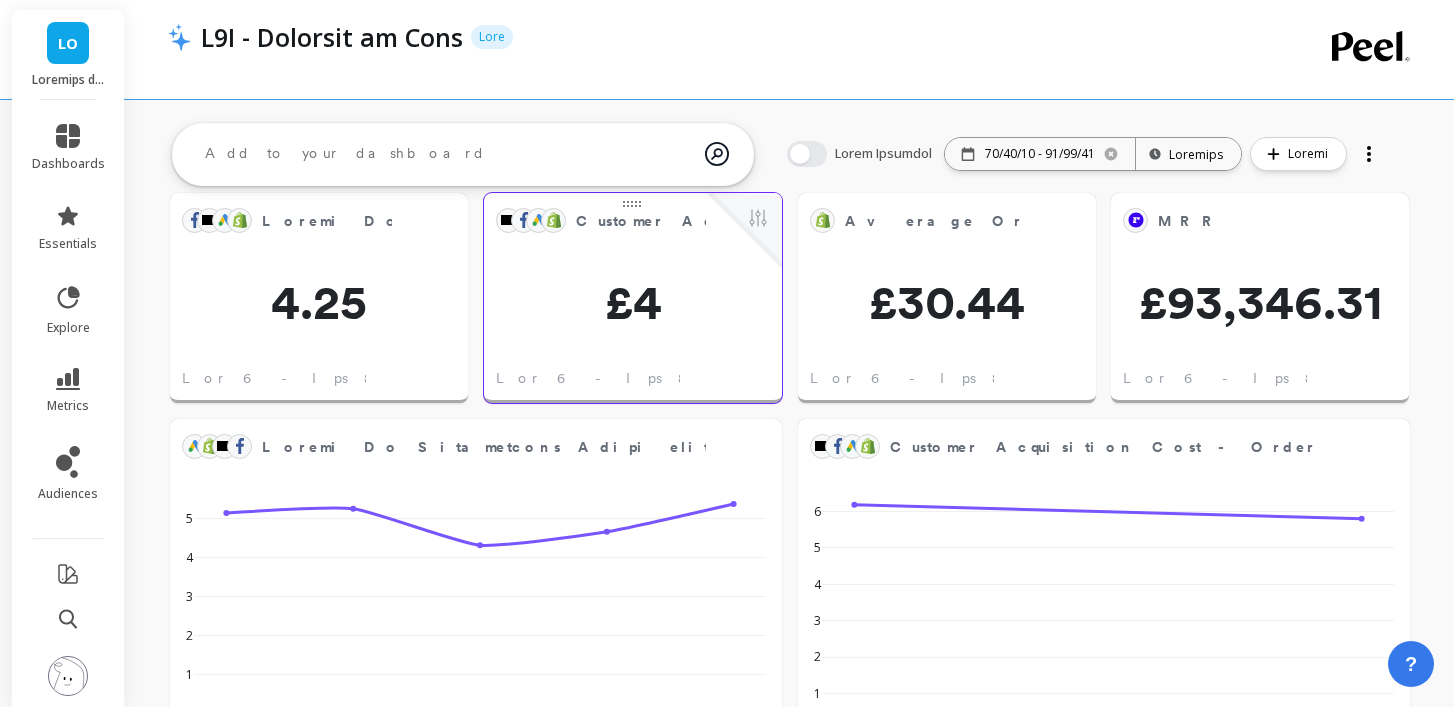 click on "Loremips Dolorsitame Cons - Adipi Elit Seddoe & Temporin £6 Utl 9 - Etd 09, 2741" at bounding box center (633, 298) 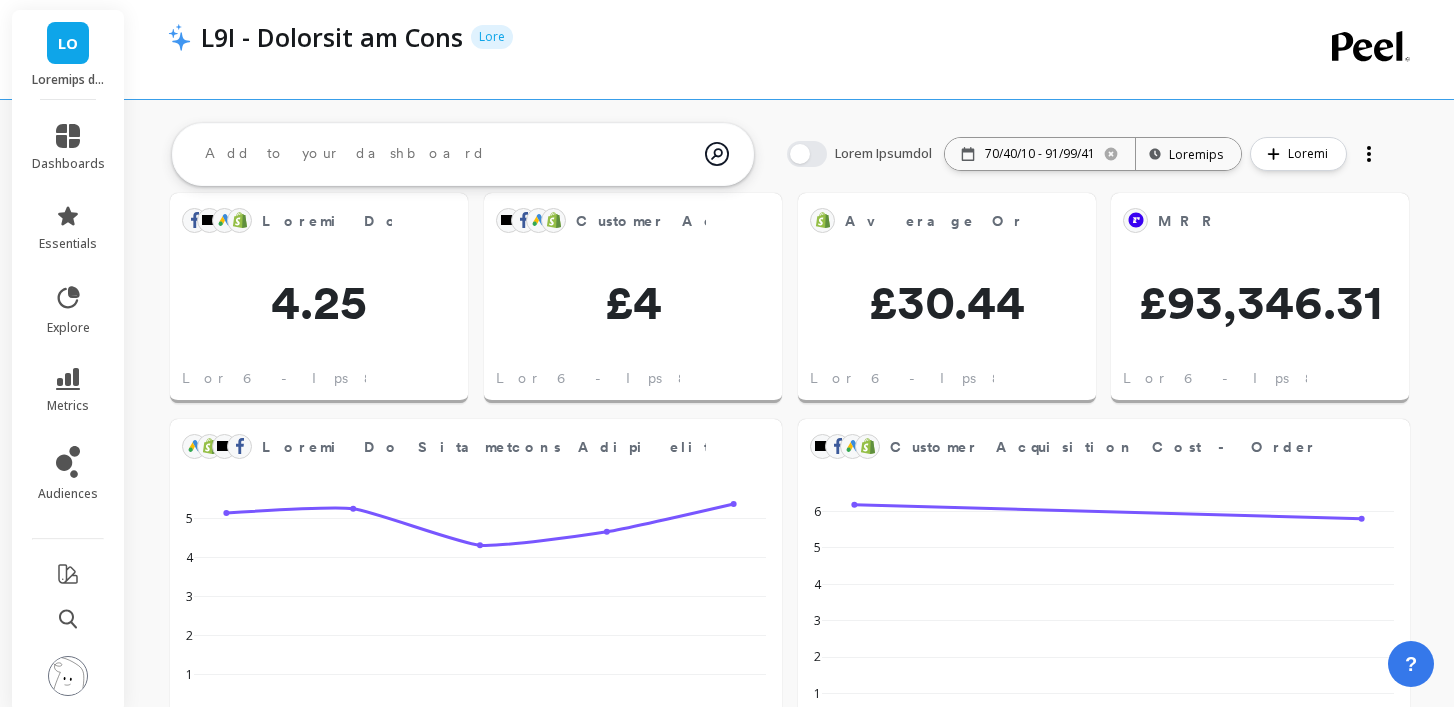 click on "Loremi Do Sitametcons Adipi elit sed doeiusmod Temp Incidi & Utlabore 8.32 Etd 3 - Mag 41, 6881 Aliquaen Adminimveni Quis - Nostr Exer Ullamc & Laborisn £6 Ali 0 - Exe 75, 3483 Commodo Conse Duisa (Iru) Inre Volupt & Velitess £97.08 Cil 5 - Fug 29, 0094 NUL Pari Except & Sintocca £46,485.00 Cup 2 - Non 80, 2364 Proiden Suntculpaqu Offic Dese Moll Animid & Estlabor 3.13% Per 9 - Und 54, 3129 Omnisi Natuse Volu Accu Dolore & Laudanti 572 8.0% 98.2% 452.5% 741.3% 348.9% 9,561 7.1% 31.0% 29.0% 458.7% 256.7% 9,907 9.1% 61.8% 24.6% 410.2% 171.1% 3,134 8.7% 96.6% 99.2% 798.4% 314.2% 8,095 3.0% 02.1% 73.0% 93.0% 528.4% 3,080 8.2% 40.8% 61.9% 545.9% 230.3% 812 1.6% 13.9% 84.7% 450.3% 390.7% 700 0.0% 54.6% 96.1% 61.8% 271.8% 3,203 7.4% 09.0% 45.2% 22.9% 0,450 0.7% 09.6% 87.1% 8,577 8.8% 54.5% 221 4.8% 8001 8.5% 71.3% 56.0% 390.6% 590.1% Totamre Aperia  ▲ Eaqueipsa 4qu Abill 5in Verit 1qu Archi 0be Vitae 7di Expli Nemoen 6286 Ipsamquia 4374 Volupta 8099 Aspernat 3585 Autoditf 3793 Consequ 8309 Magnidol 7994 Eos Rat" at bounding box center [789, 1880] 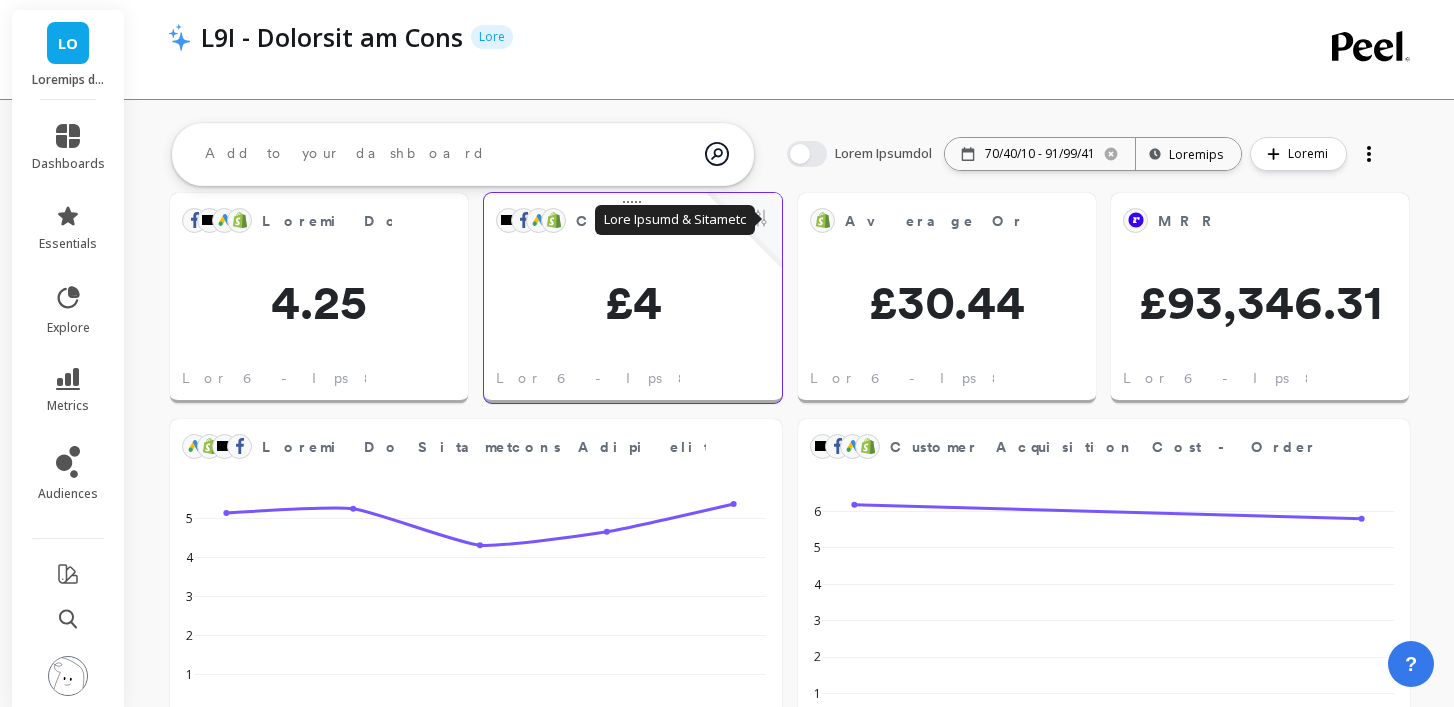 click at bounding box center (758, 220) 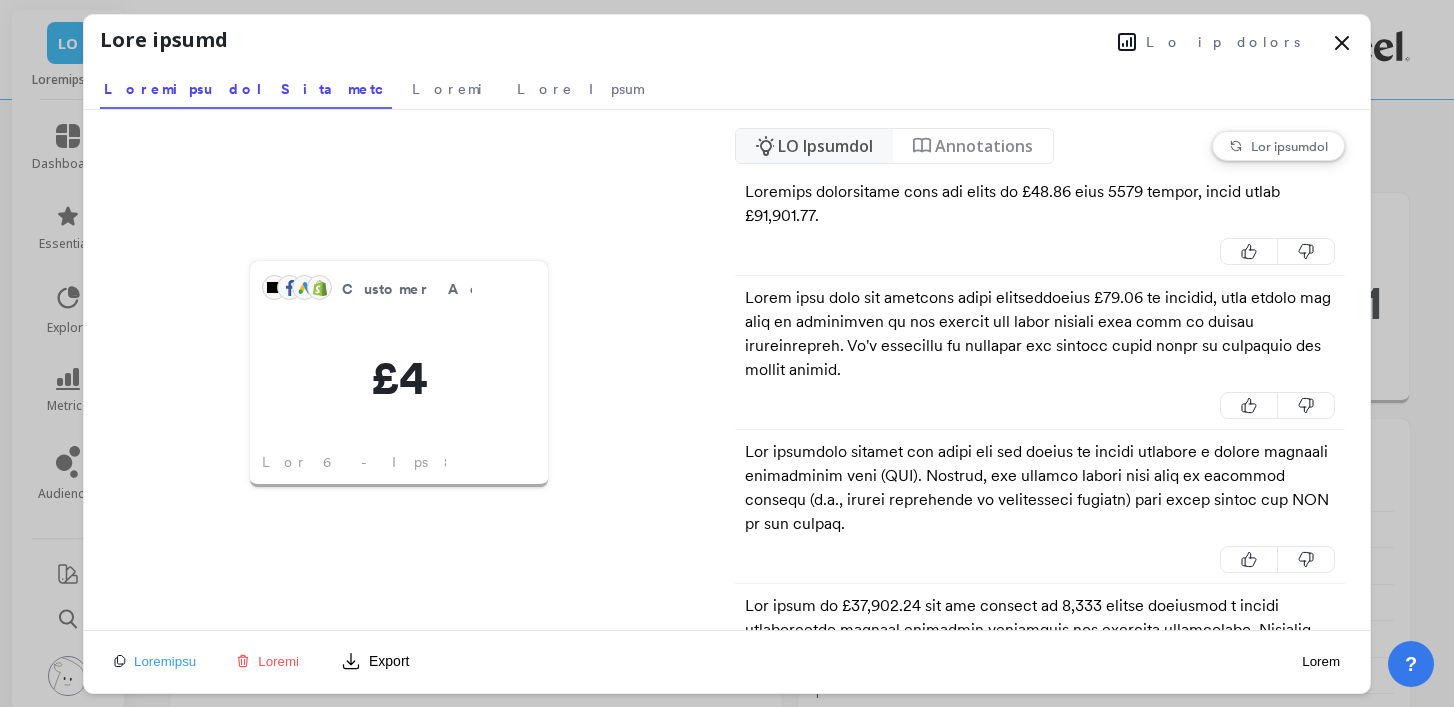 click at bounding box center (1127, 42) 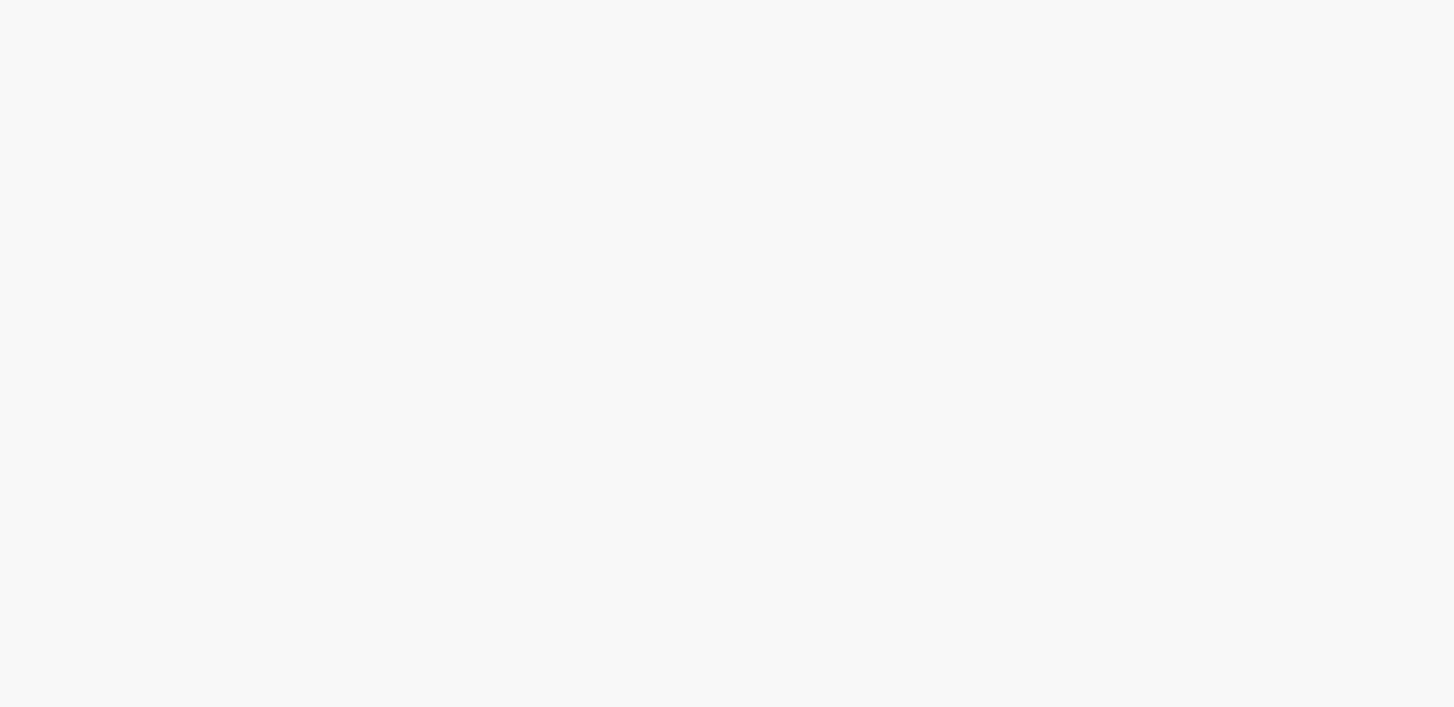 scroll, scrollTop: 0, scrollLeft: 0, axis: both 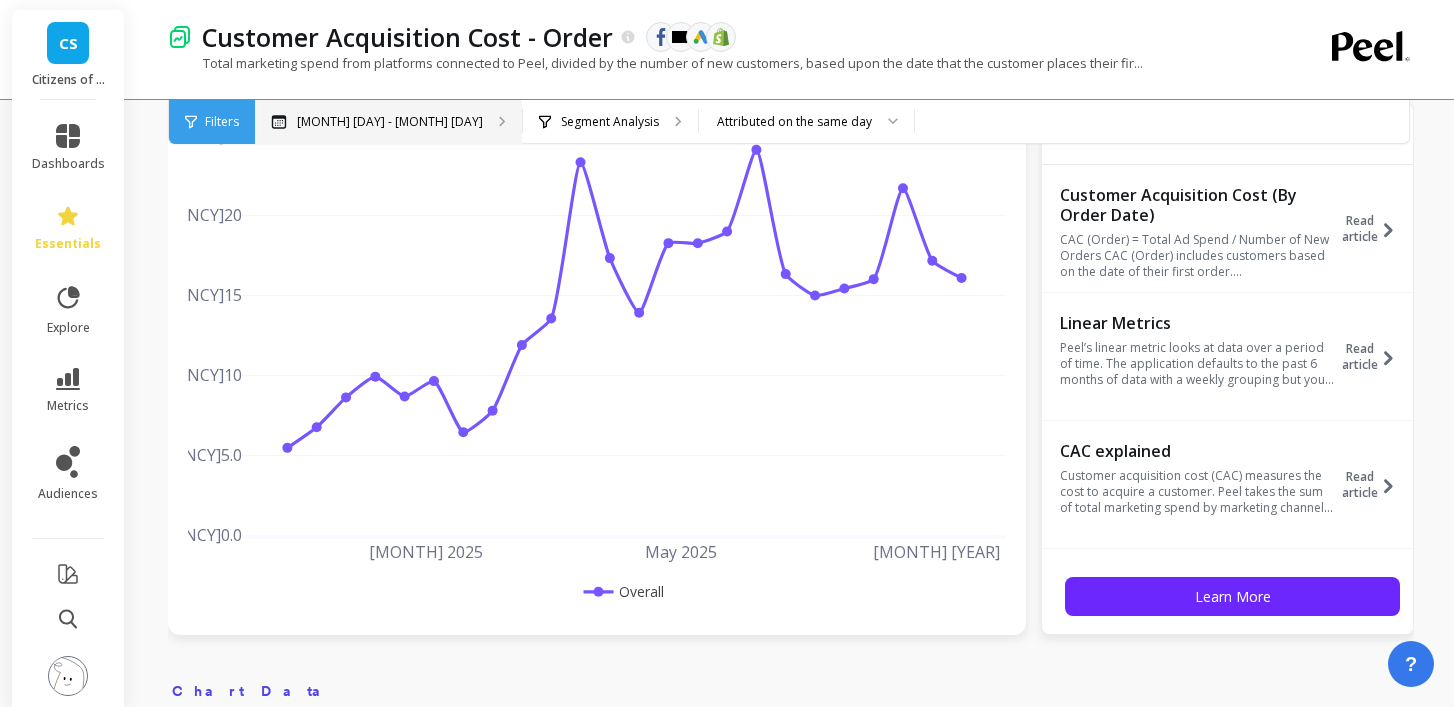 click on "[MONTH] [DAY] - [MONTH] [DAY]" at bounding box center [390, 122] 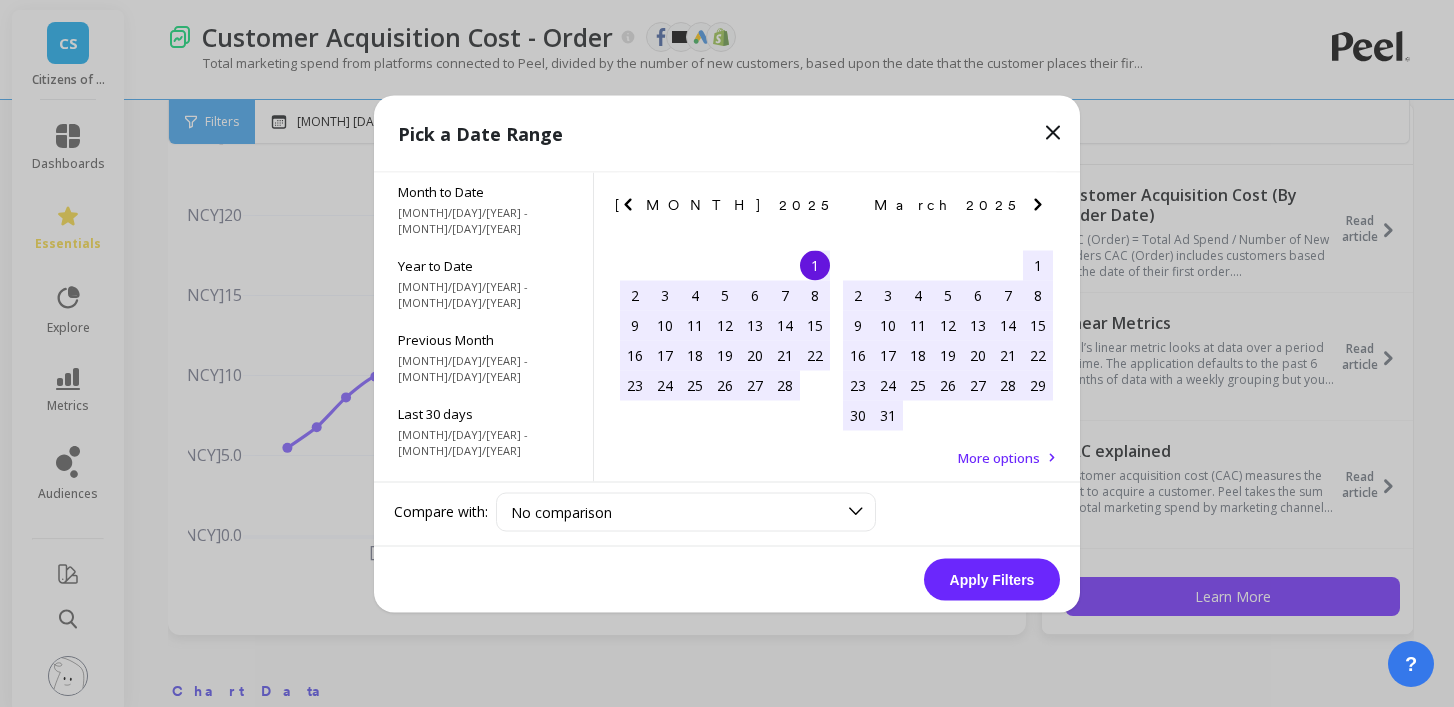 click at bounding box center (628, 204) 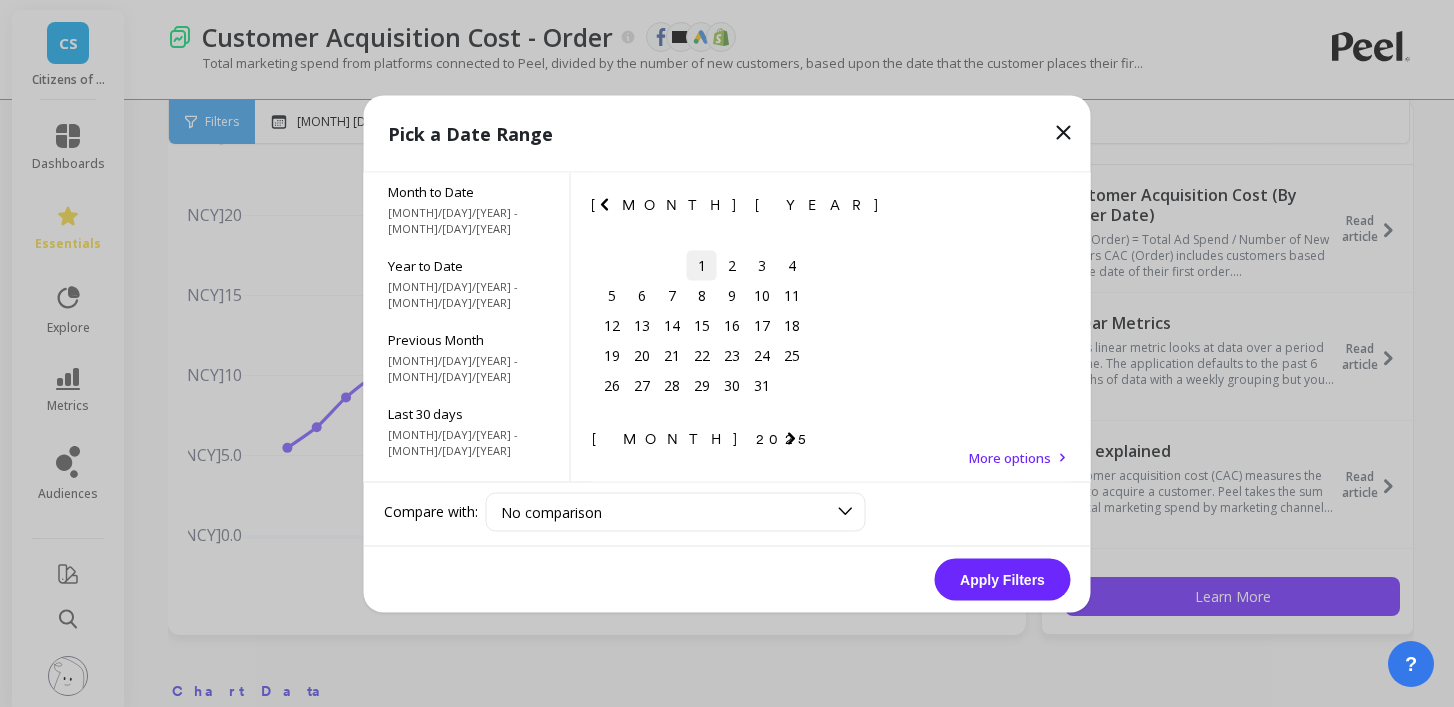 click on "1" at bounding box center [702, 265] 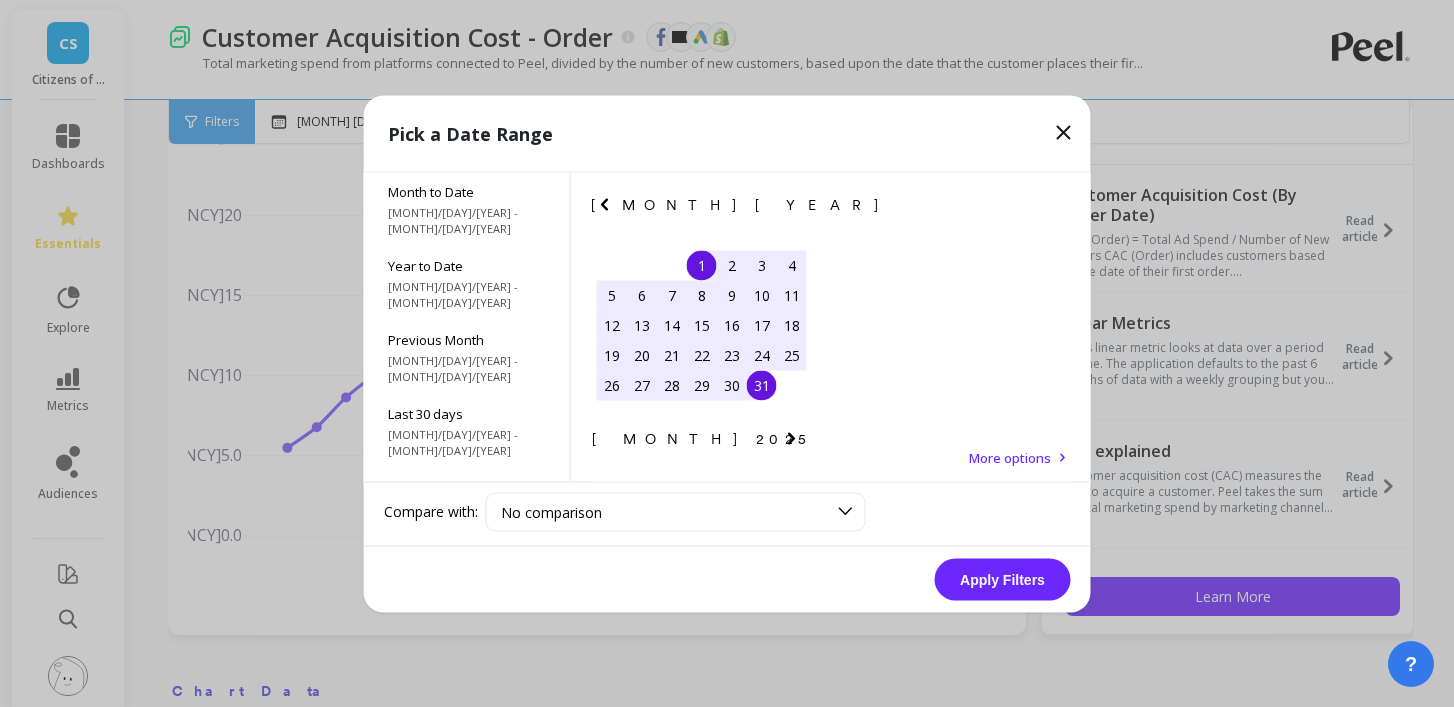 click on "31" at bounding box center [762, 385] 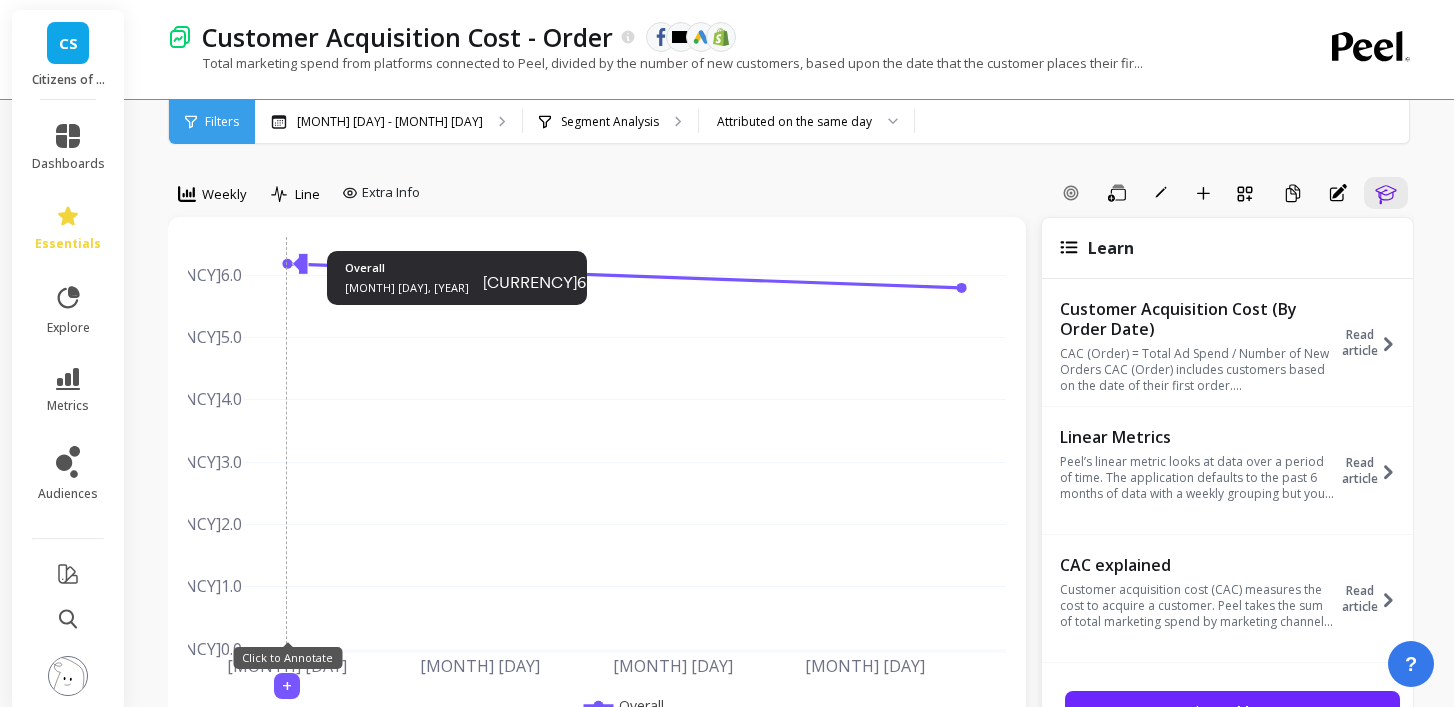scroll, scrollTop: 0, scrollLeft: 0, axis: both 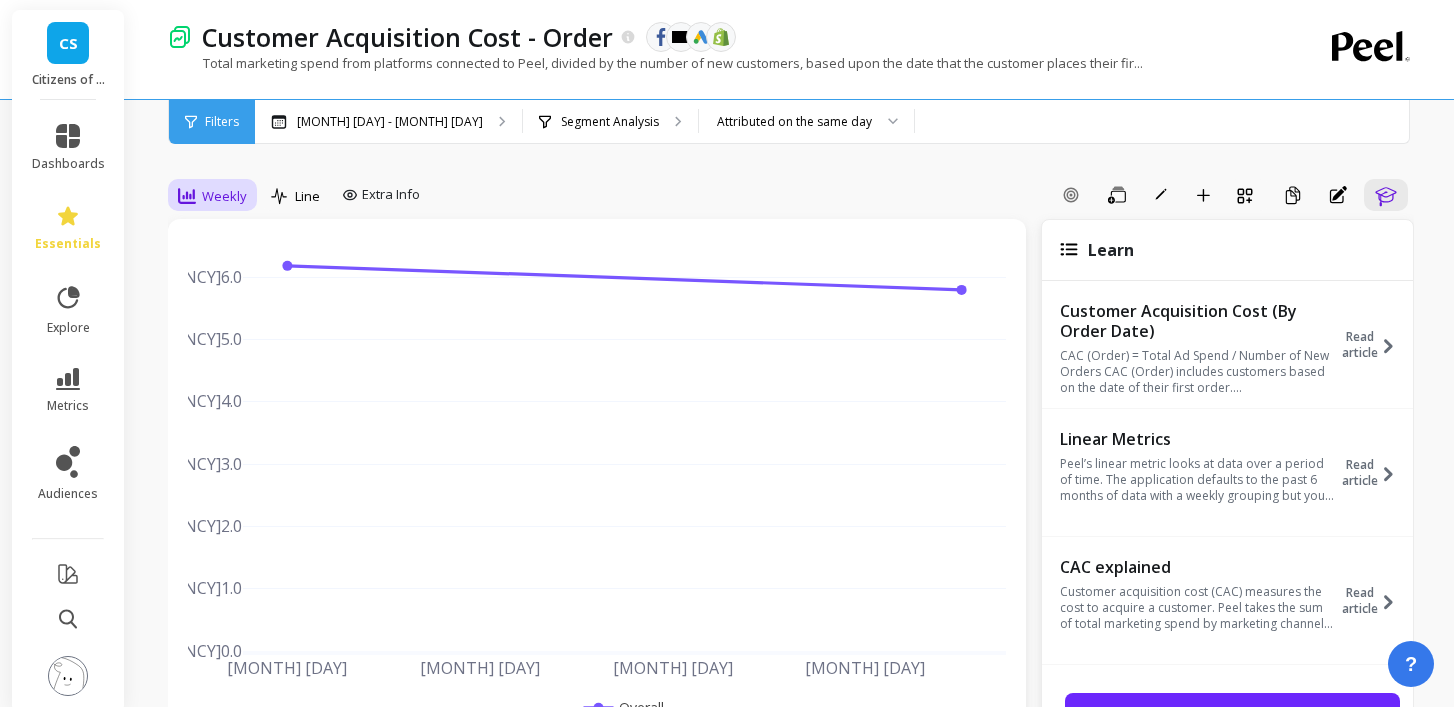 click on "Weekly" at bounding box center (224, 196) 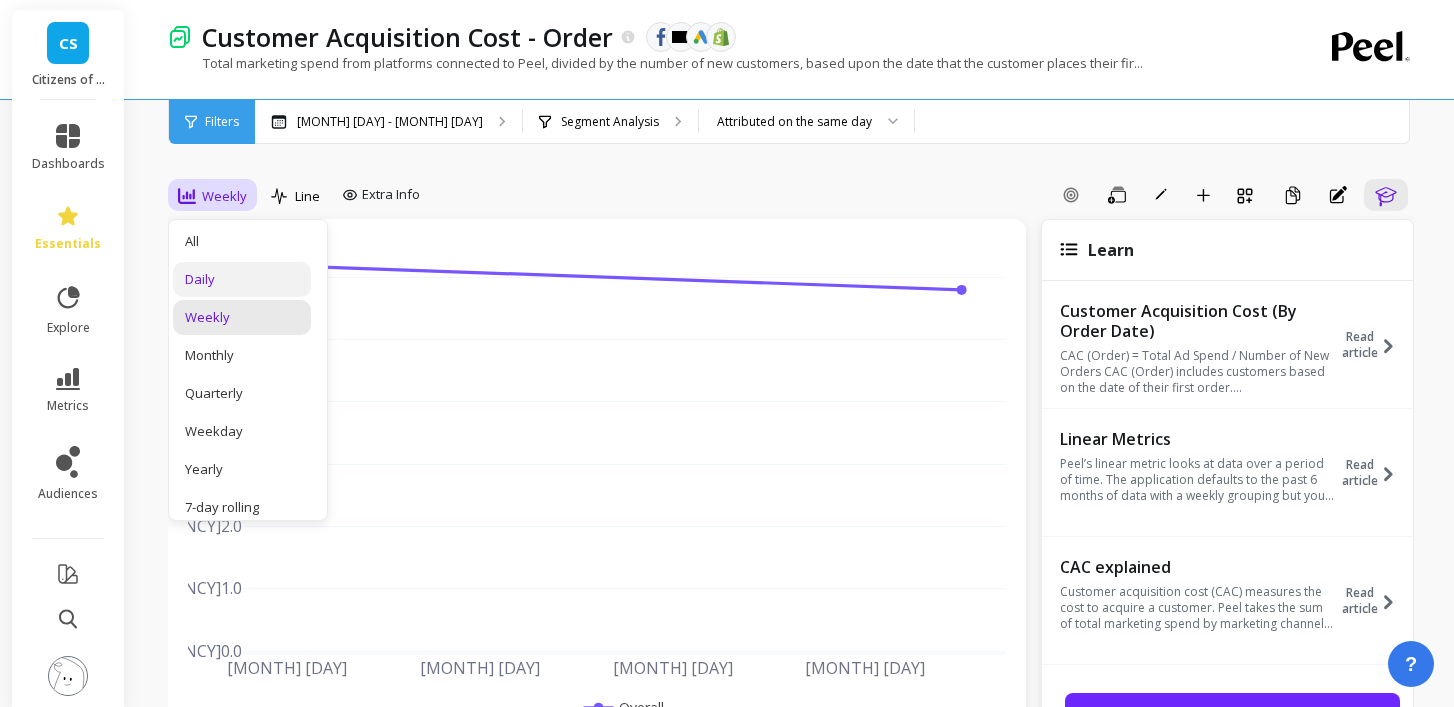 click on "Daily" at bounding box center [242, 279] 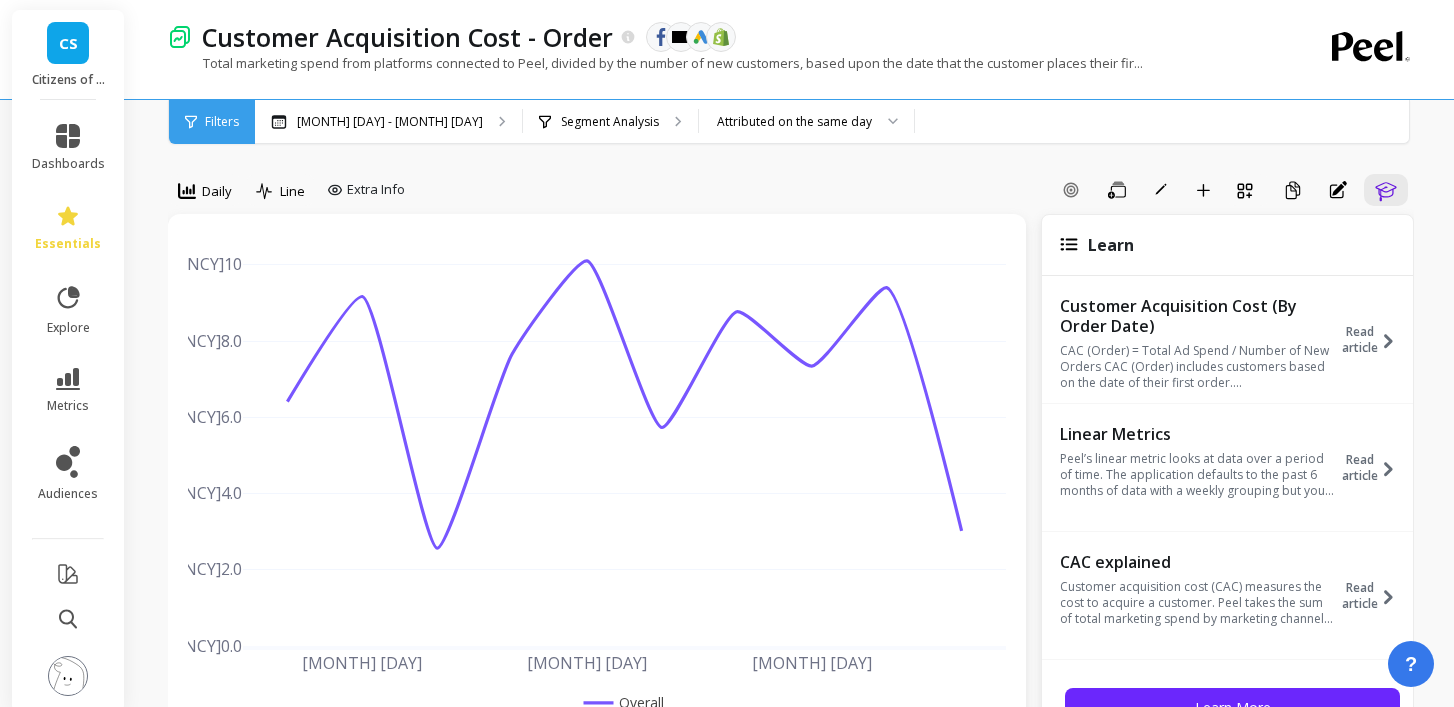 scroll, scrollTop: 0, scrollLeft: 0, axis: both 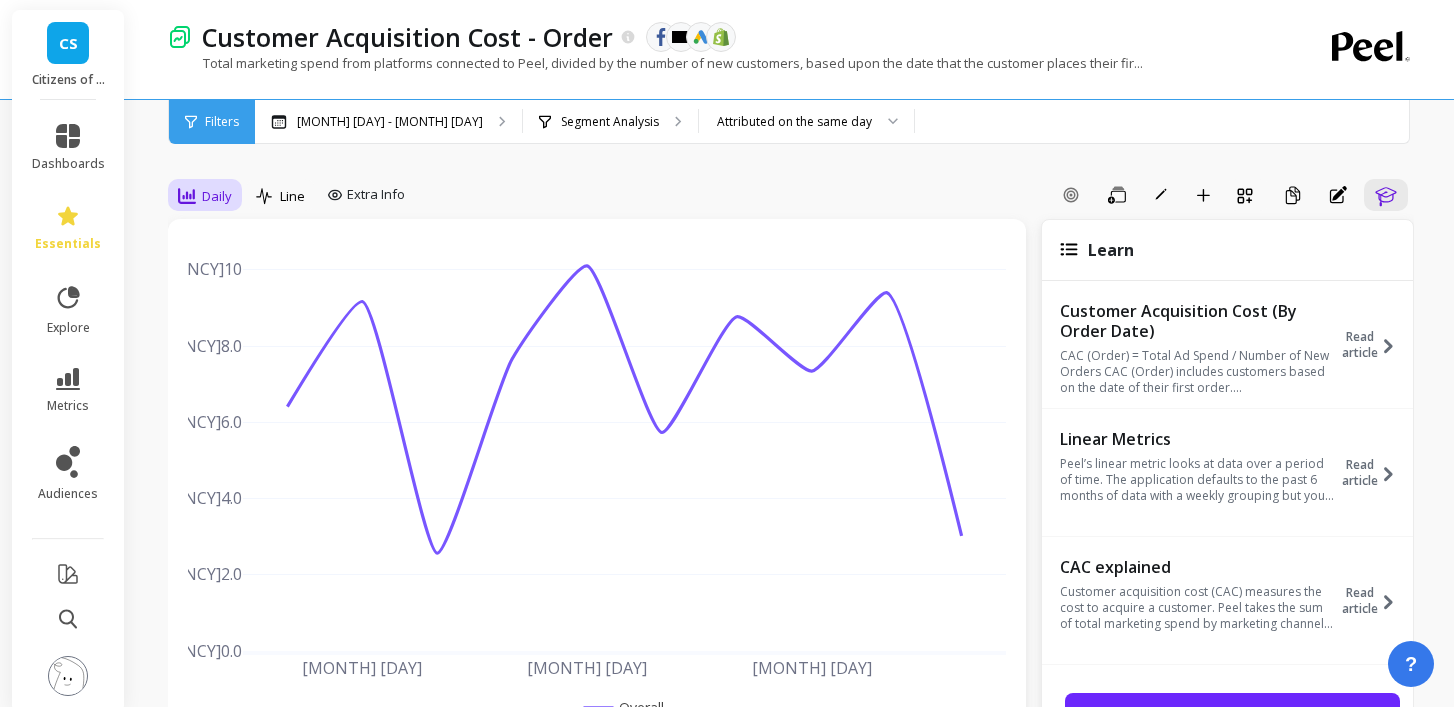 click on "Daily" at bounding box center [217, 196] 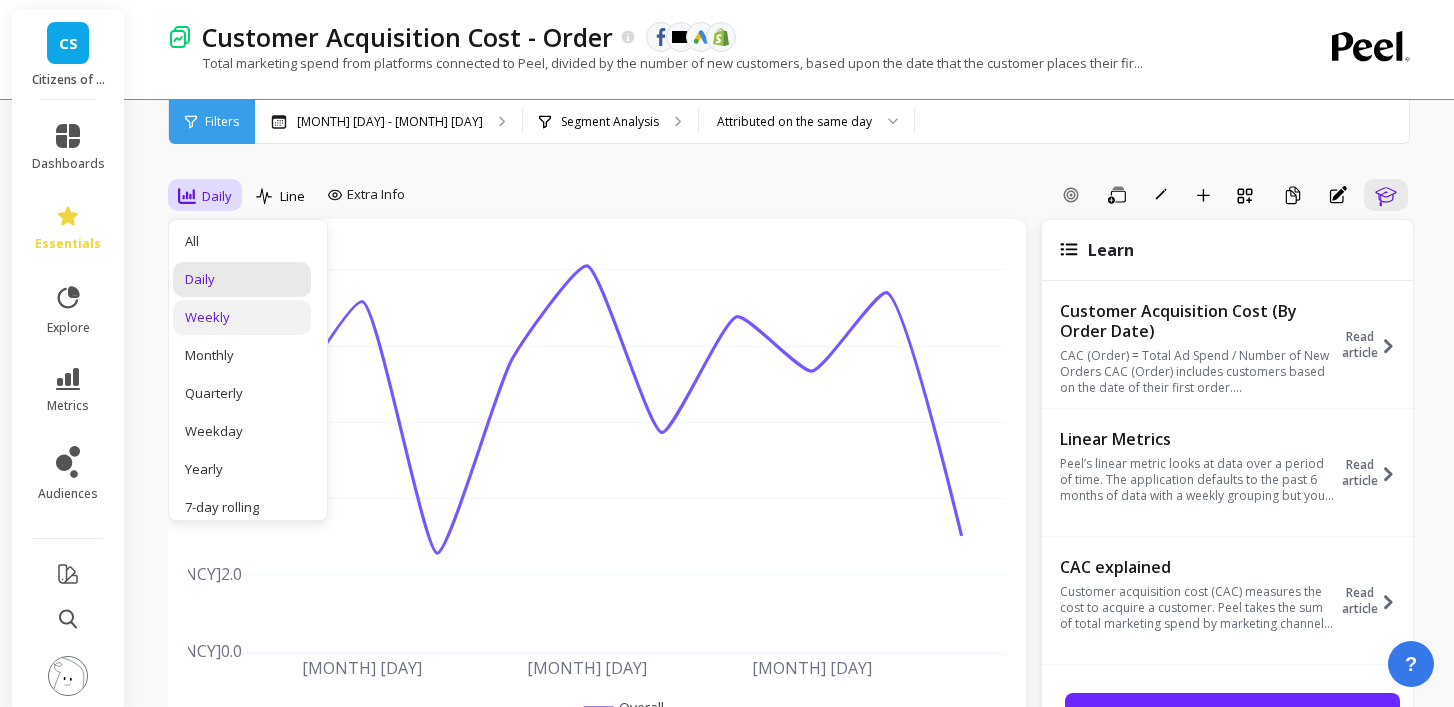 click on "Weekly" at bounding box center [242, 317] 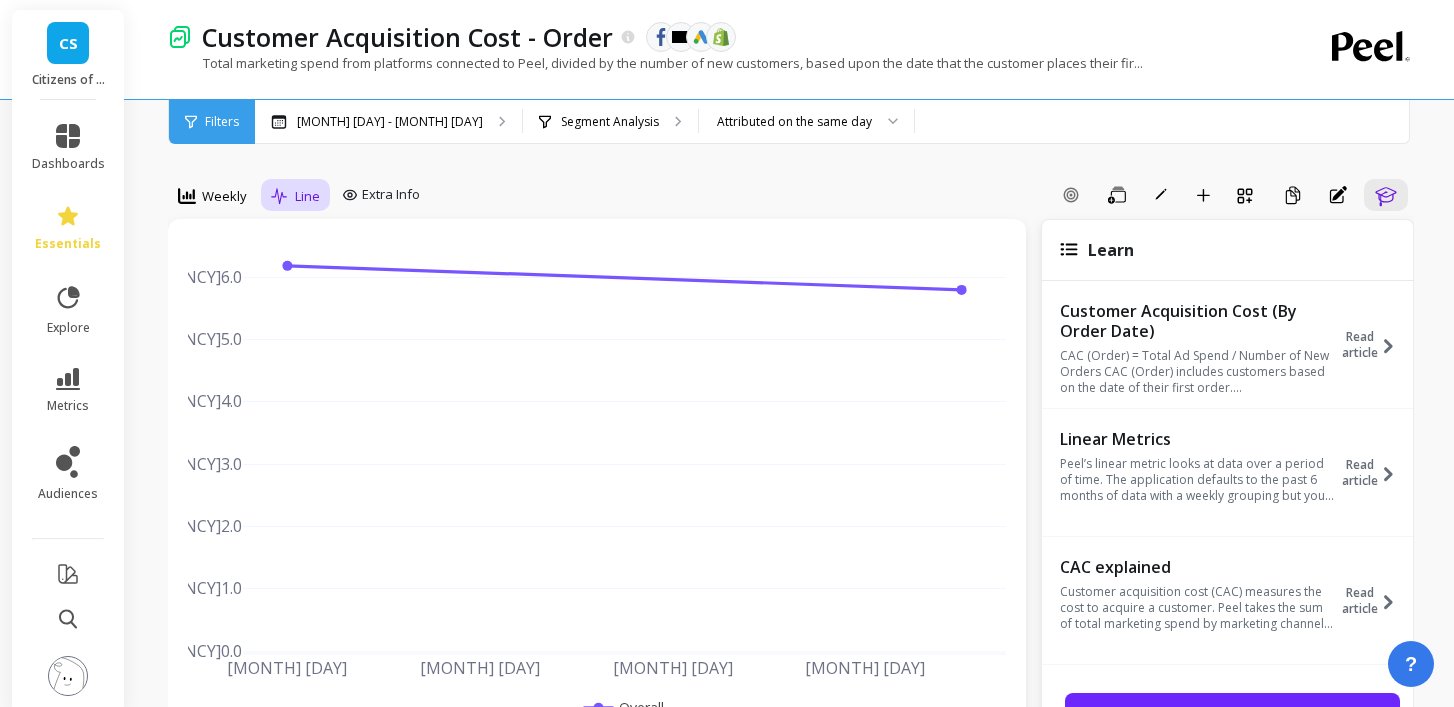 click on "Line" at bounding box center (307, 196) 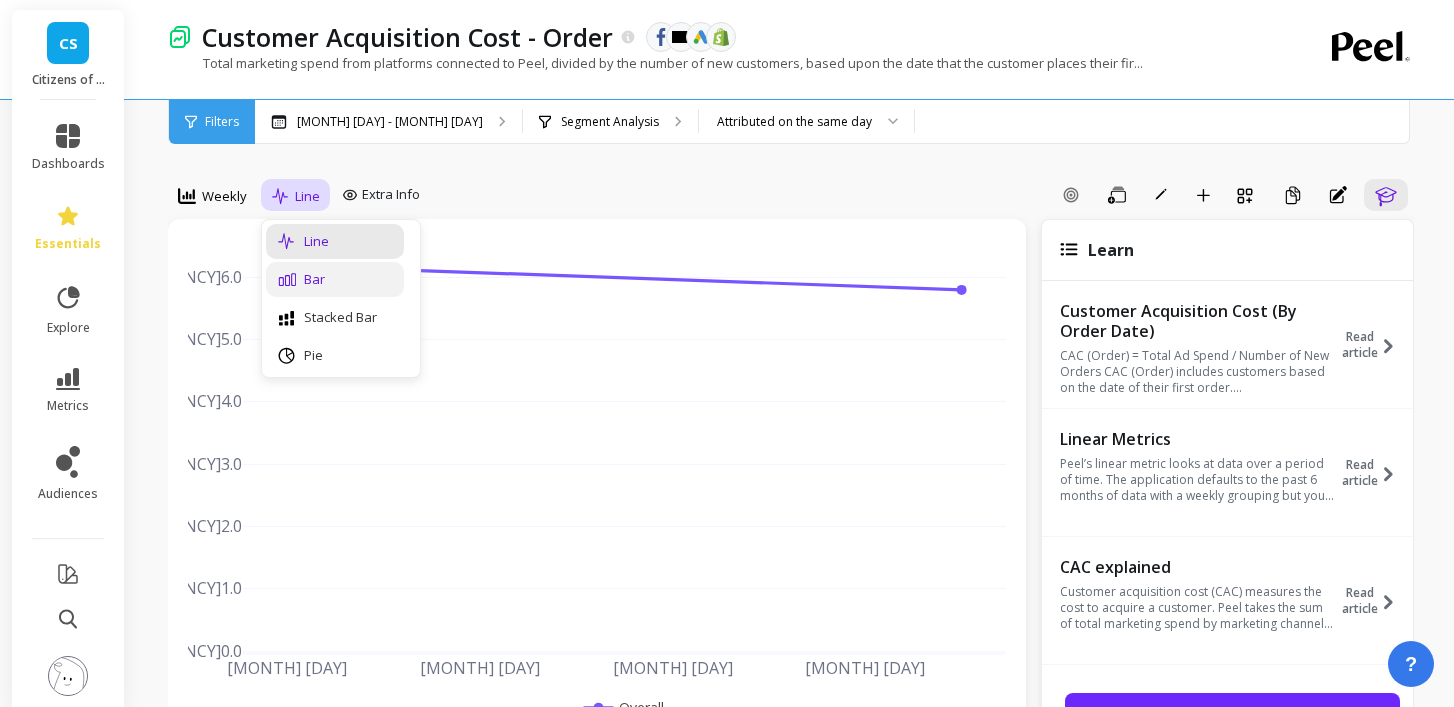 click on "Bar" at bounding box center [335, 279] 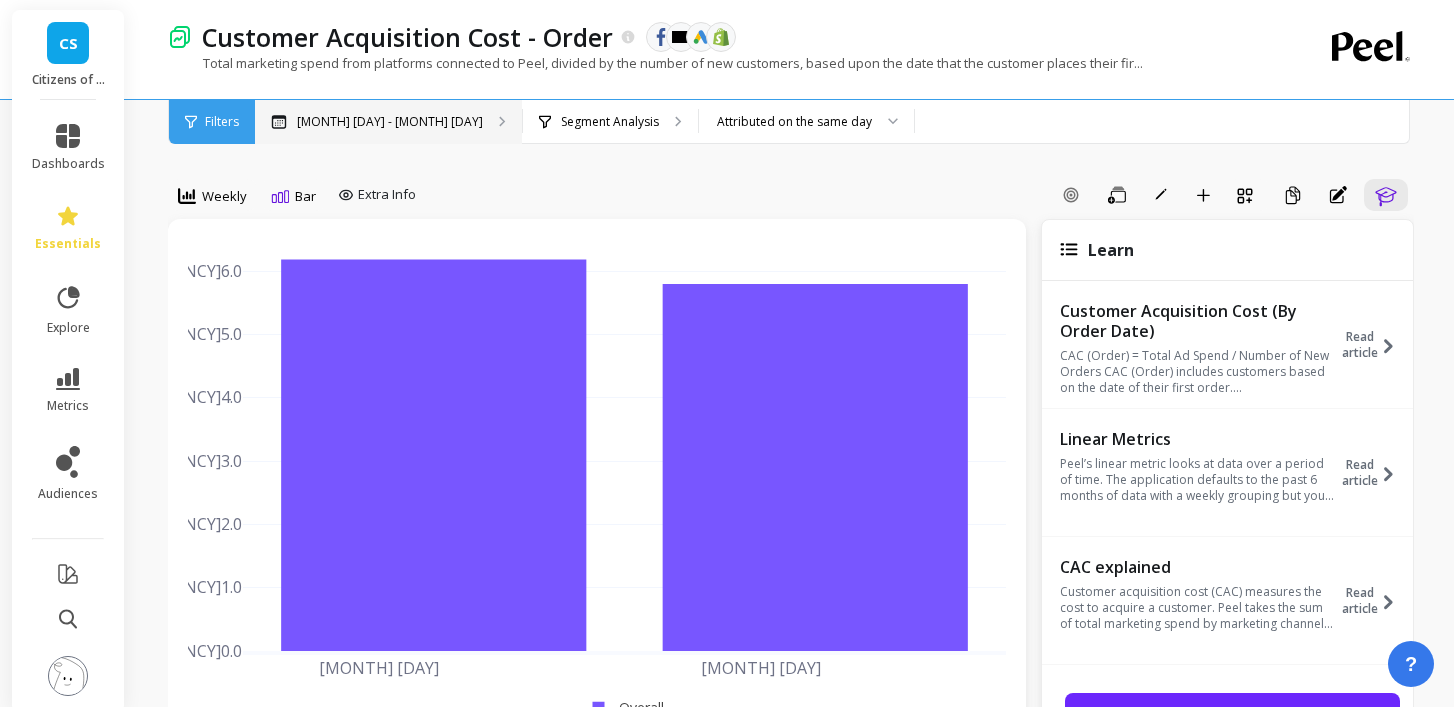 click on "Custom Date Range,  Jan 1 - Jan 31" at bounding box center [390, 122] 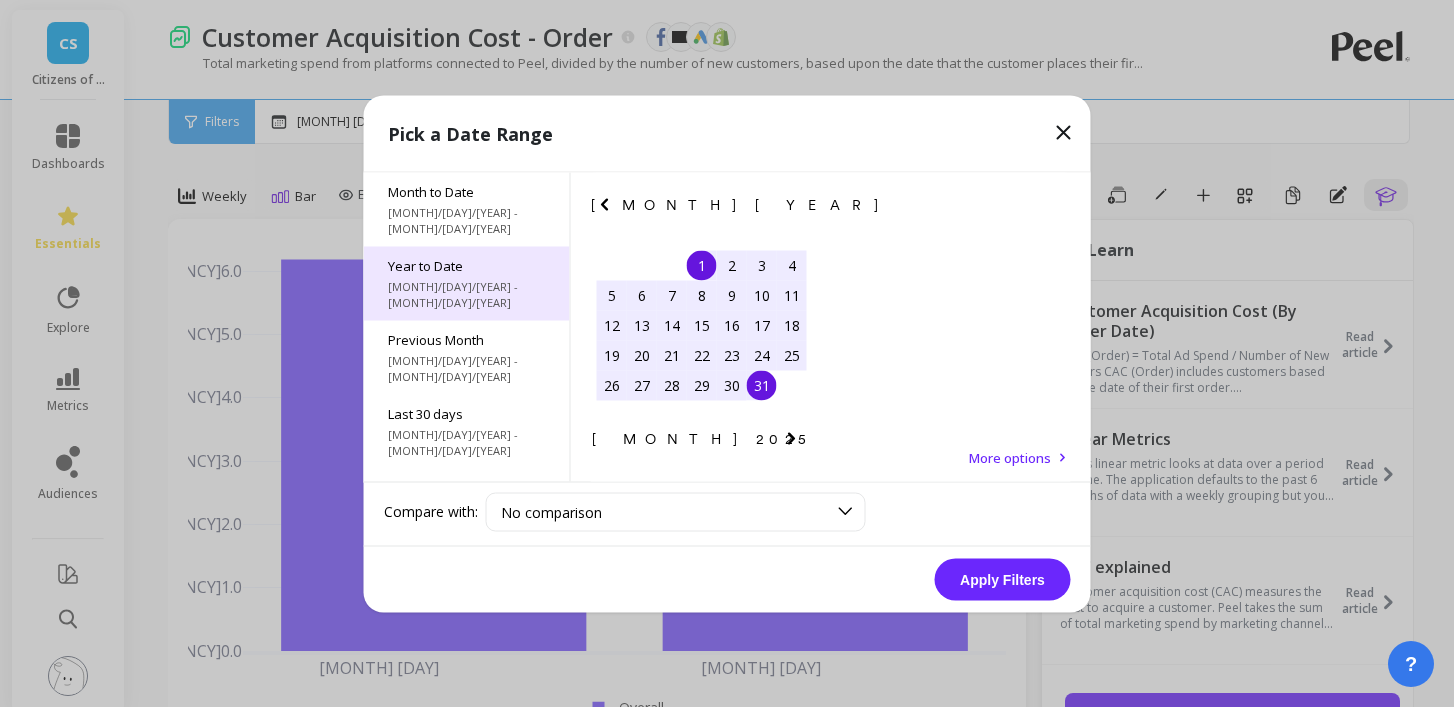 click on "[MONTH]/[DAY]/[YEAR] - [MONTH]/[DAY]/[YEAR]" at bounding box center (467, 220) 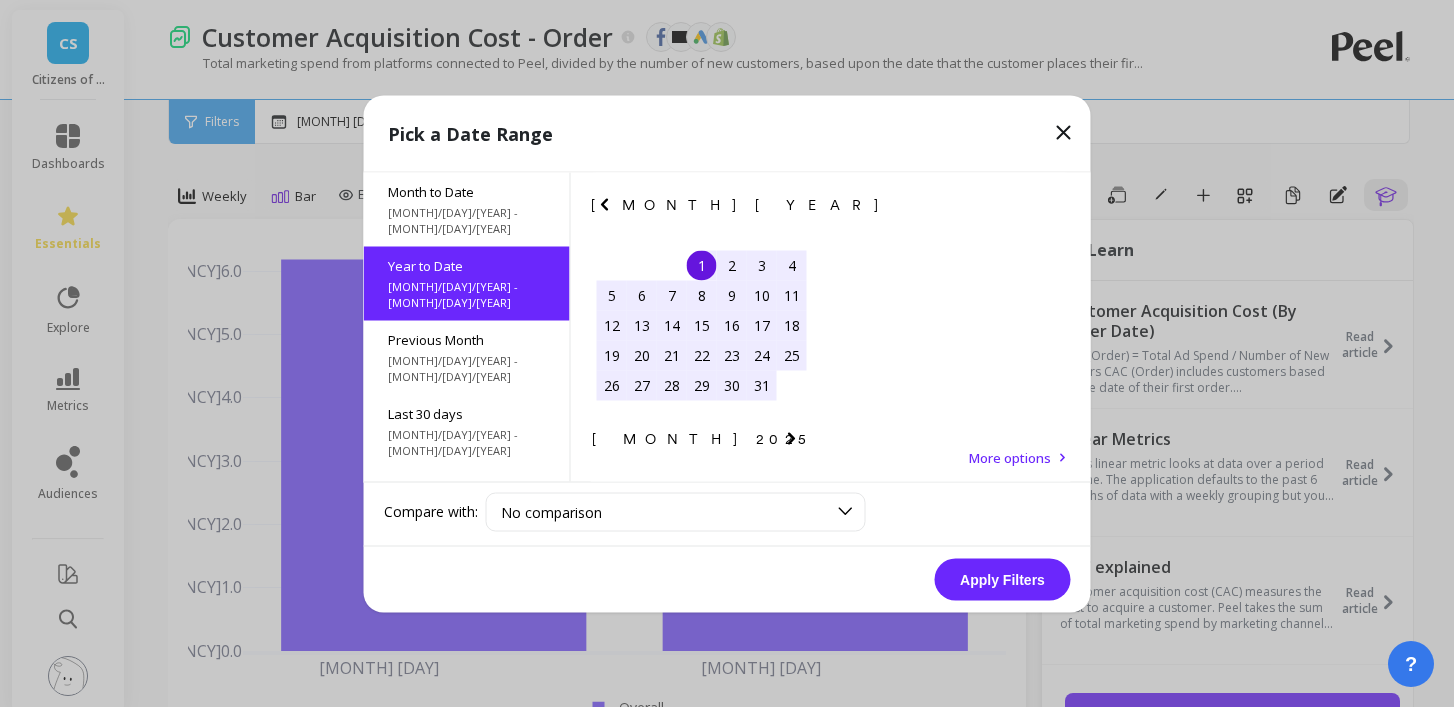 click on "Apply Filters" at bounding box center (1003, 579) 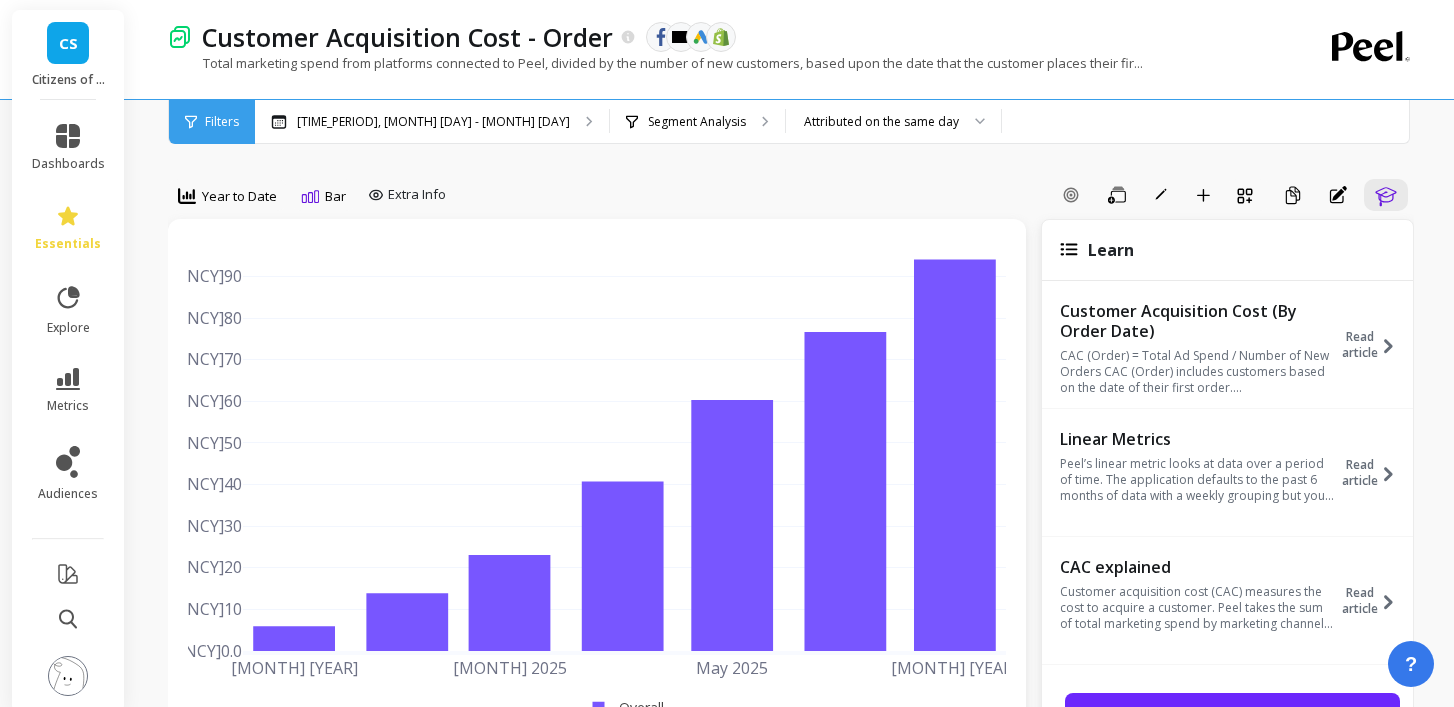 click on "Filters" at bounding box center (222, 122) 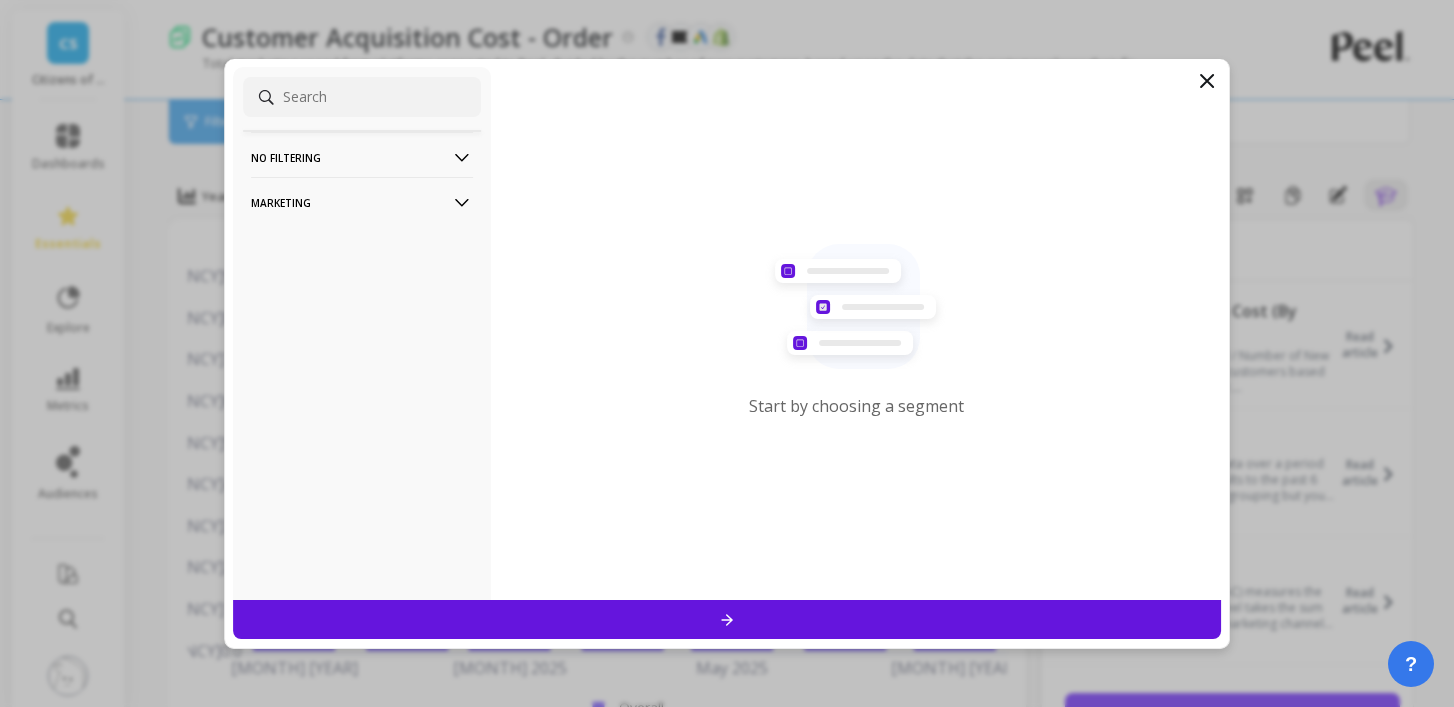 click at bounding box center (1207, 81) 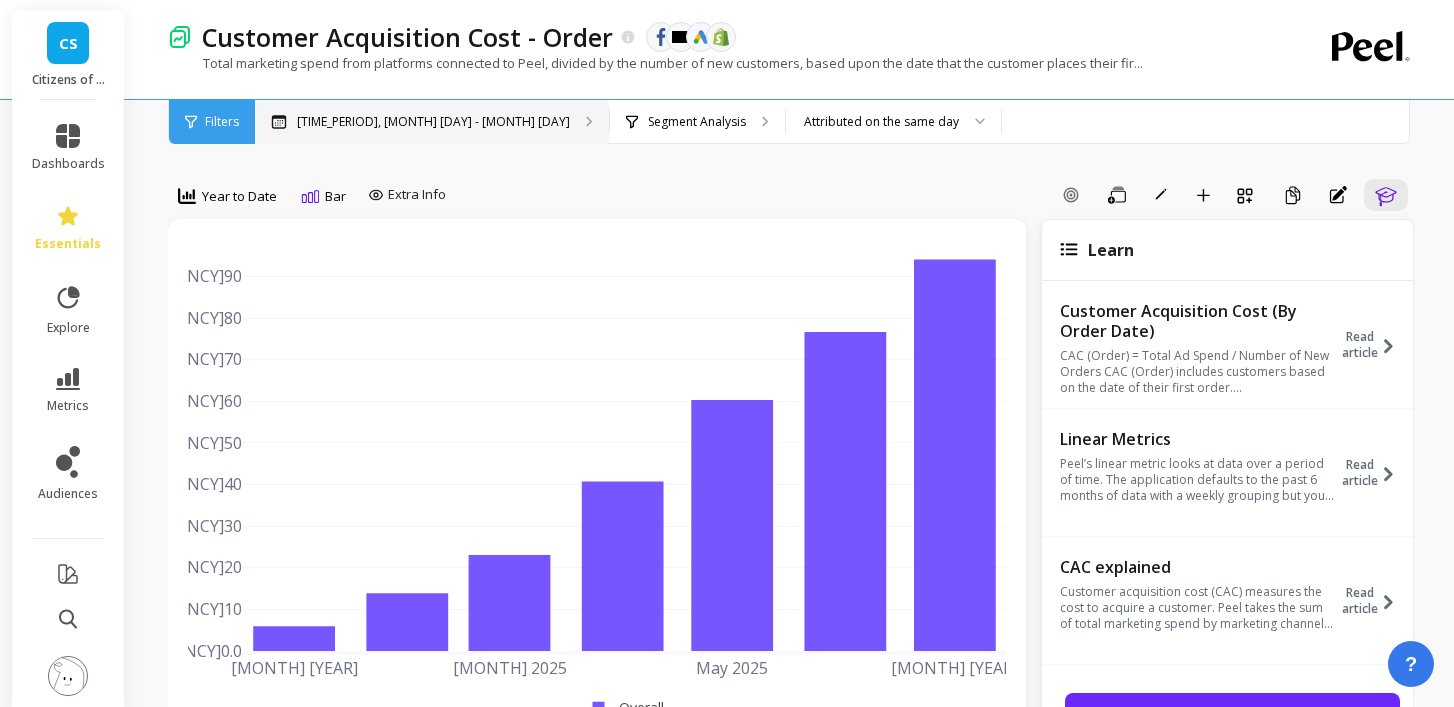 click on "Year to Date,  Jan 1 - Jul 9" at bounding box center (432, 122) 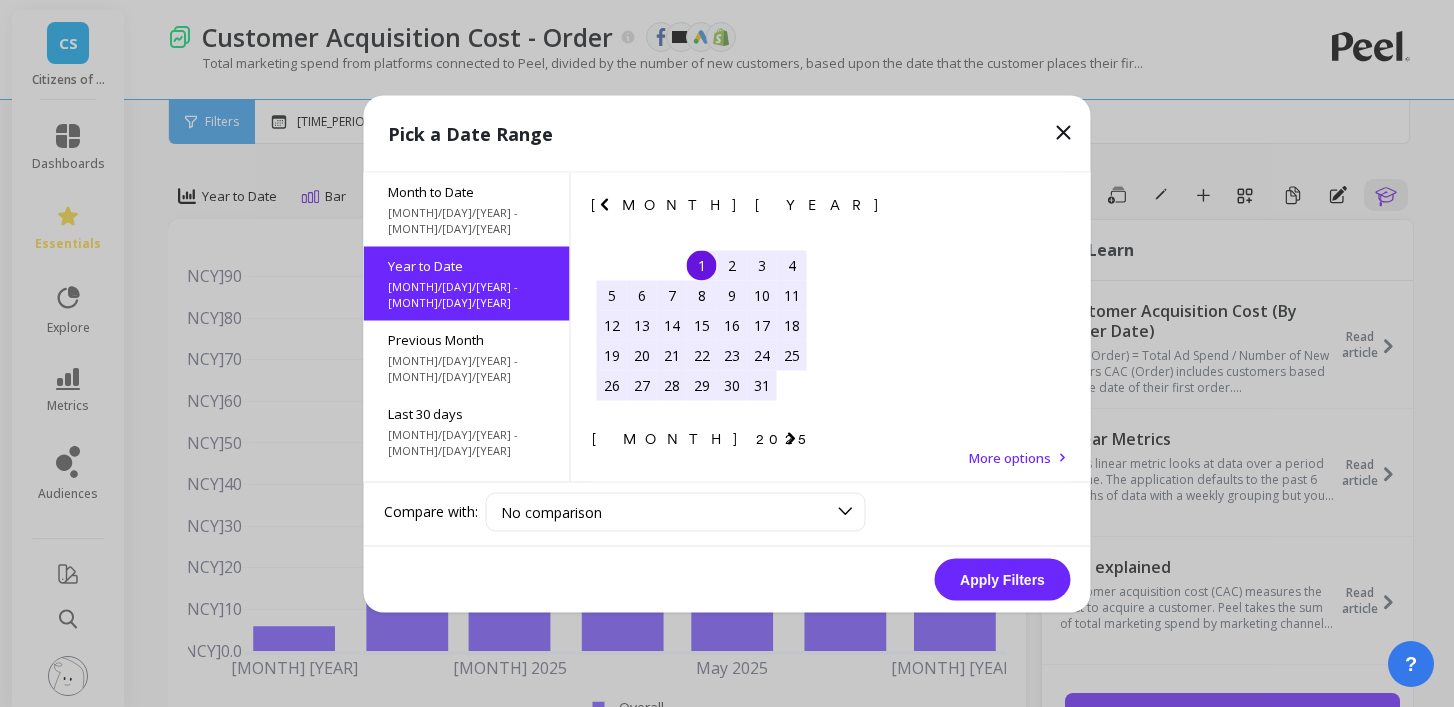 click on "Pick a Date Range" at bounding box center [727, 133] 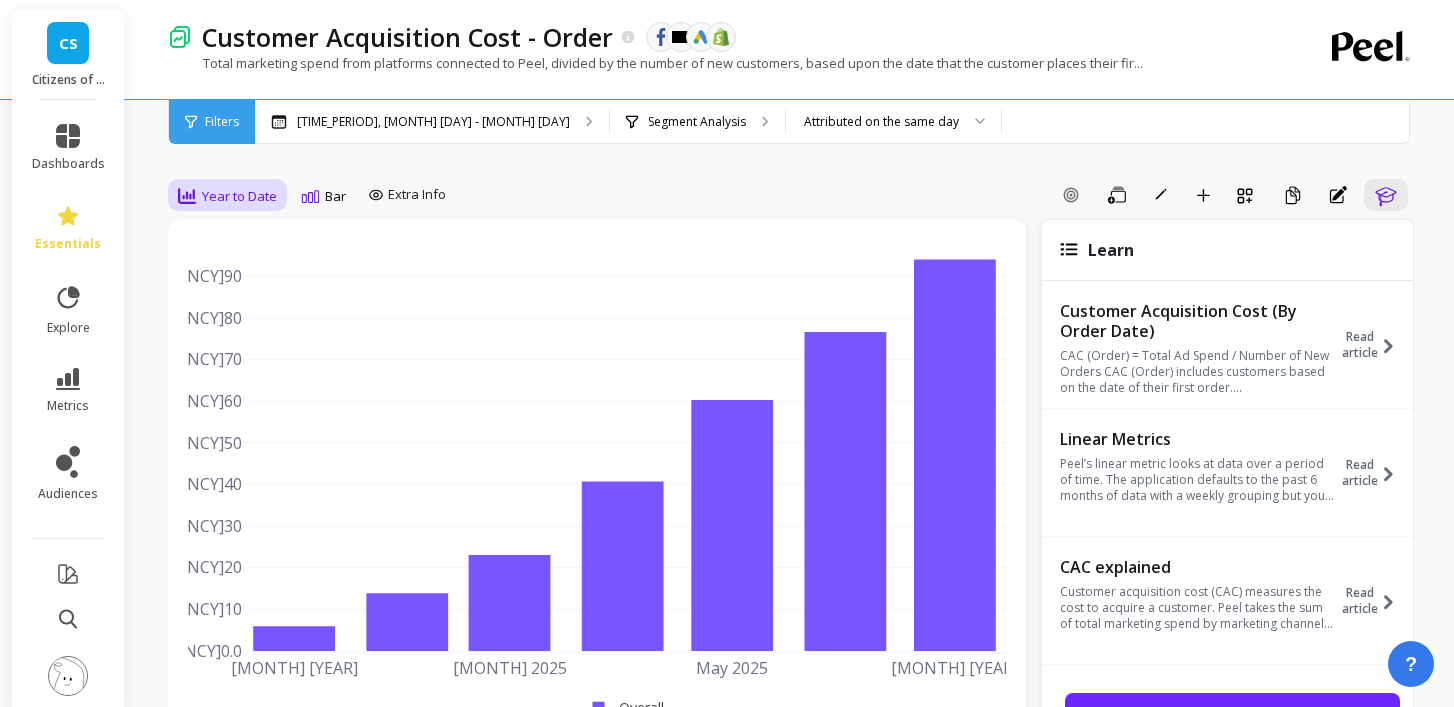 click on "Year to Date" at bounding box center [239, 196] 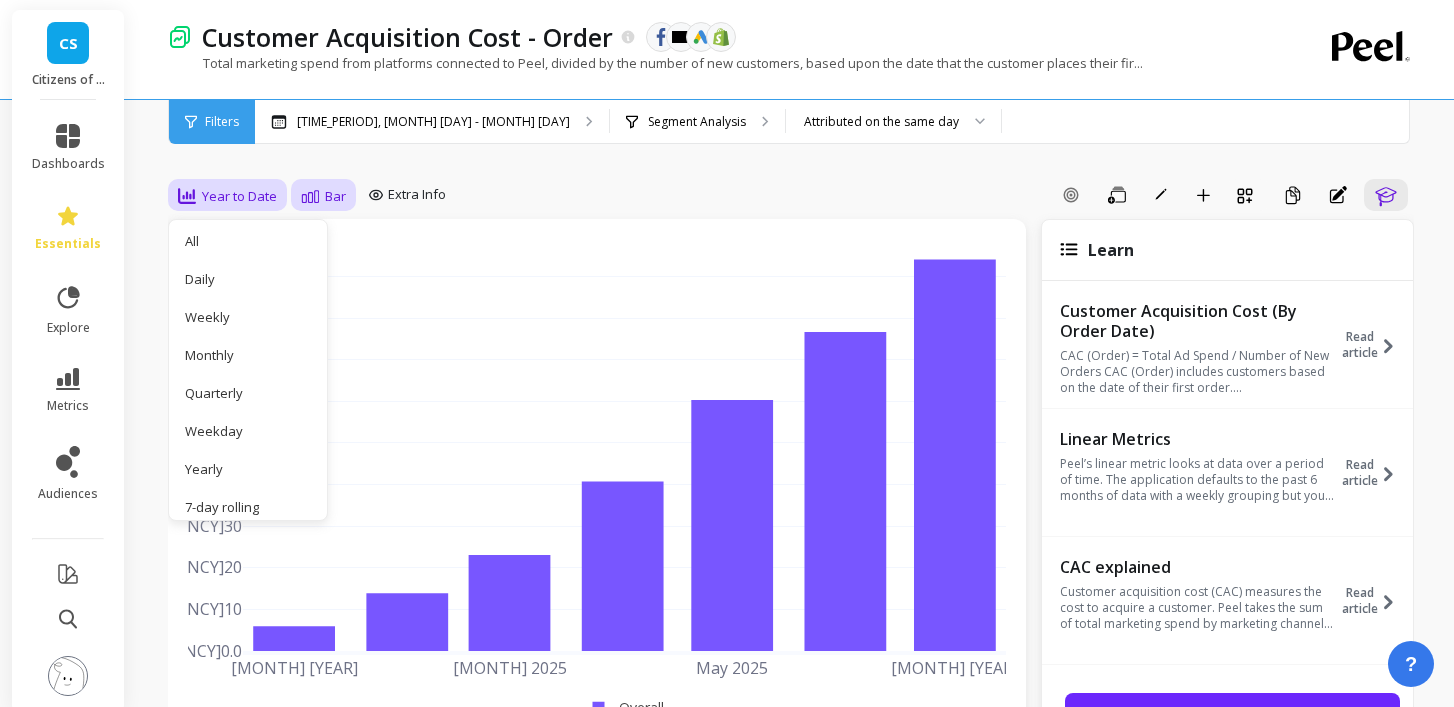 click on "Bar" at bounding box center [335, 196] 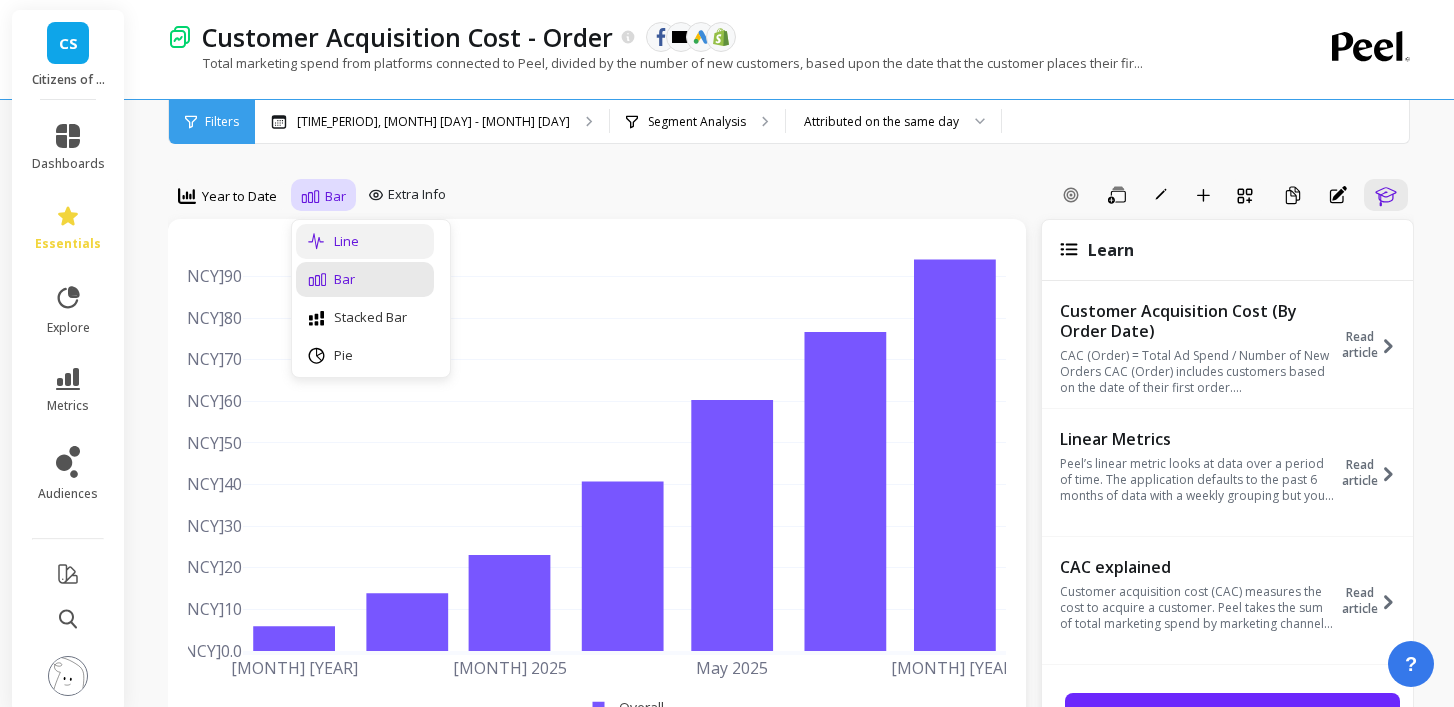 click on "Line" at bounding box center [365, 241] 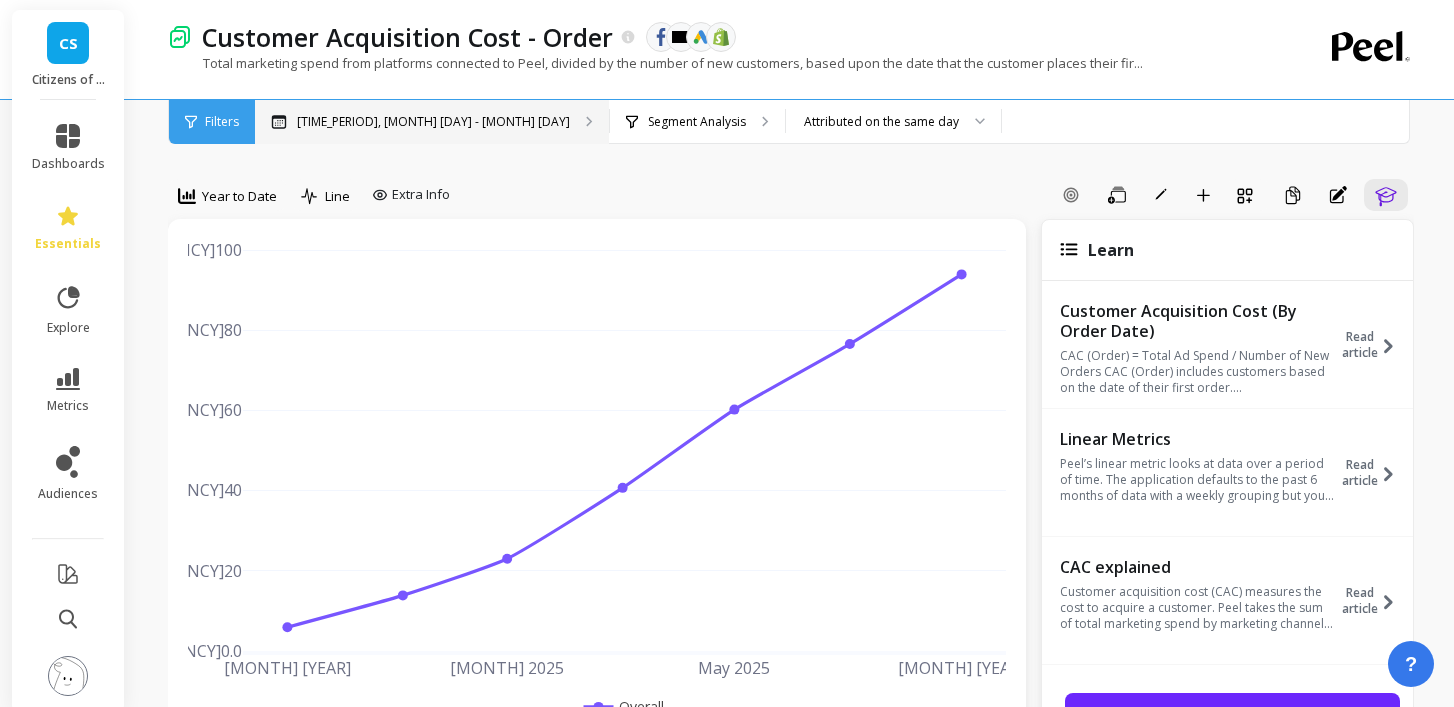 click on "Year to Date,  Jan 1 - Jul 9" at bounding box center [433, 122] 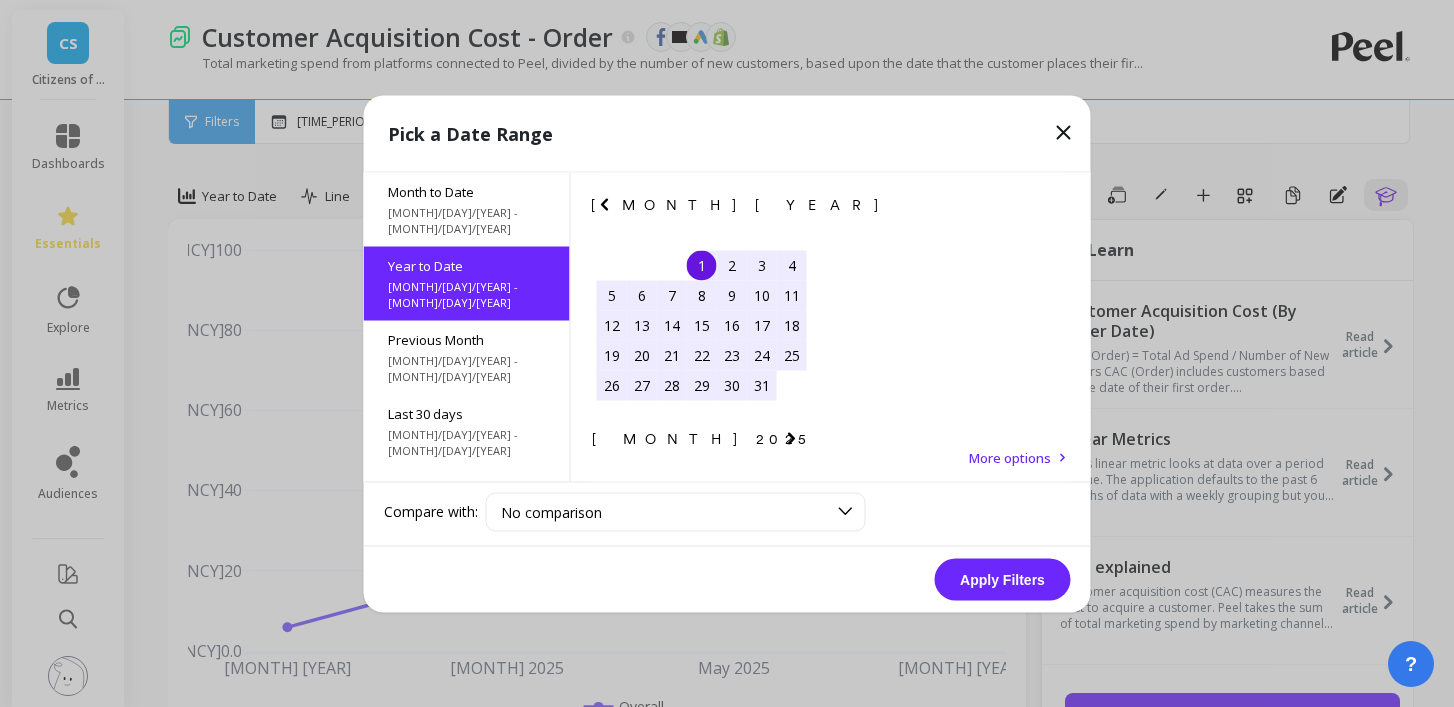 click on "1" at bounding box center (702, 265) 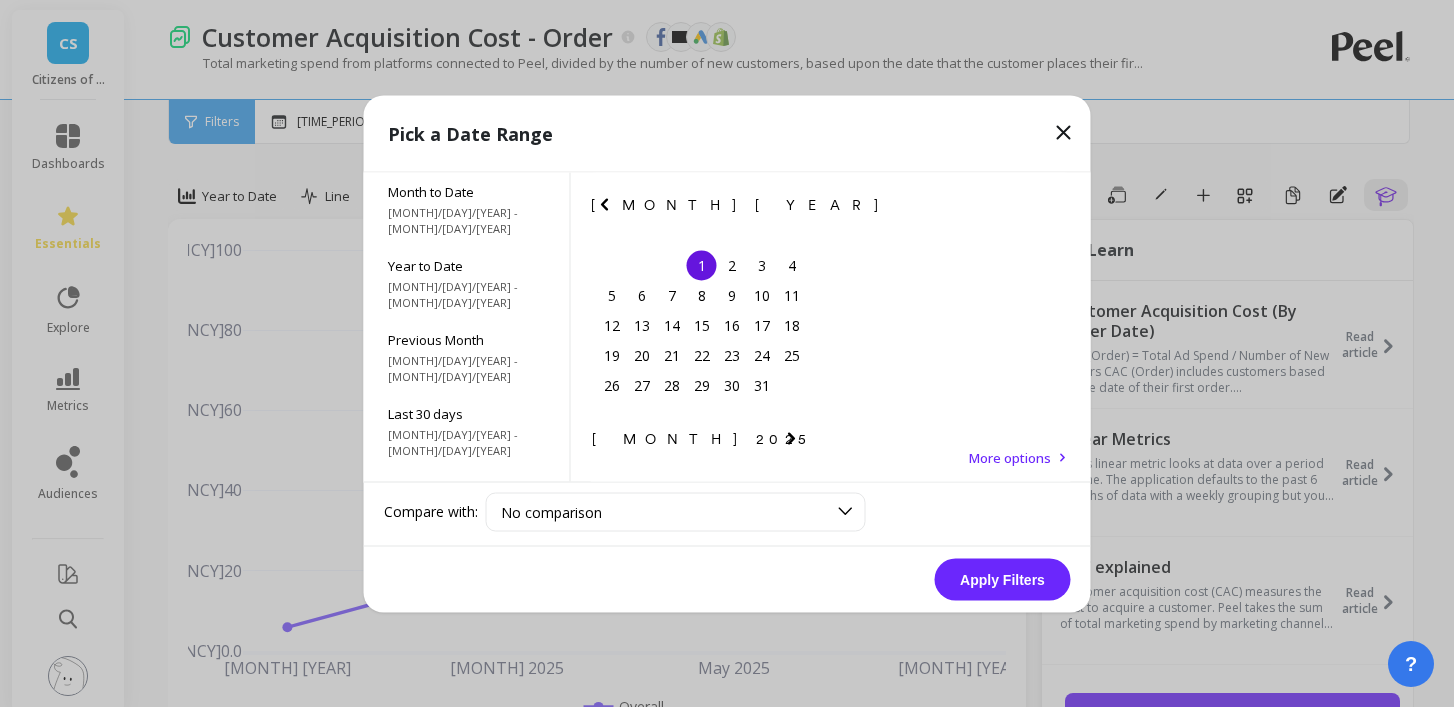 click at bounding box center [0, 0] 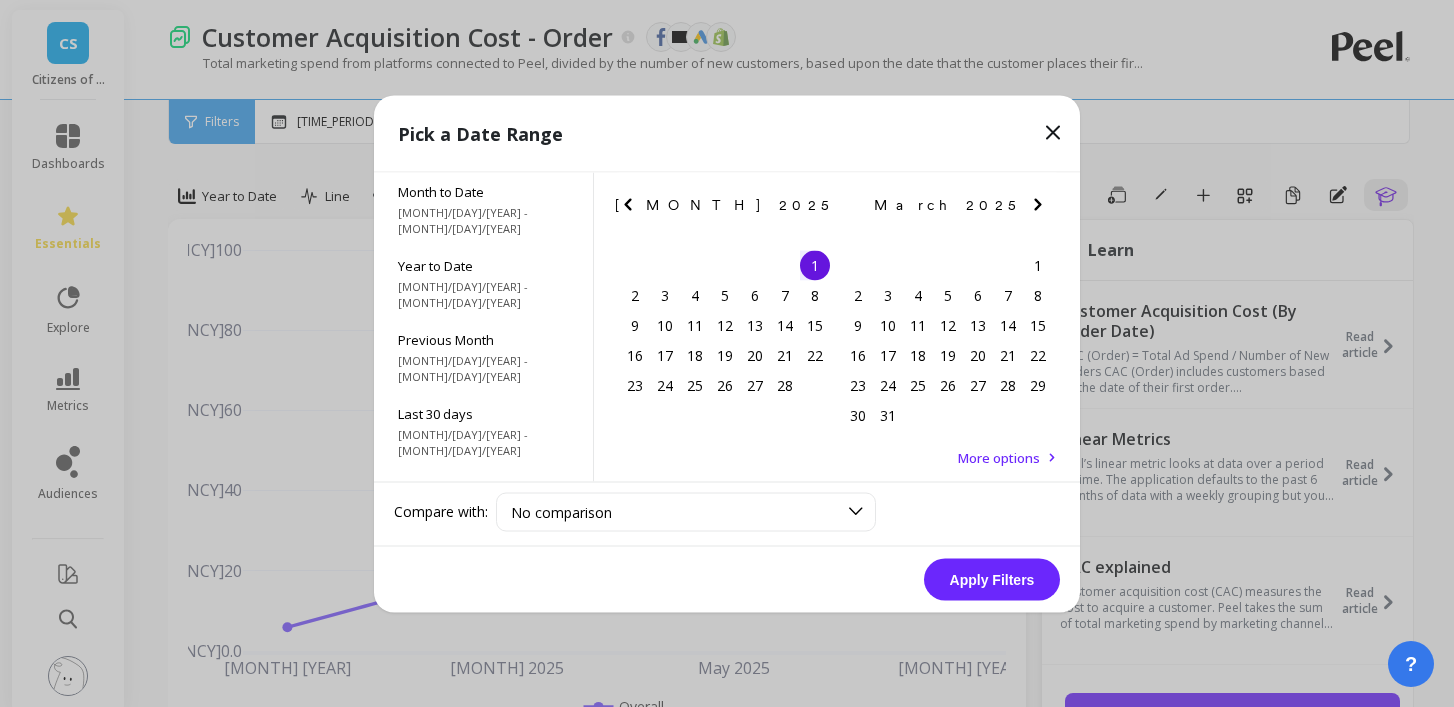 click at bounding box center (0, 0) 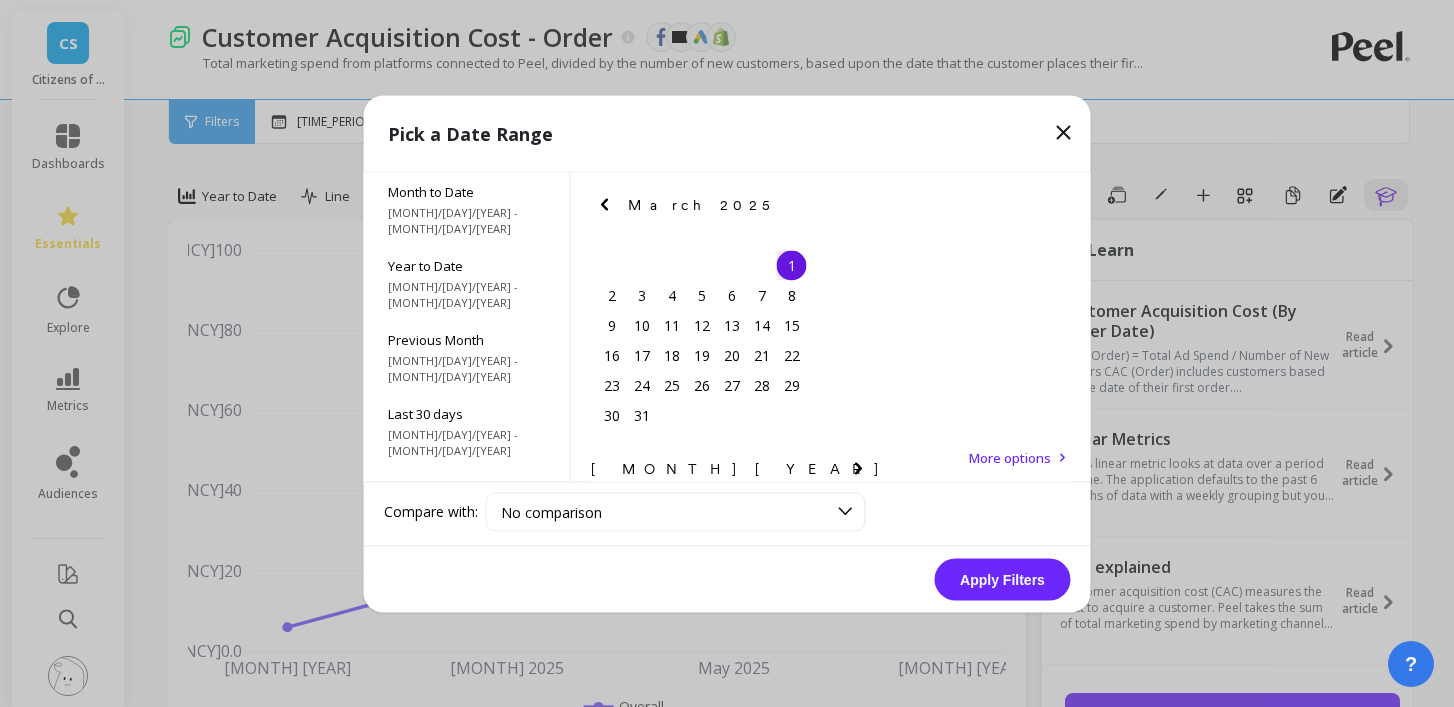 click at bounding box center [0, 0] 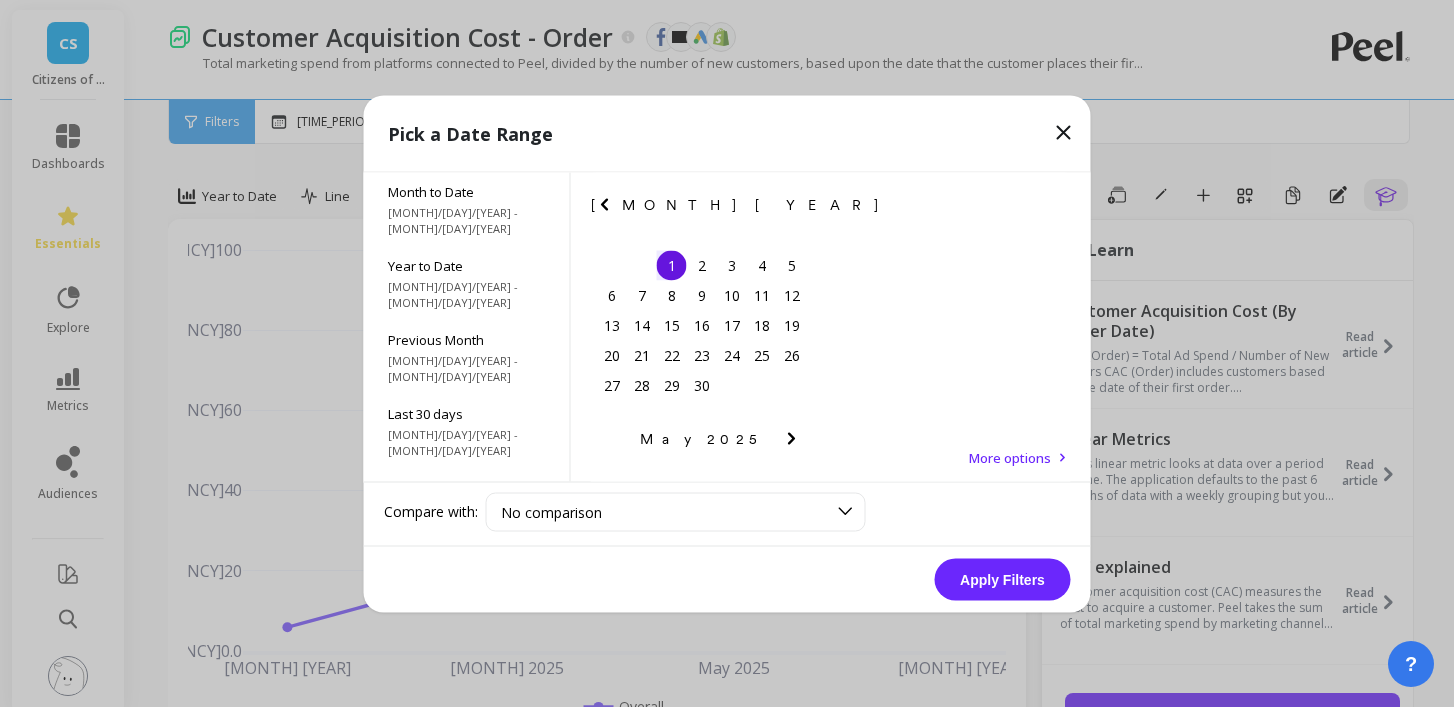 click at bounding box center (0, 0) 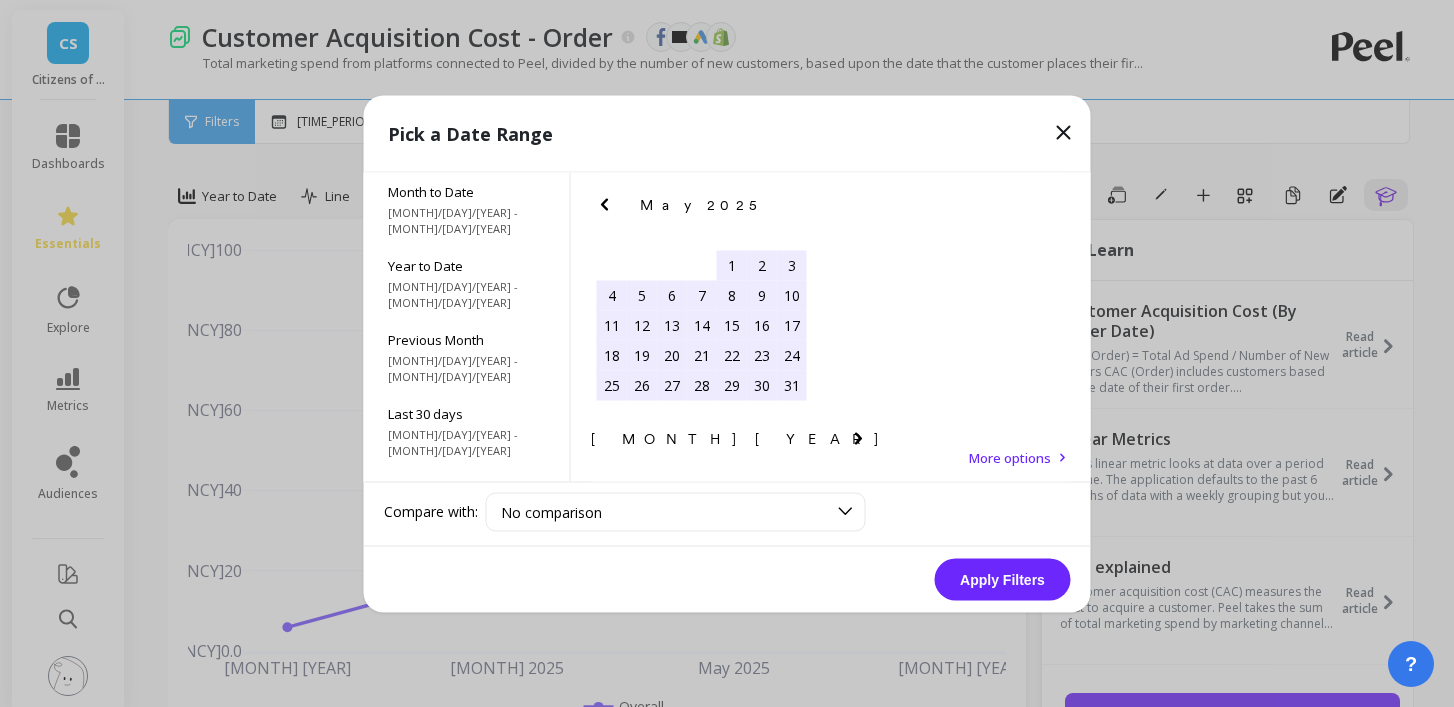 click on "30" at bounding box center [642, 620] 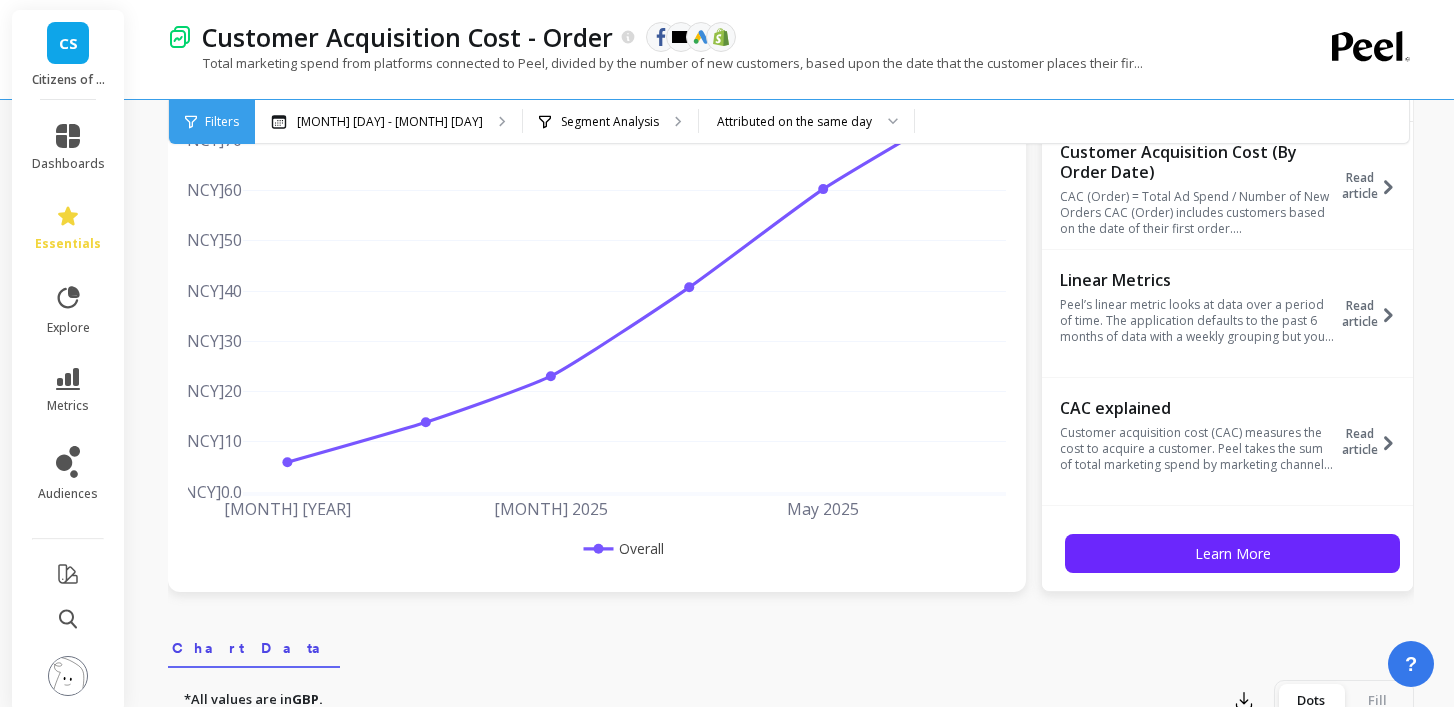 scroll, scrollTop: 0, scrollLeft: 0, axis: both 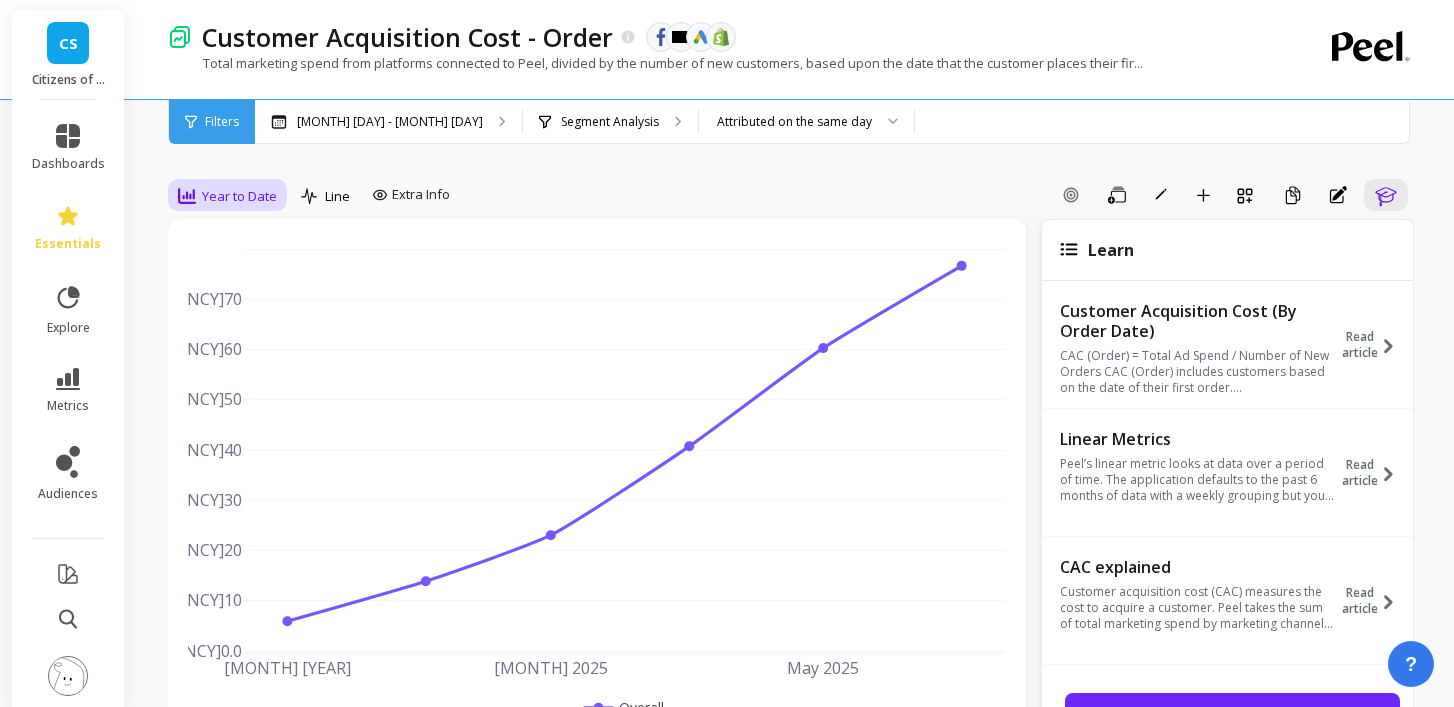 click on "Year to Date" at bounding box center (239, 196) 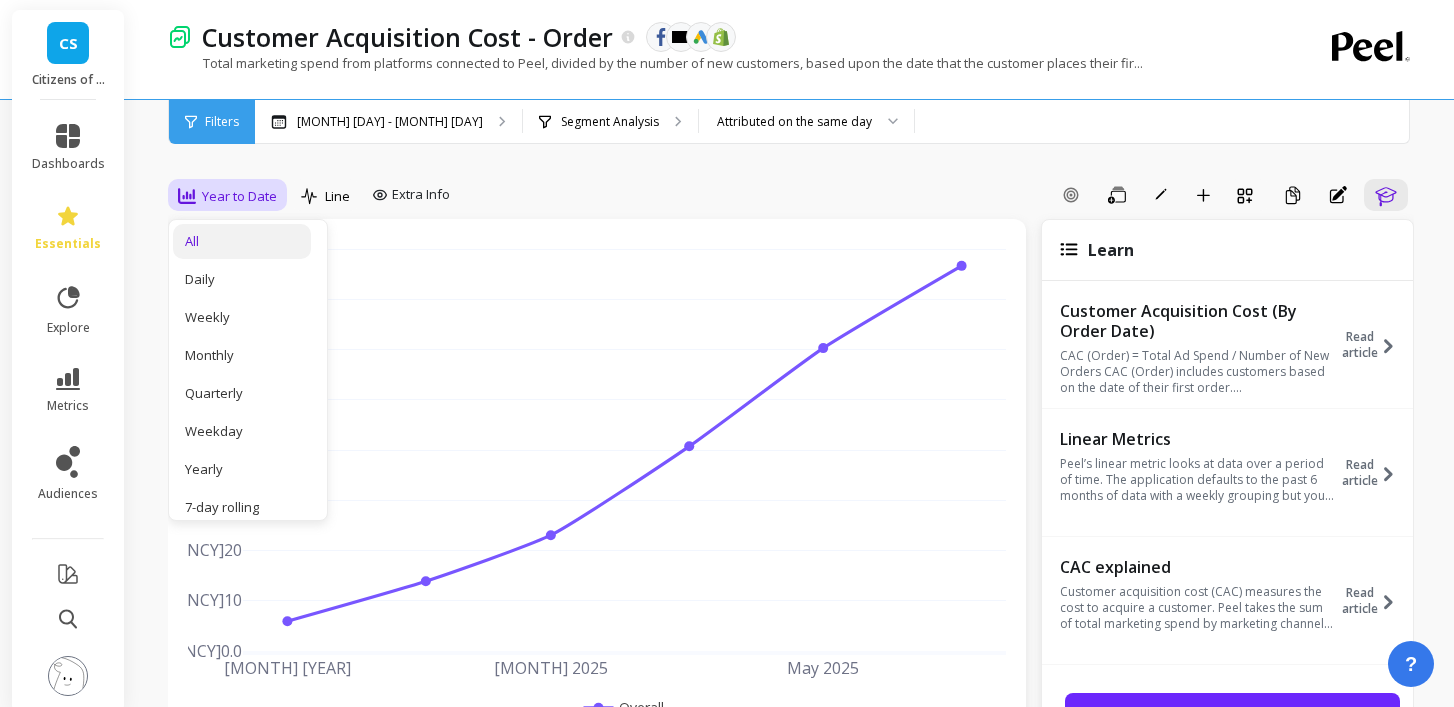 click on "All" at bounding box center [242, 241] 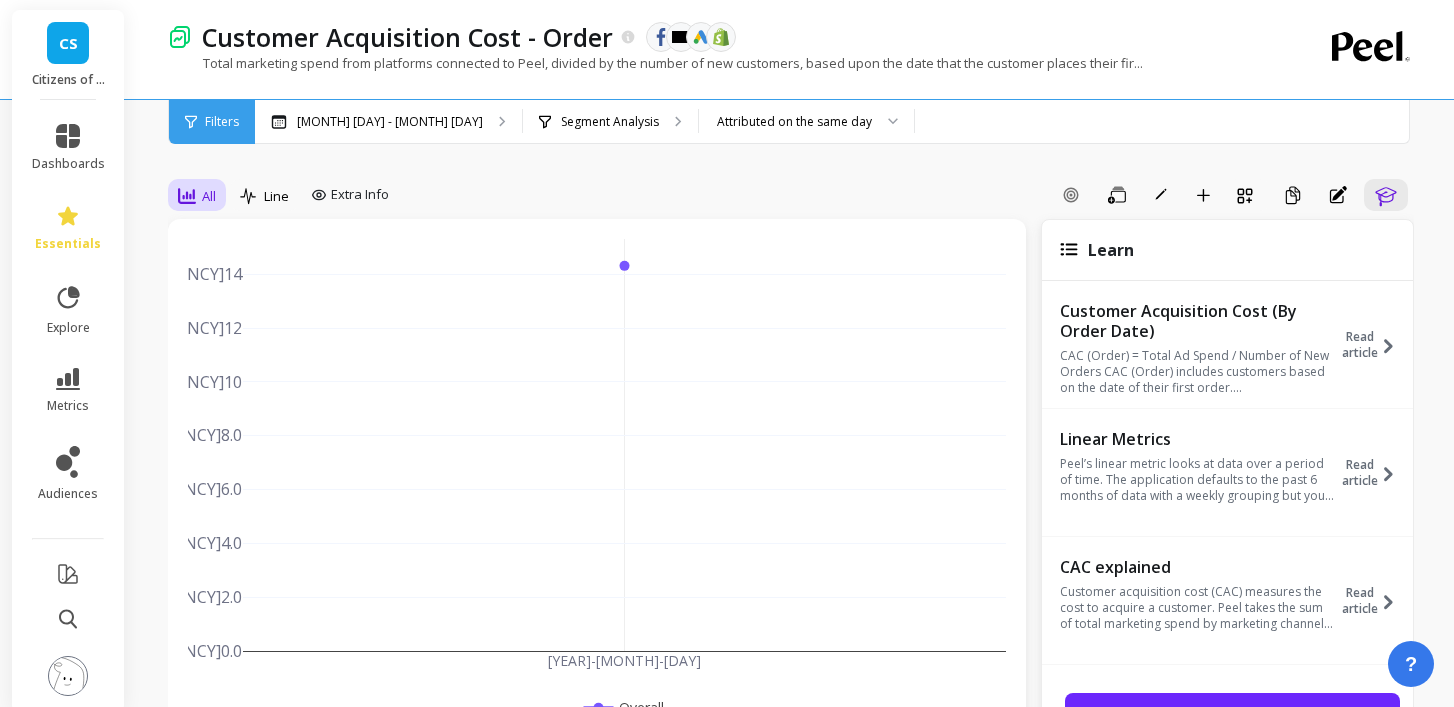 click on "All" at bounding box center (209, 196) 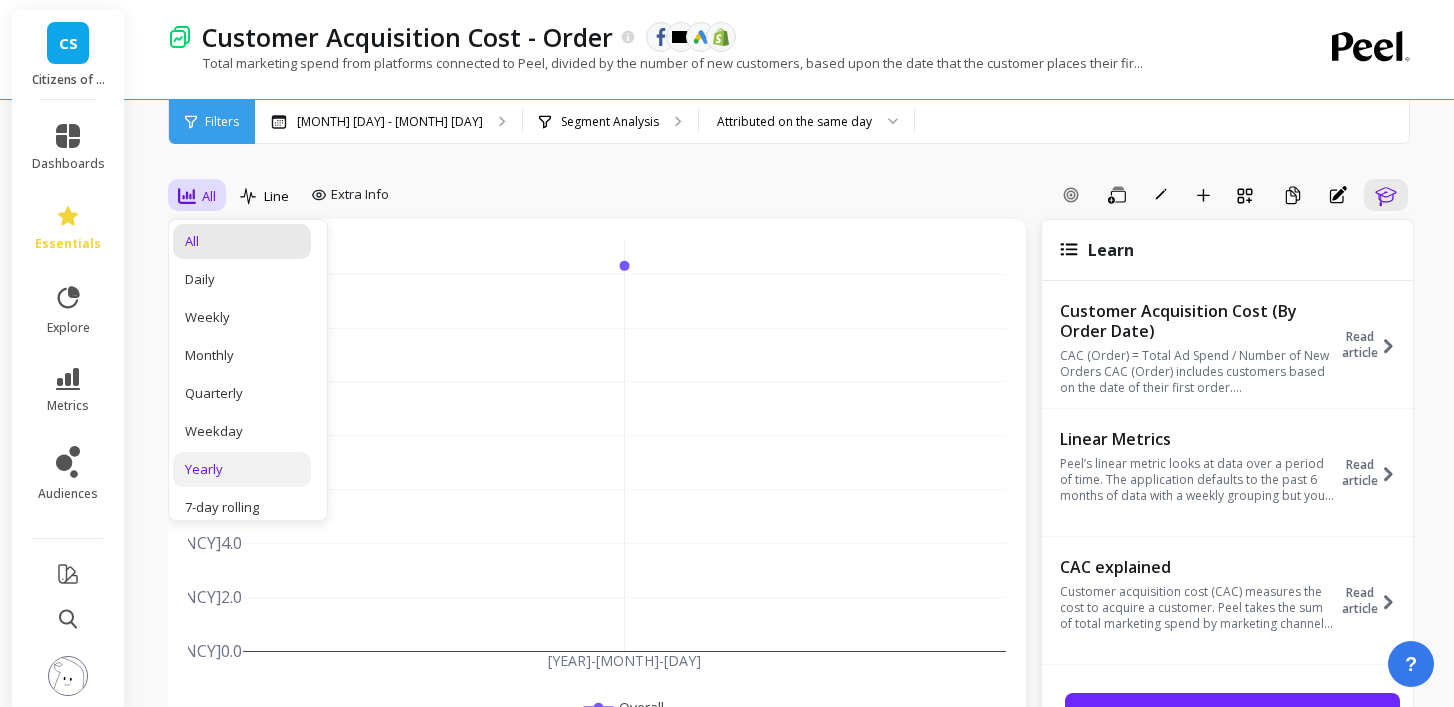 click on "Yearly" at bounding box center [242, 469] 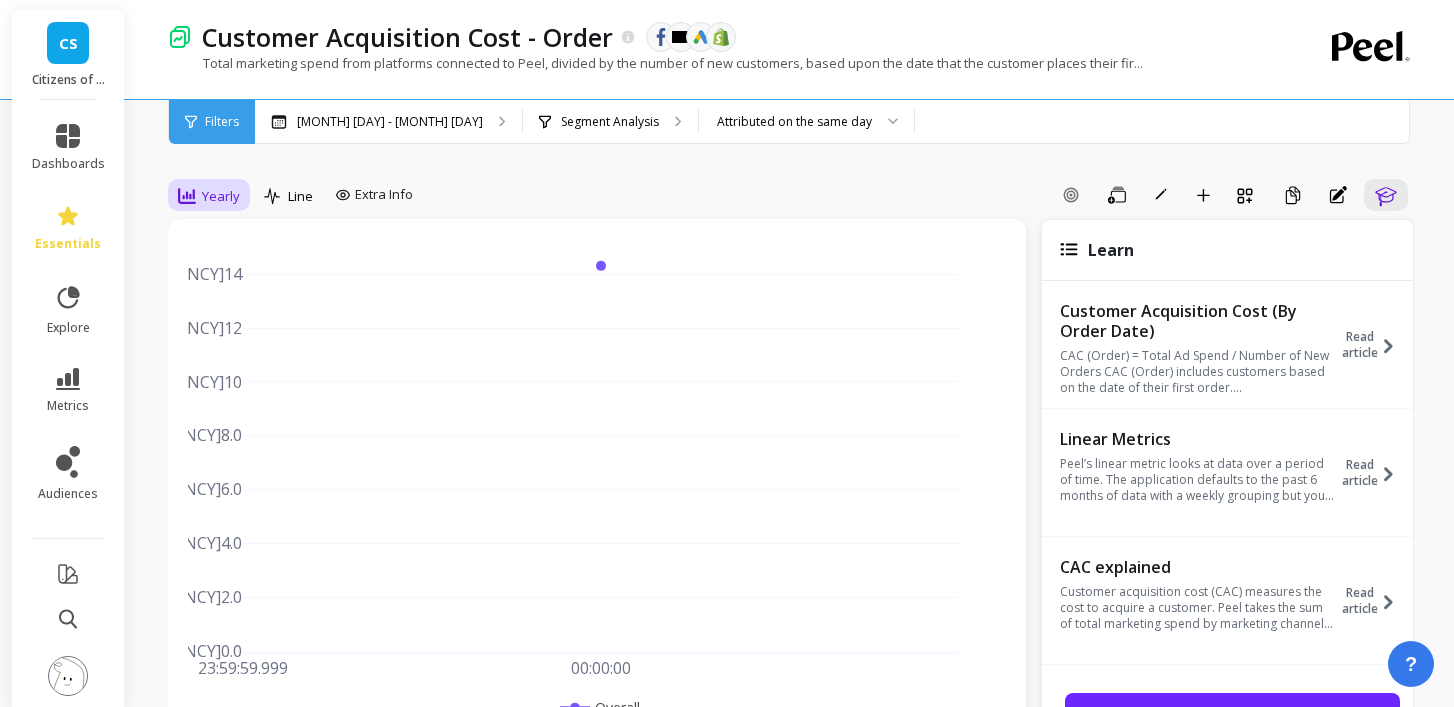 click on "Yearly" at bounding box center (221, 196) 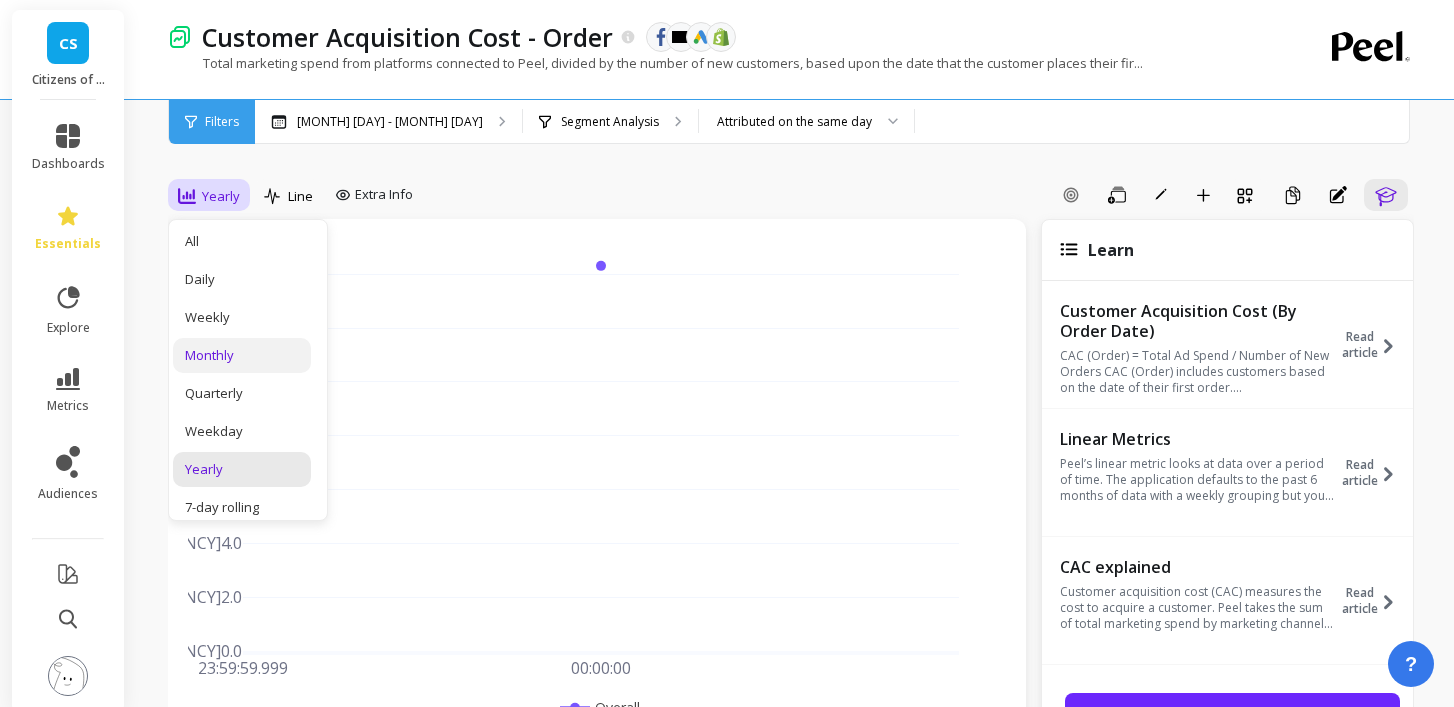 click on "Monthly" at bounding box center [242, 355] 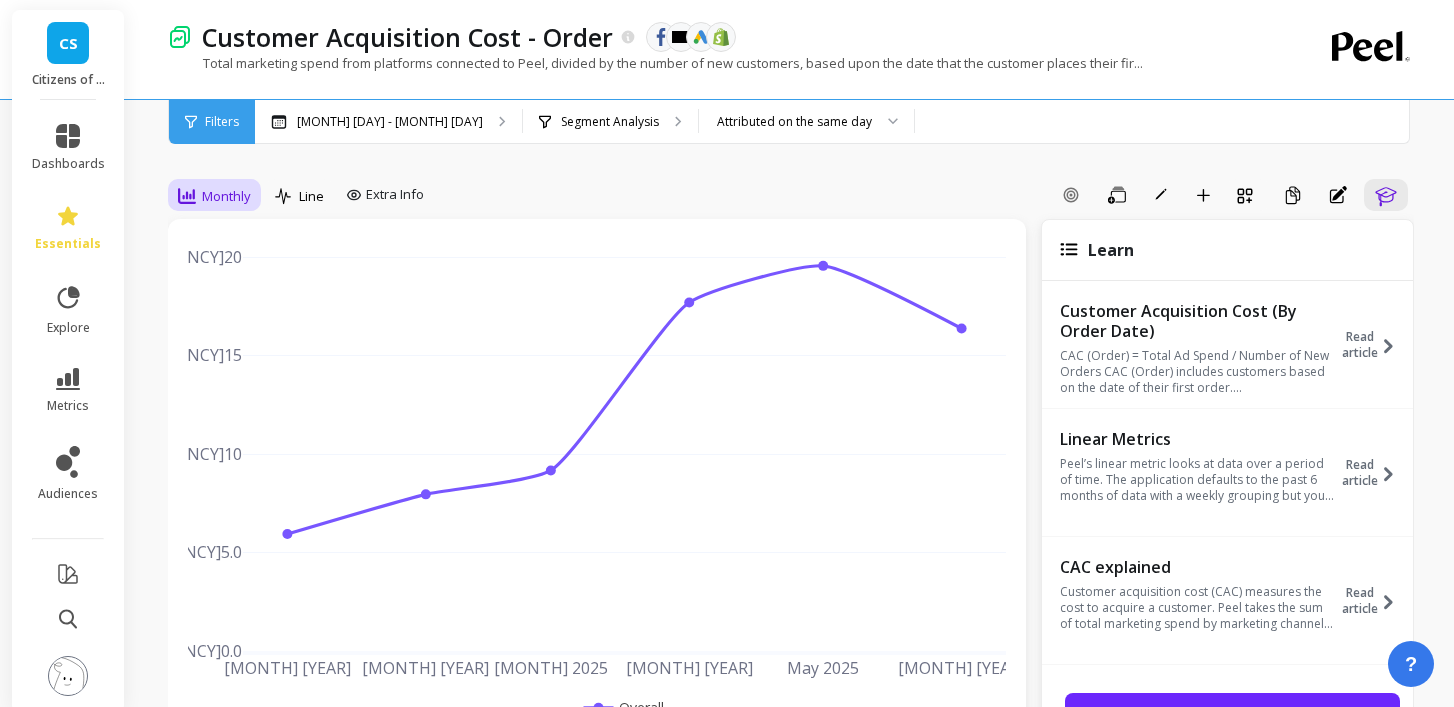click on "Monthly" at bounding box center [226, 196] 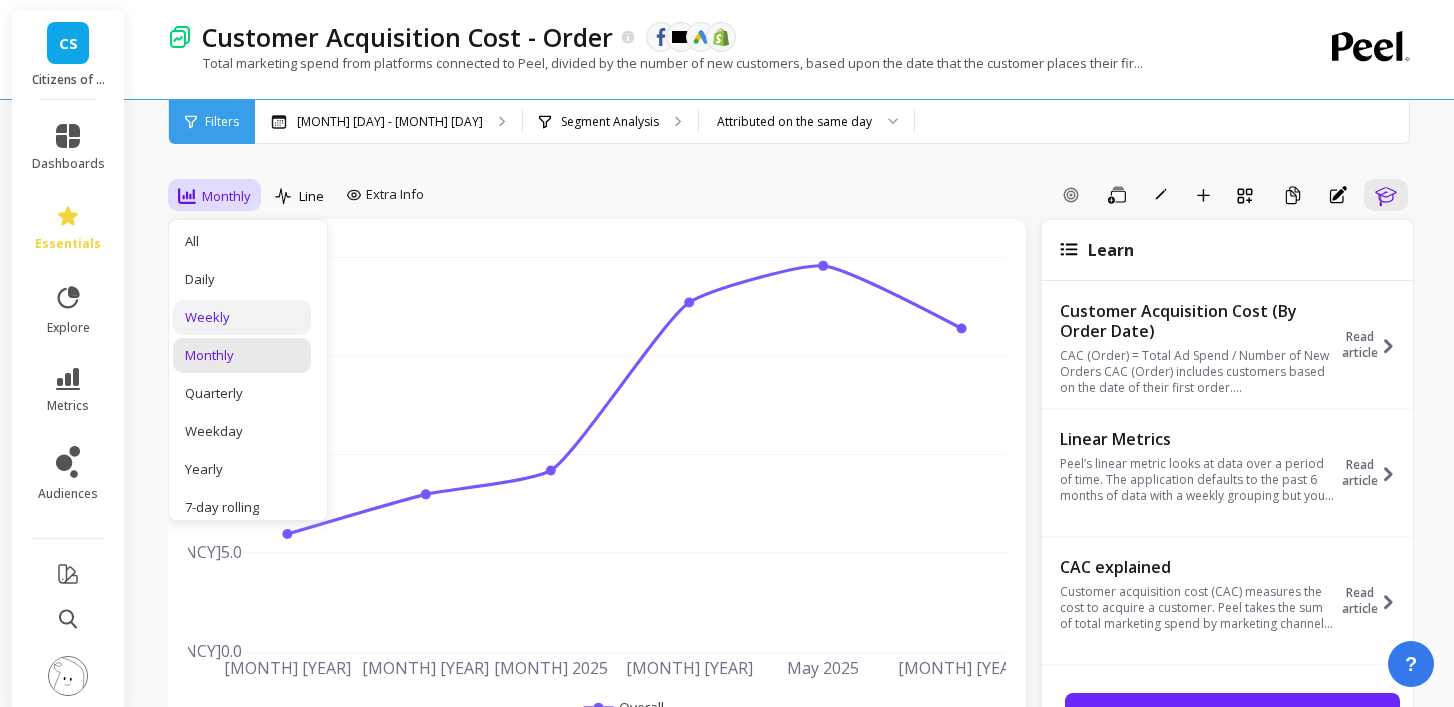 click on "Weekly" at bounding box center (242, 317) 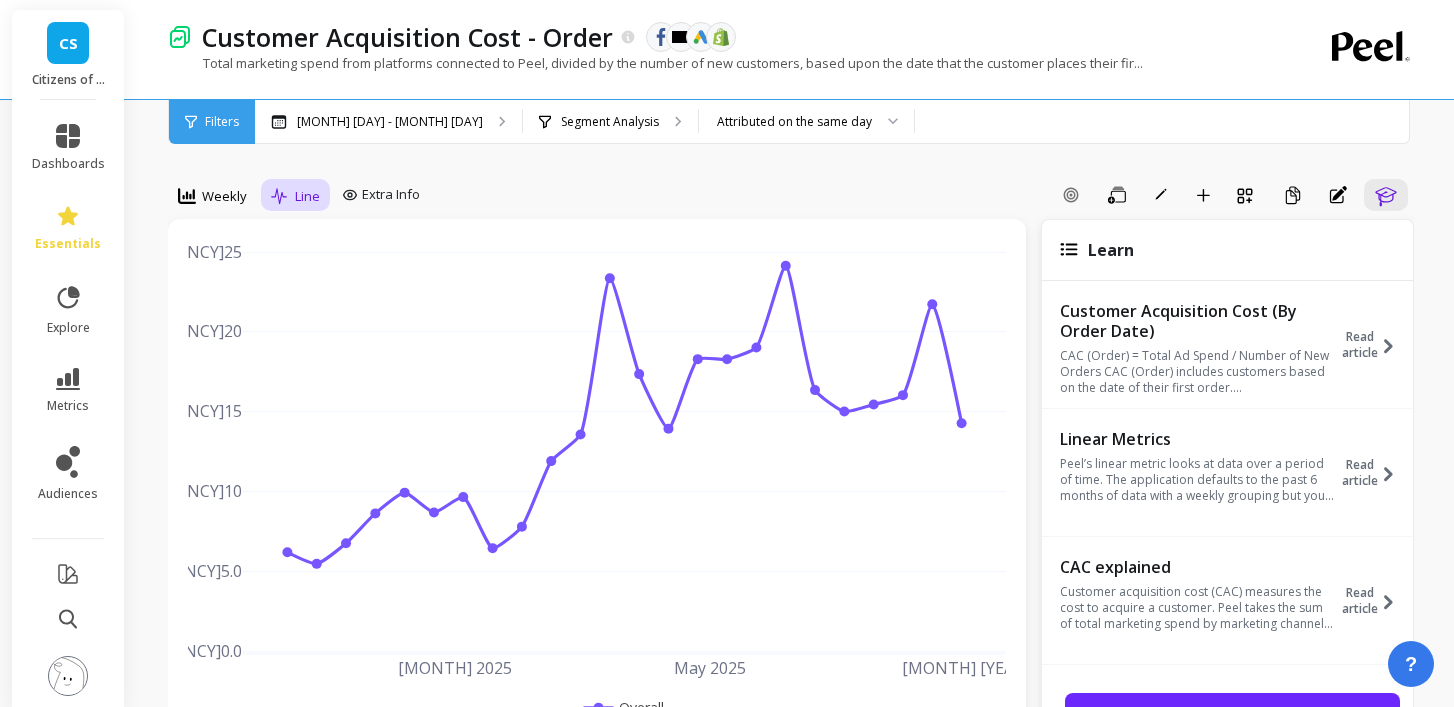 click on "Line" at bounding box center (212, 196) 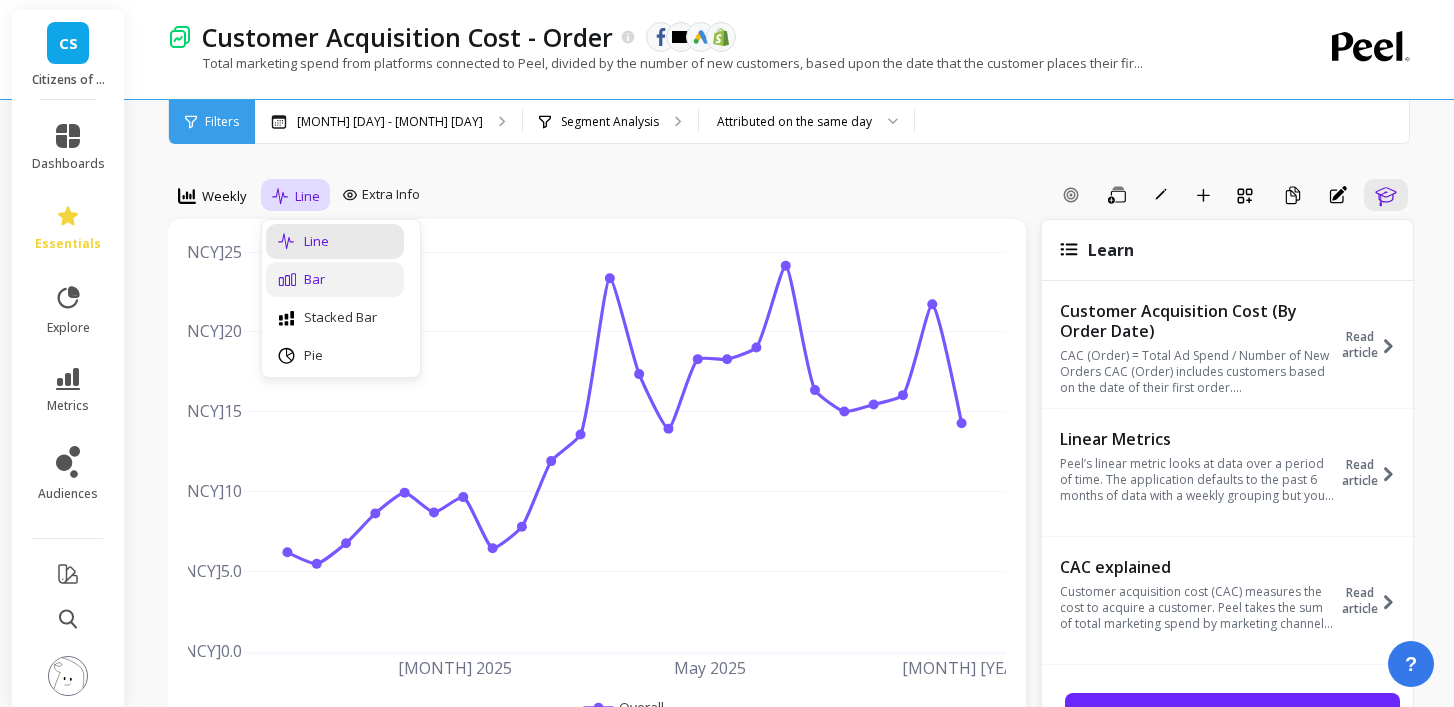 click on "Bar" at bounding box center [335, 279] 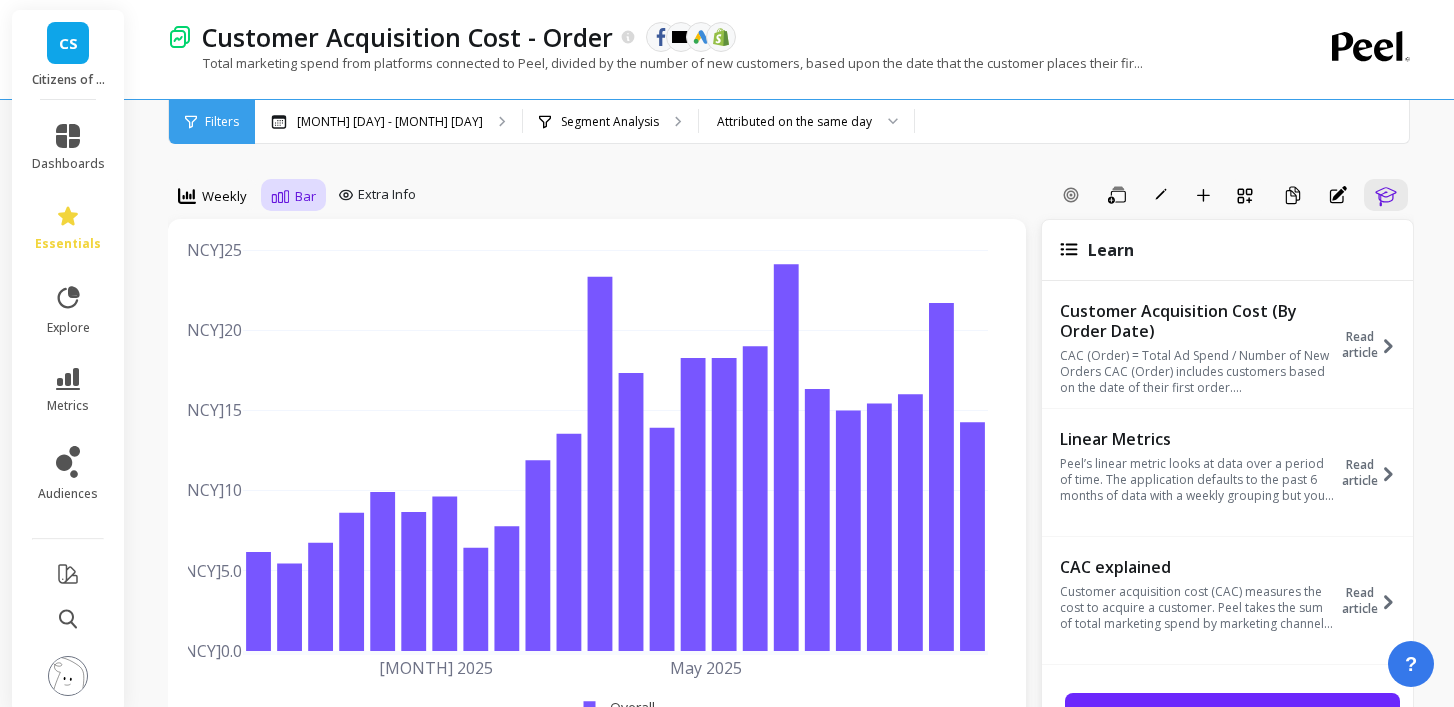 click at bounding box center (187, 196) 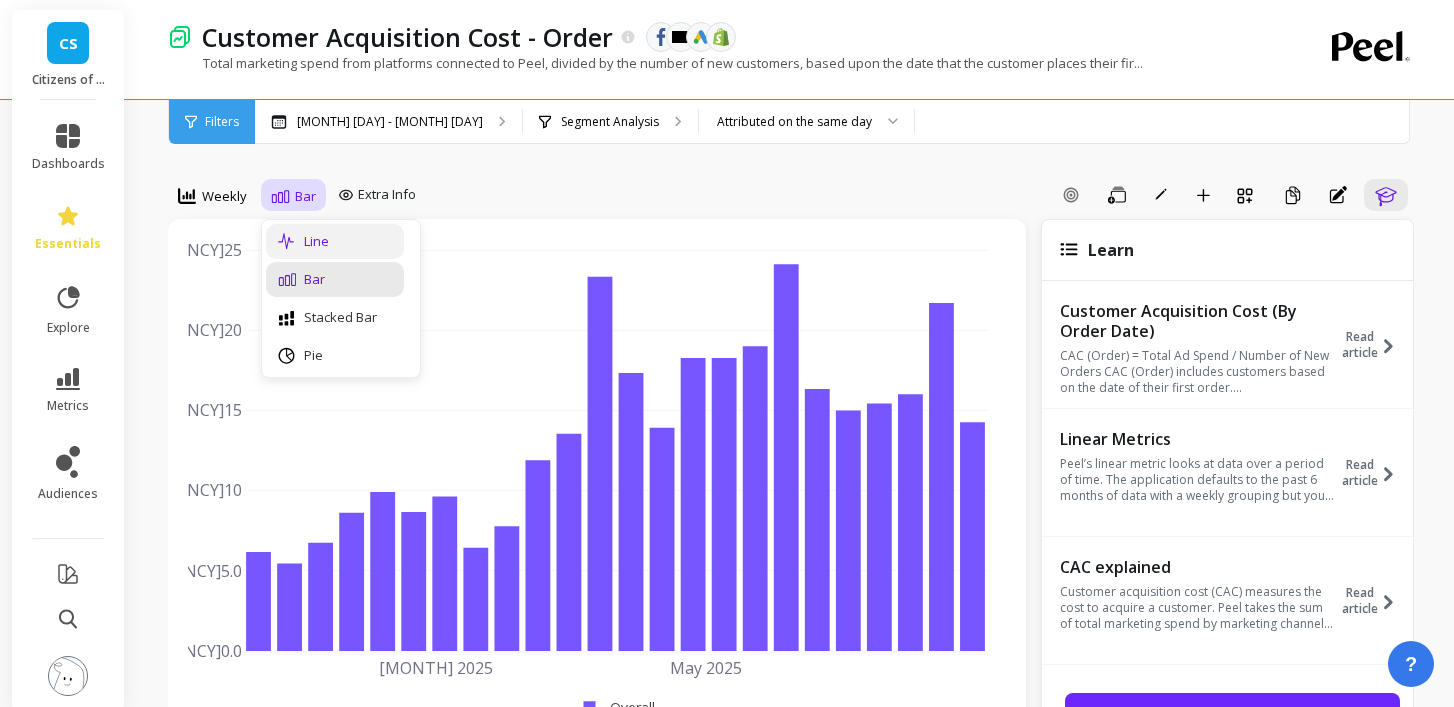 click at bounding box center (287, 241) 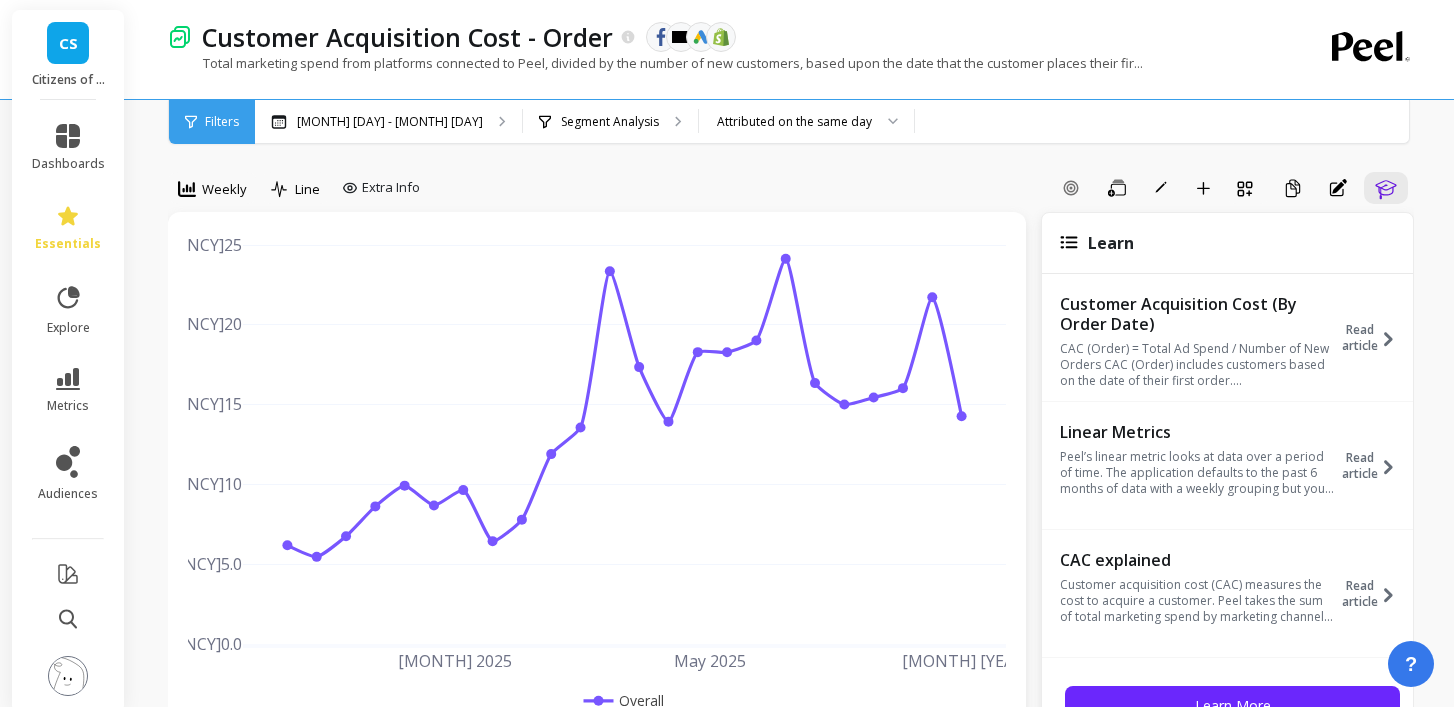 scroll, scrollTop: 0, scrollLeft: 0, axis: both 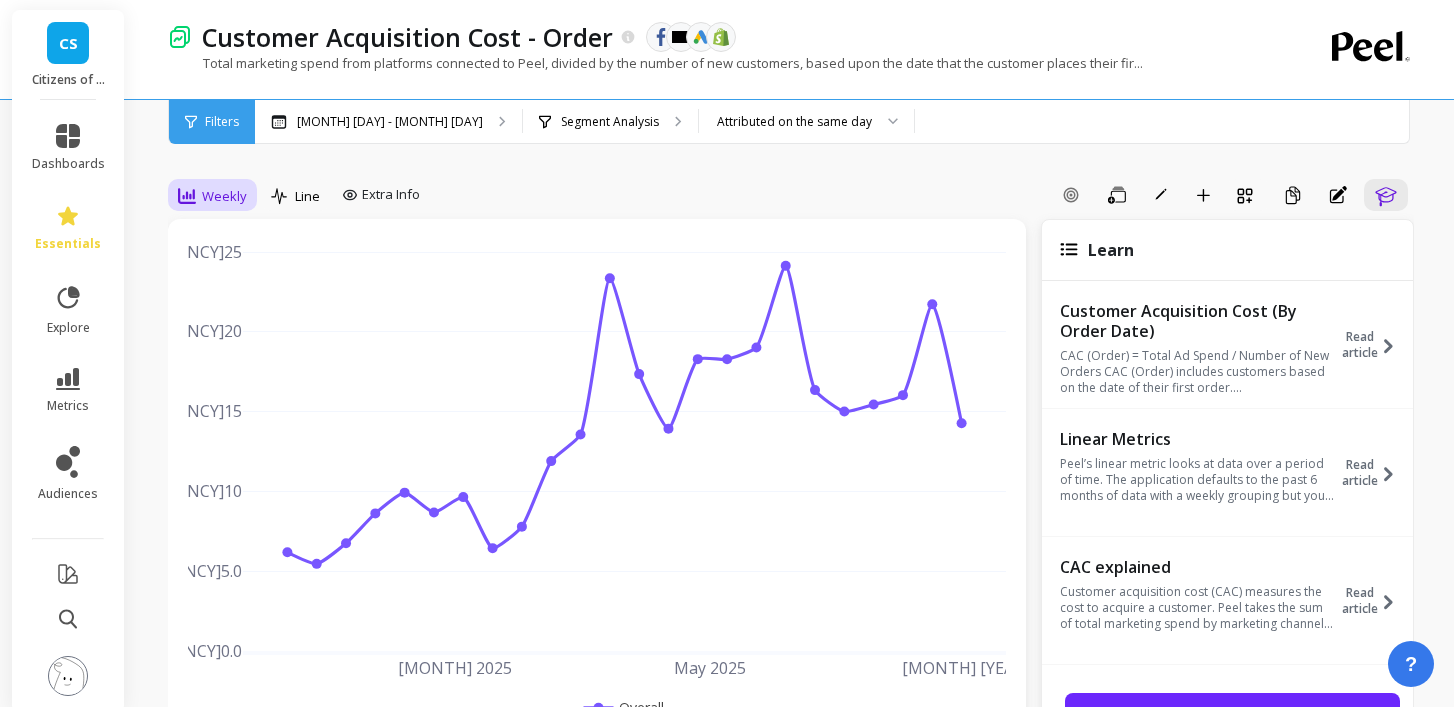 click on "Weekly" at bounding box center (212, 196) 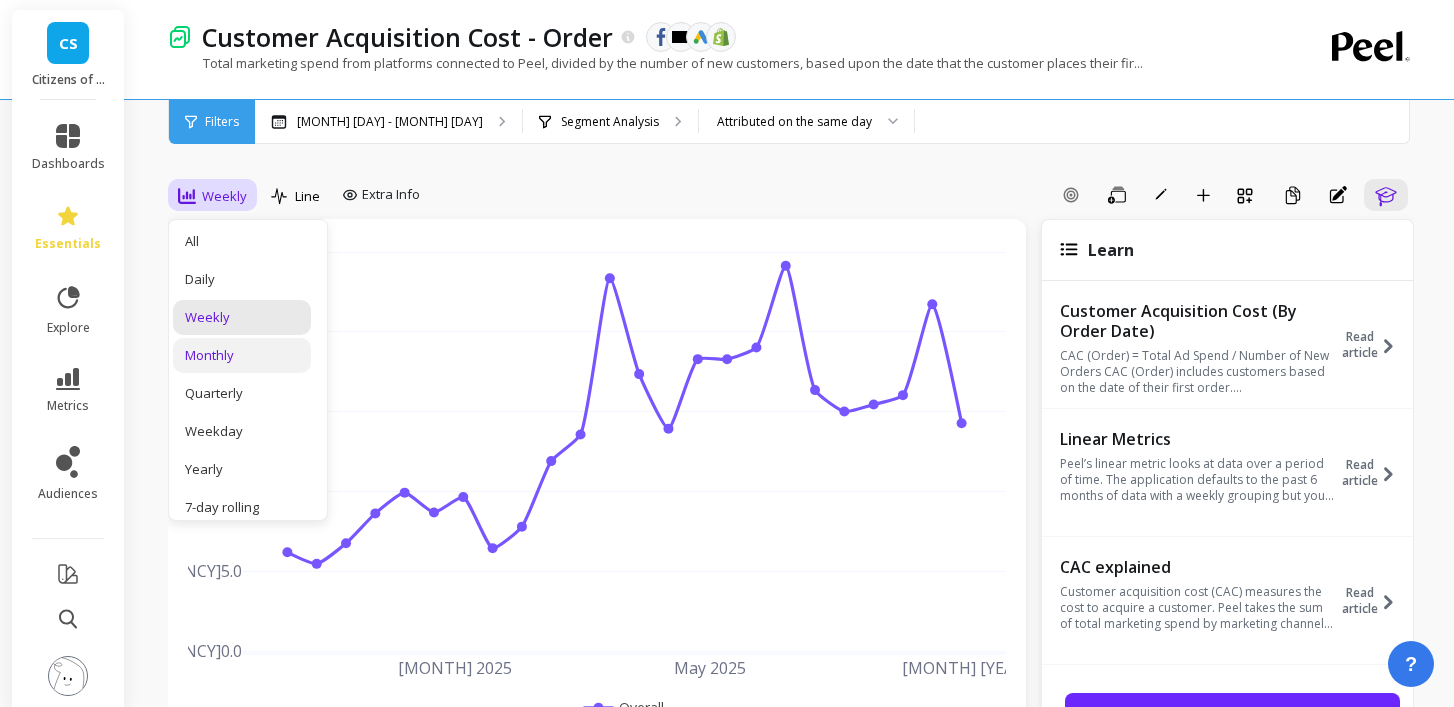 click on "Monthly" at bounding box center (242, 355) 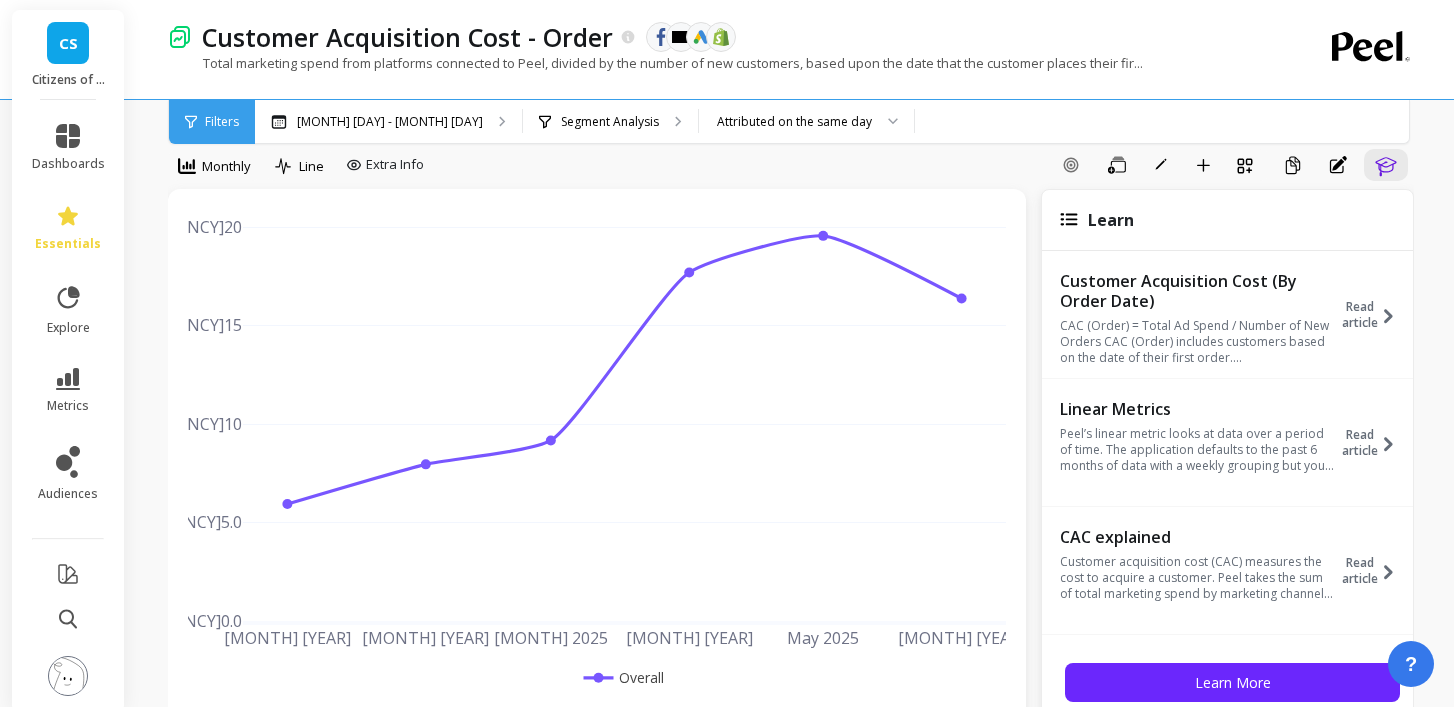 scroll, scrollTop: 31, scrollLeft: 0, axis: vertical 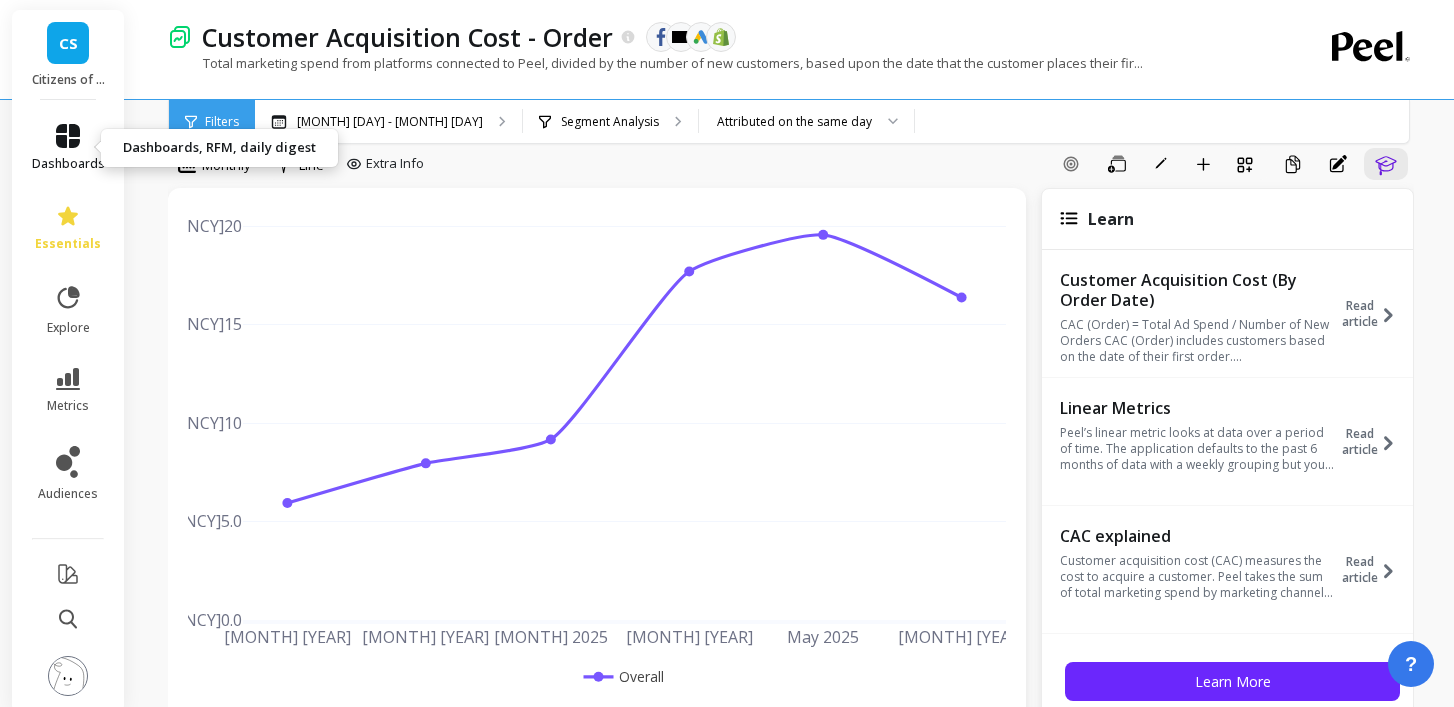 click at bounding box center [68, 136] 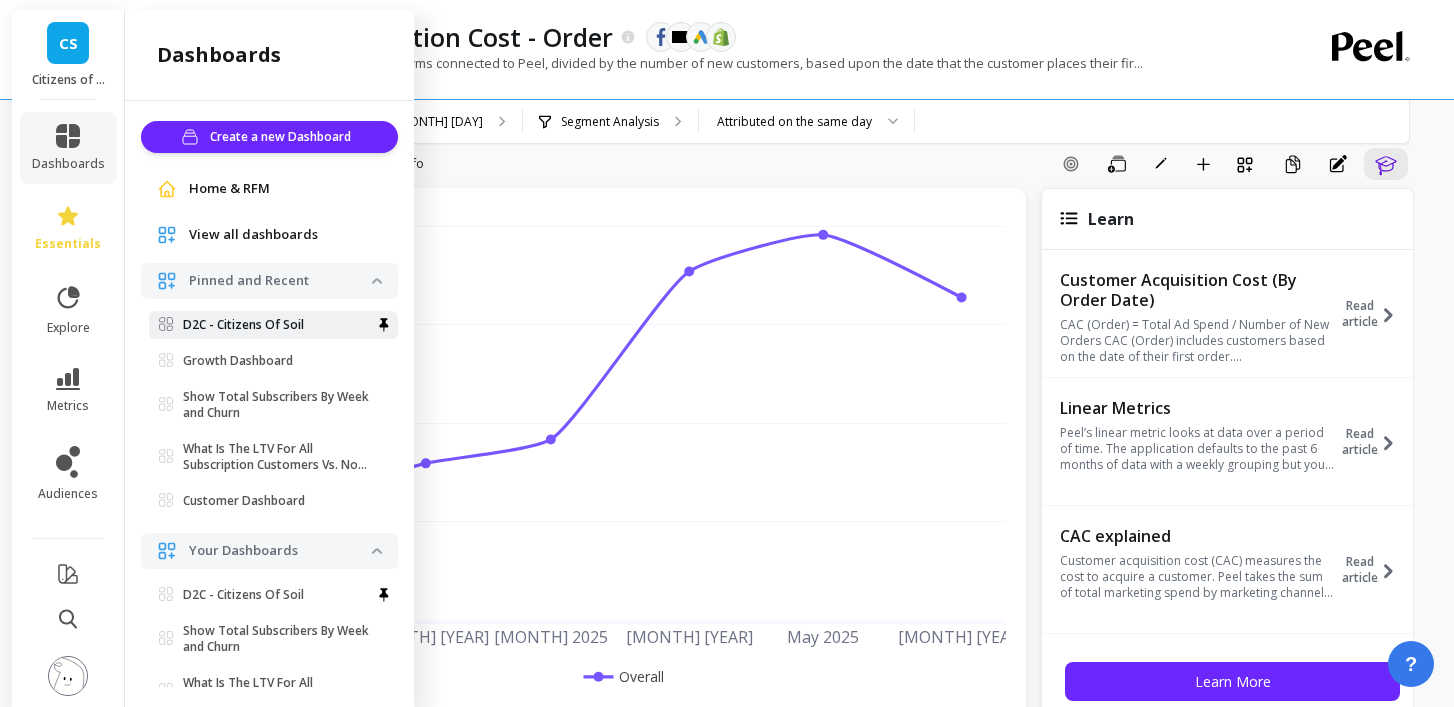 click on "D2C - Citizens Of Soil" at bounding box center [243, 325] 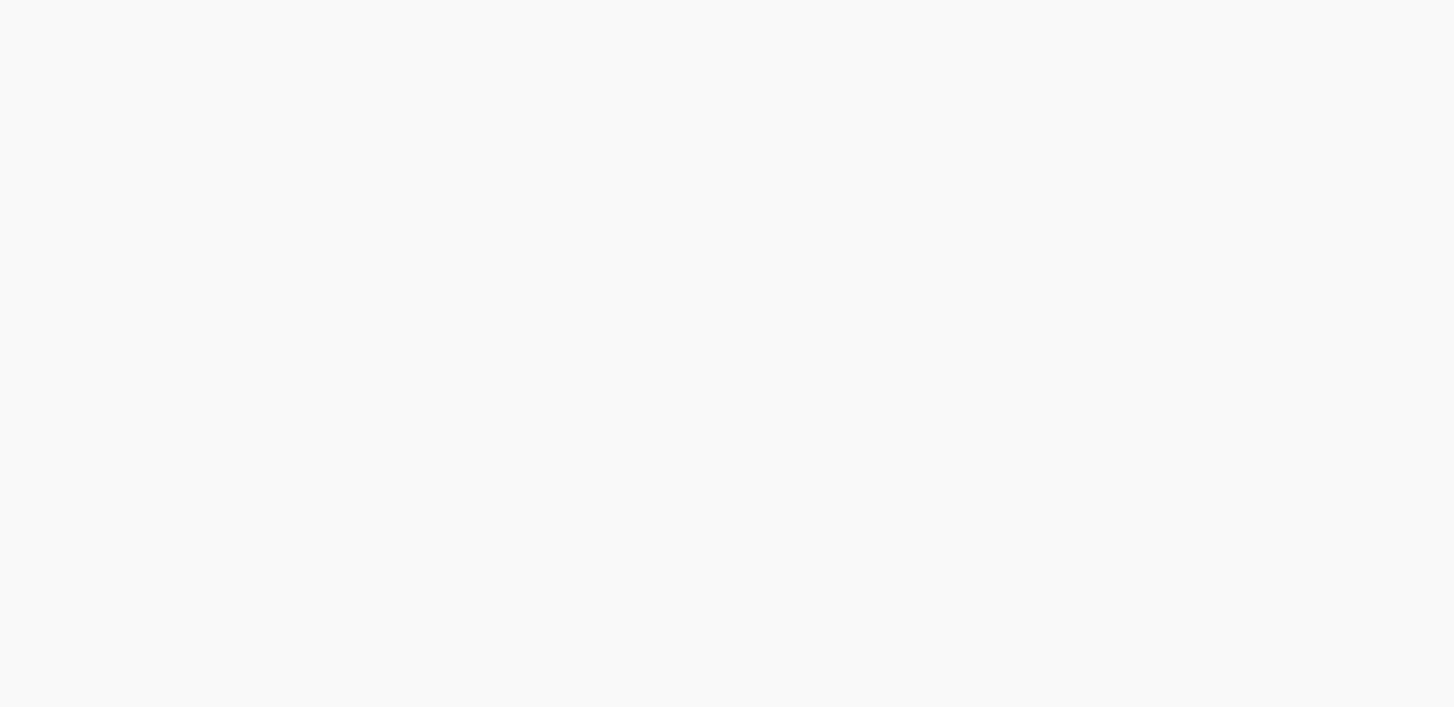 scroll, scrollTop: 0, scrollLeft: 0, axis: both 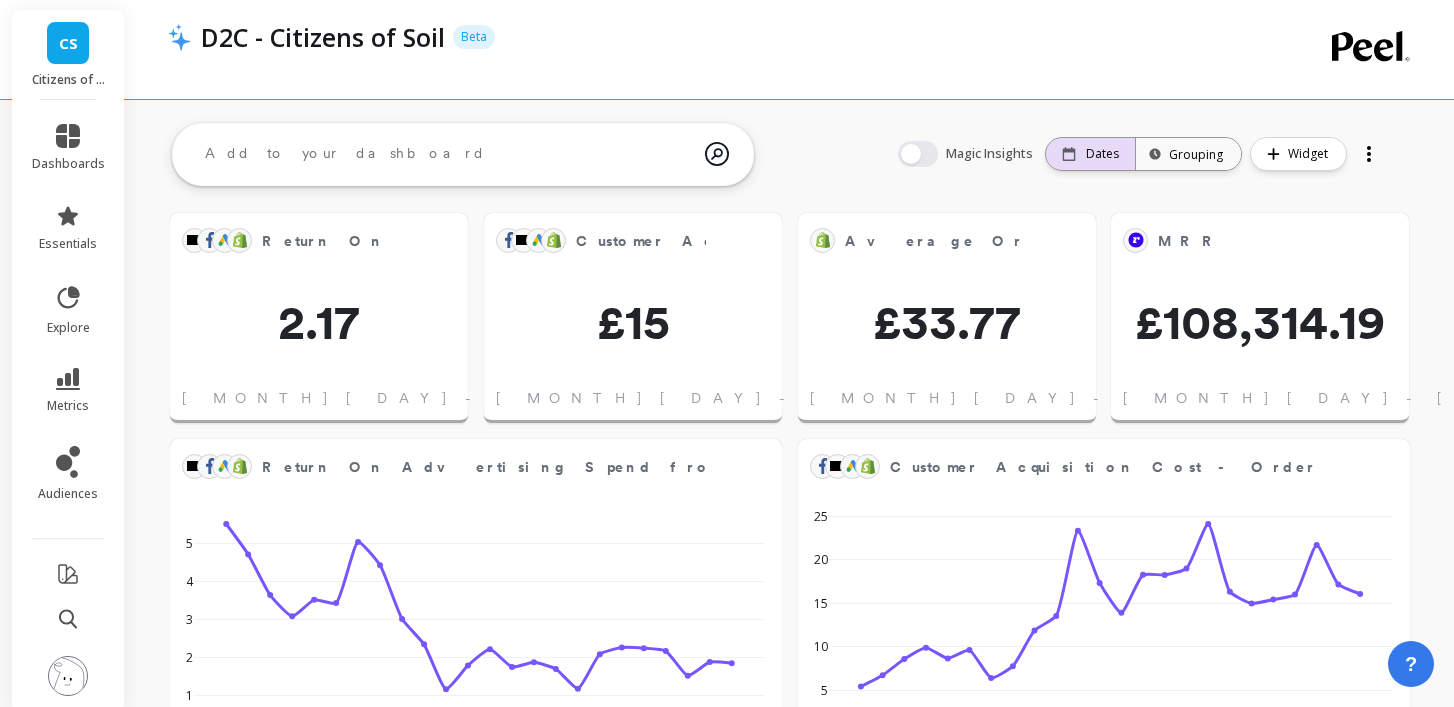 click on "Dates" at bounding box center [1102, 154] 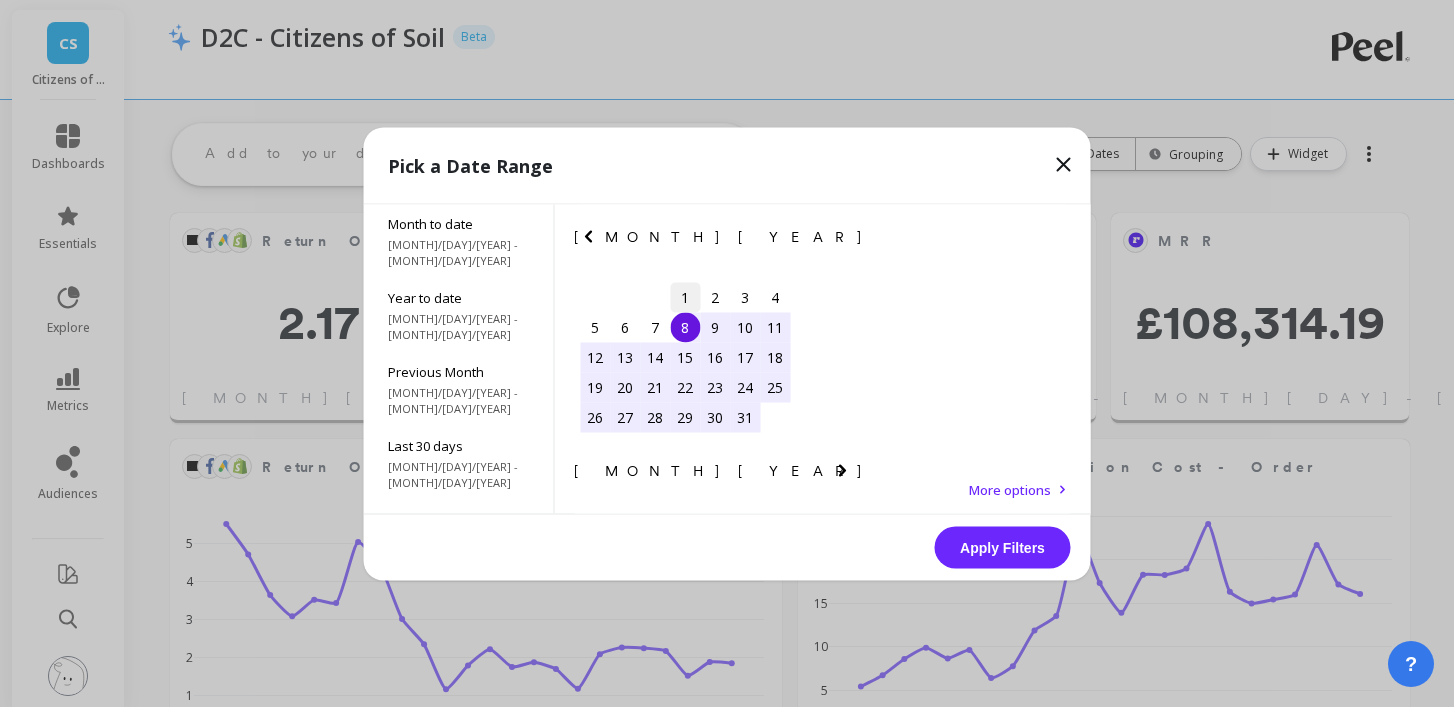 click on "1" at bounding box center [685, 297] 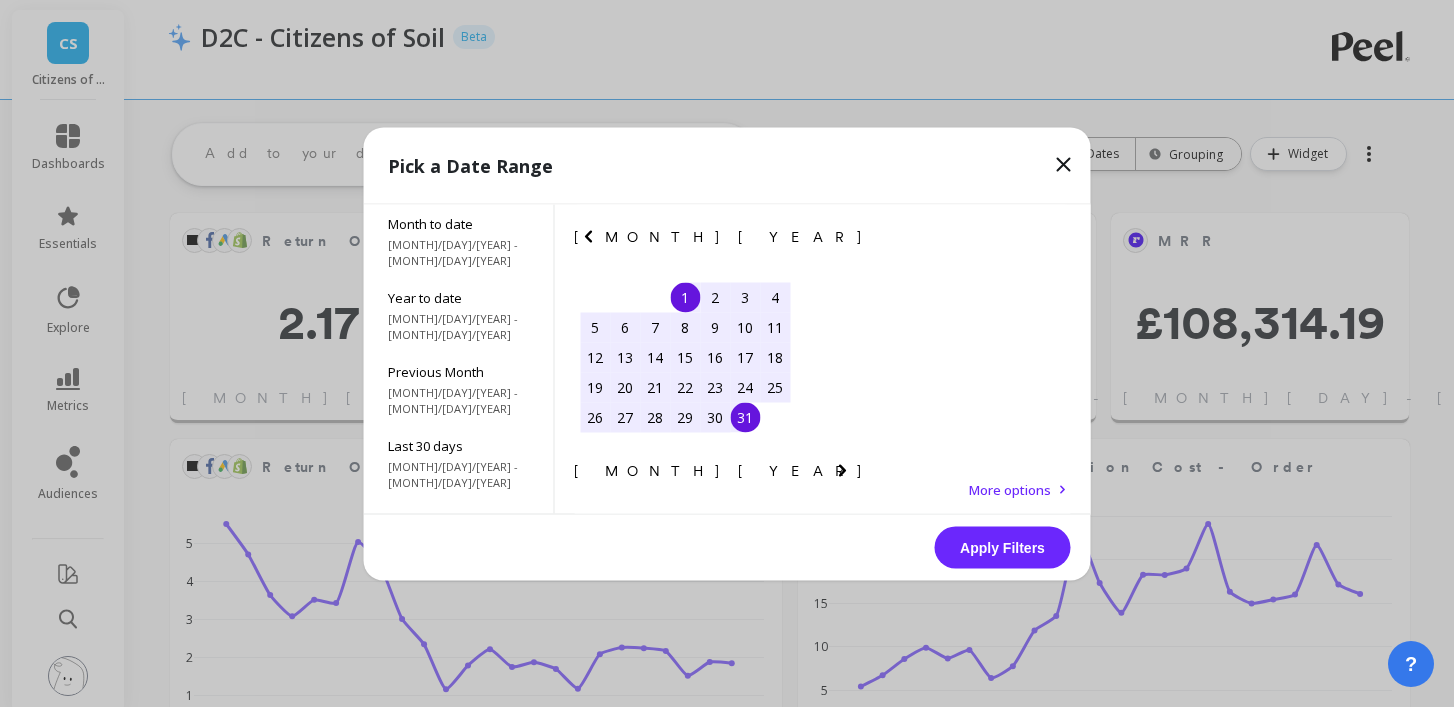 click on "31" at bounding box center (745, 417) 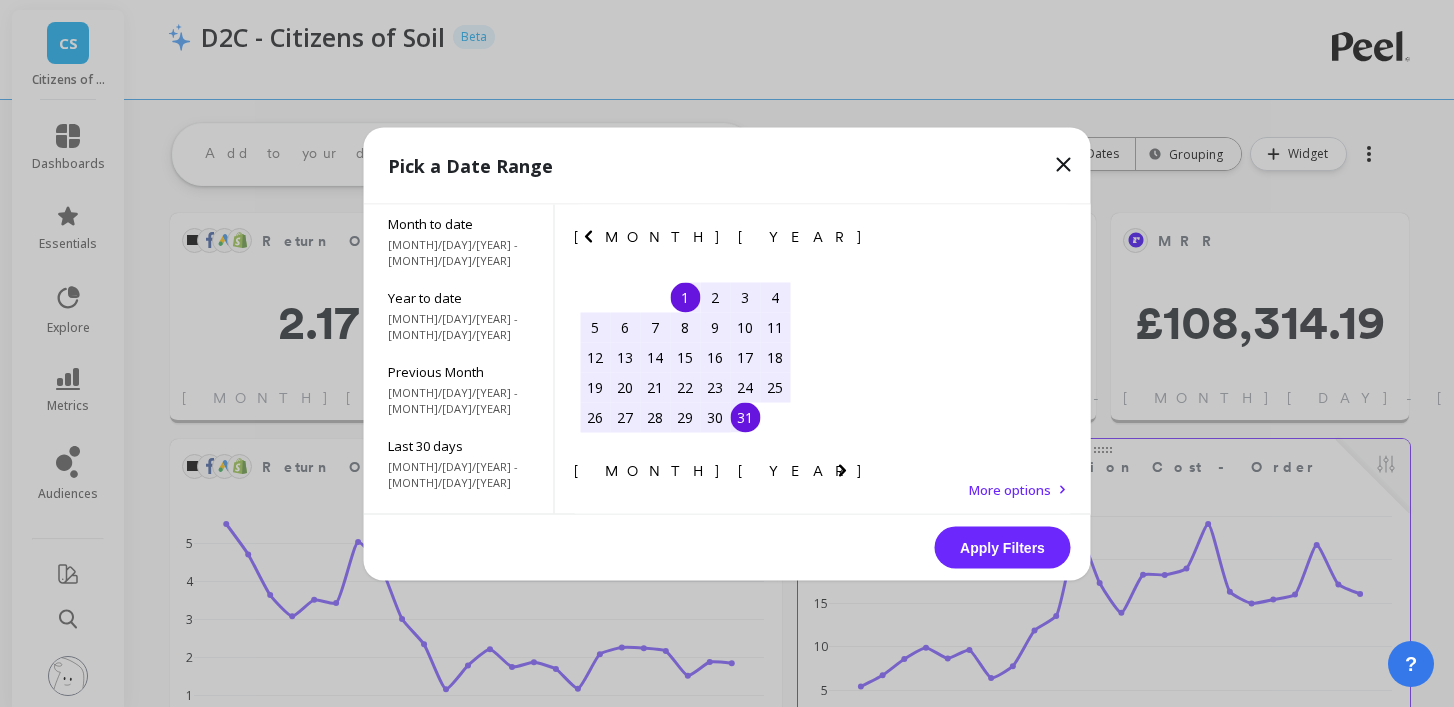 click on "Apply Filters" at bounding box center (1003, 547) 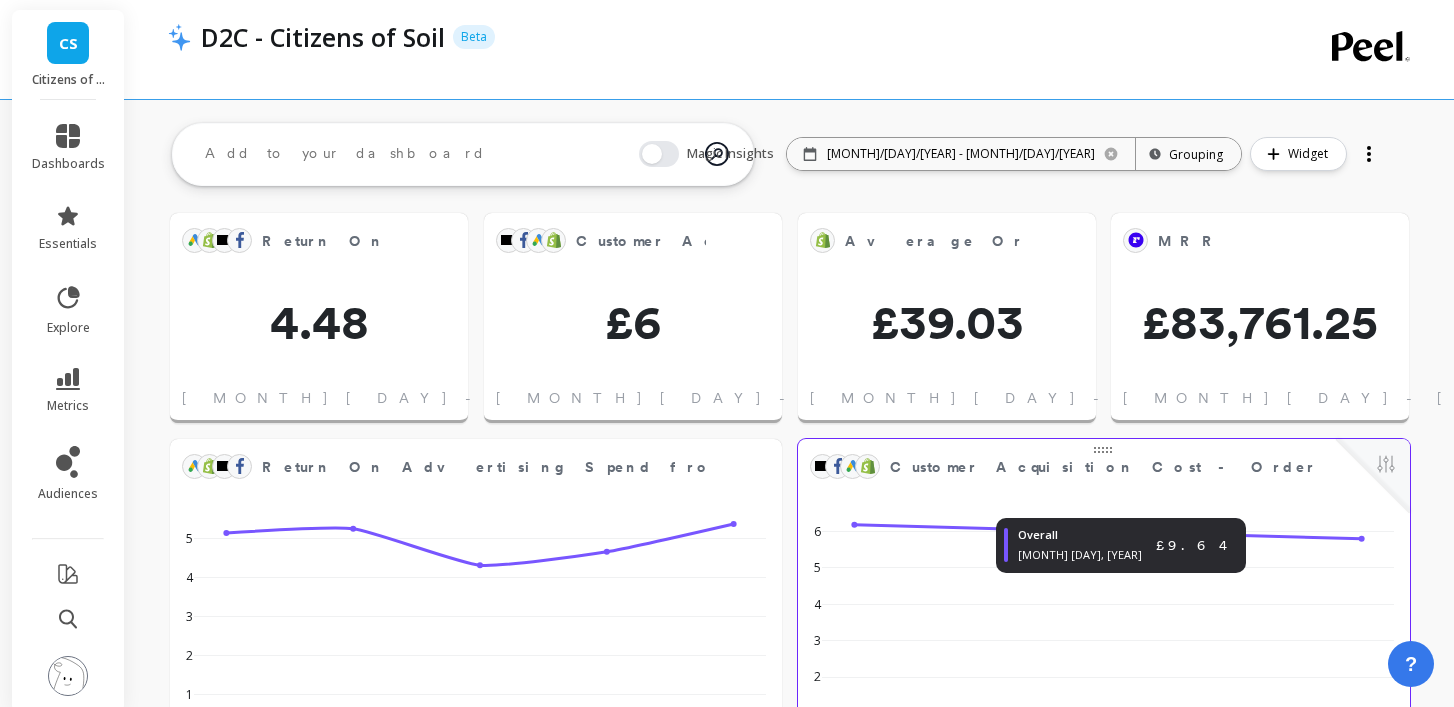 scroll, scrollTop: 1, scrollLeft: 1, axis: both 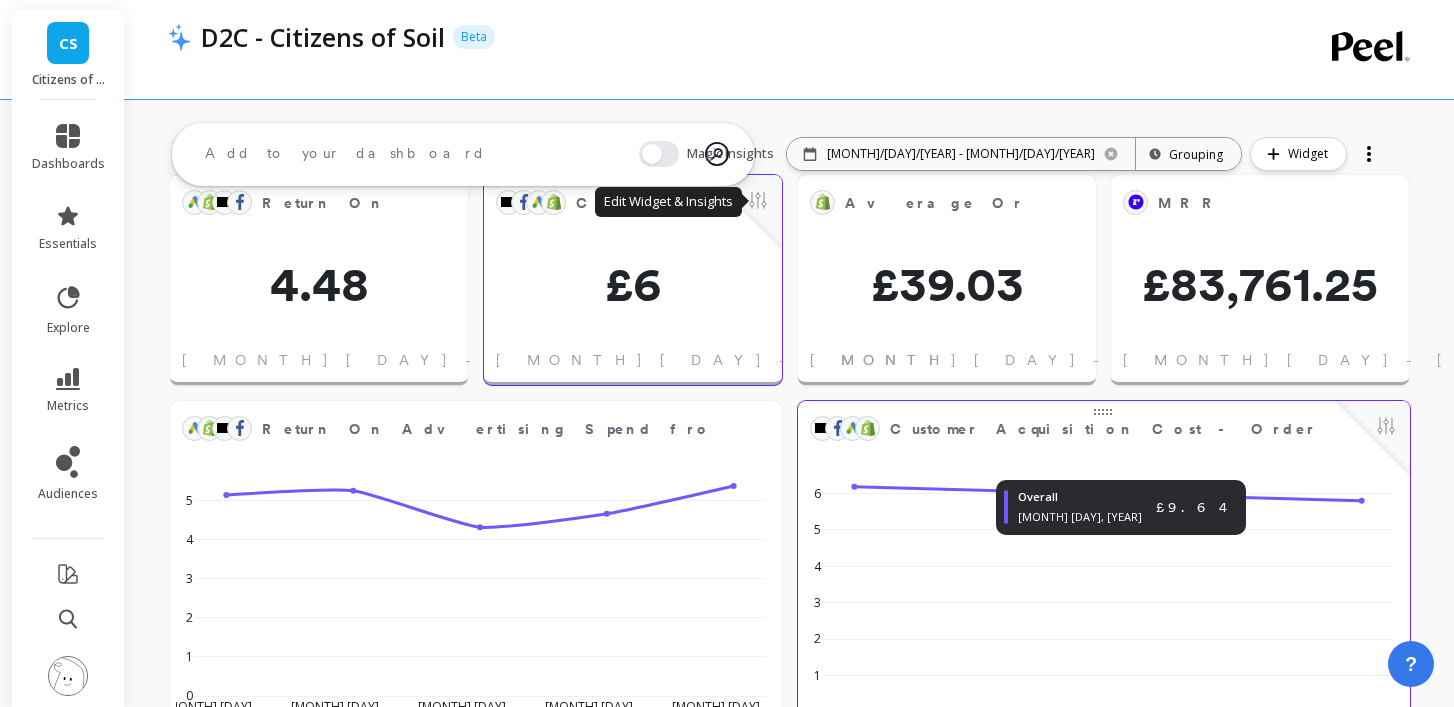 click at bounding box center [758, 202] 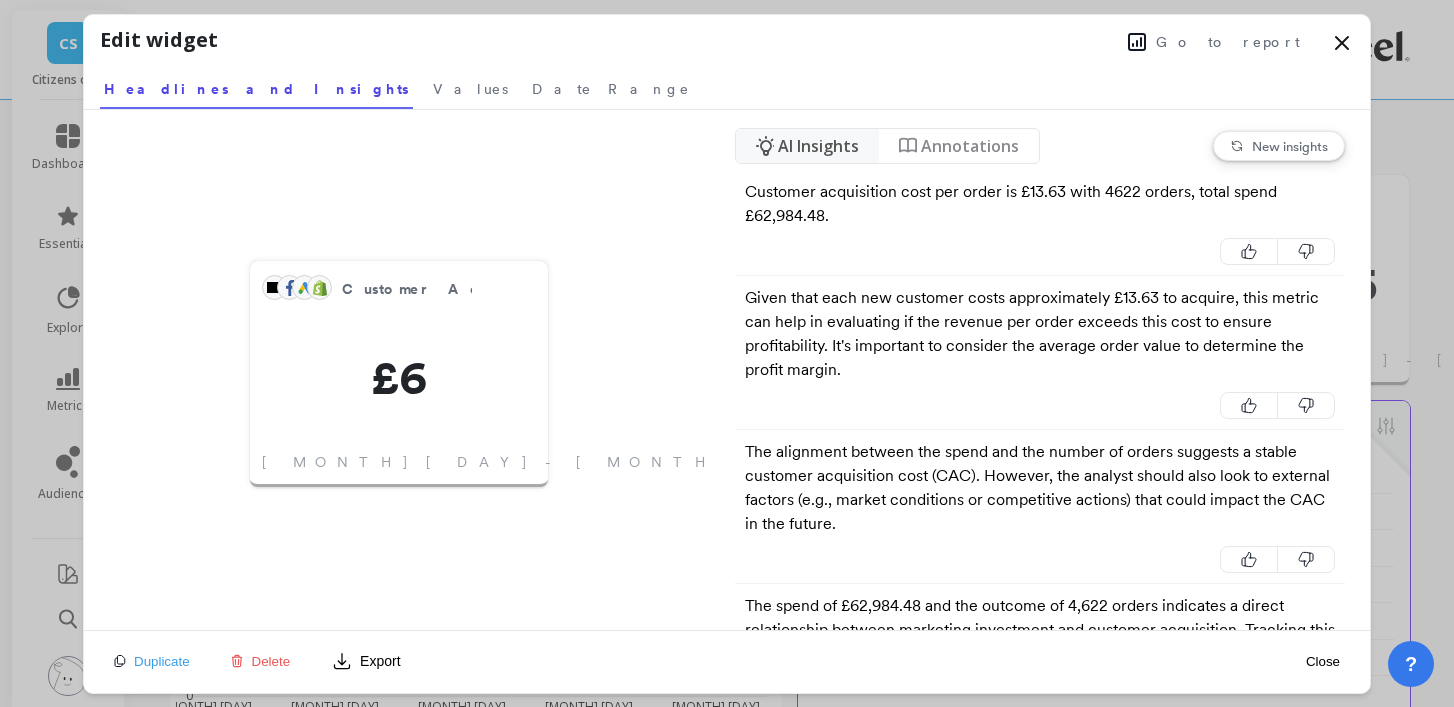 click on "Go to report" at bounding box center (1228, 42) 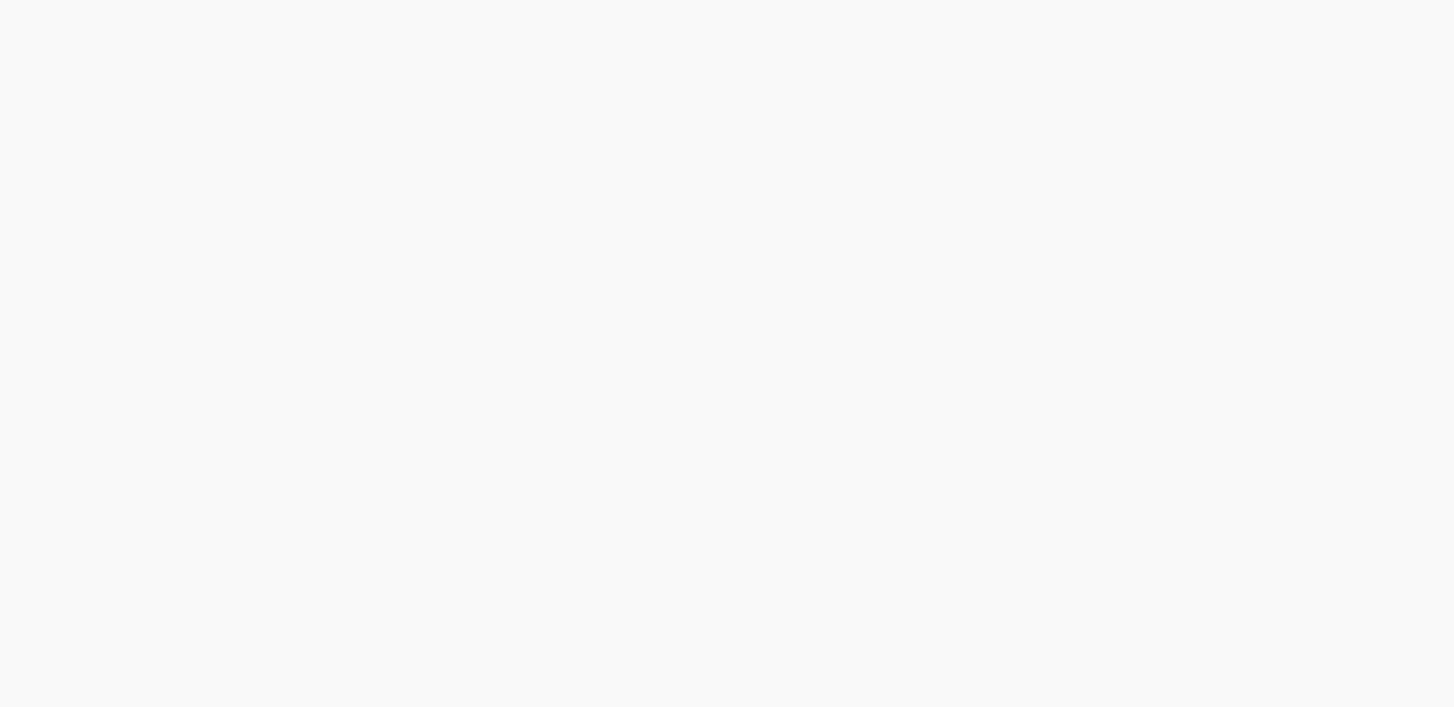 scroll, scrollTop: 0, scrollLeft: 0, axis: both 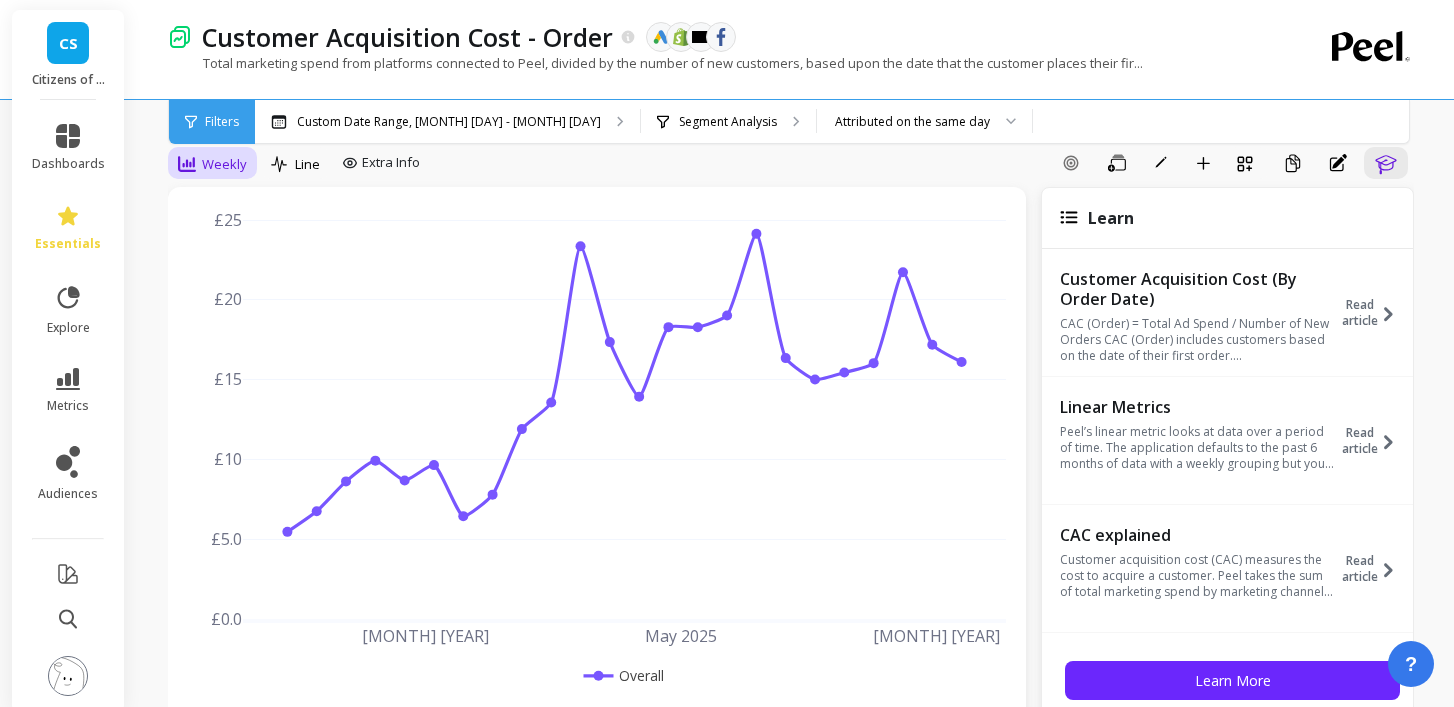 click on "Weekly" at bounding box center [224, 164] 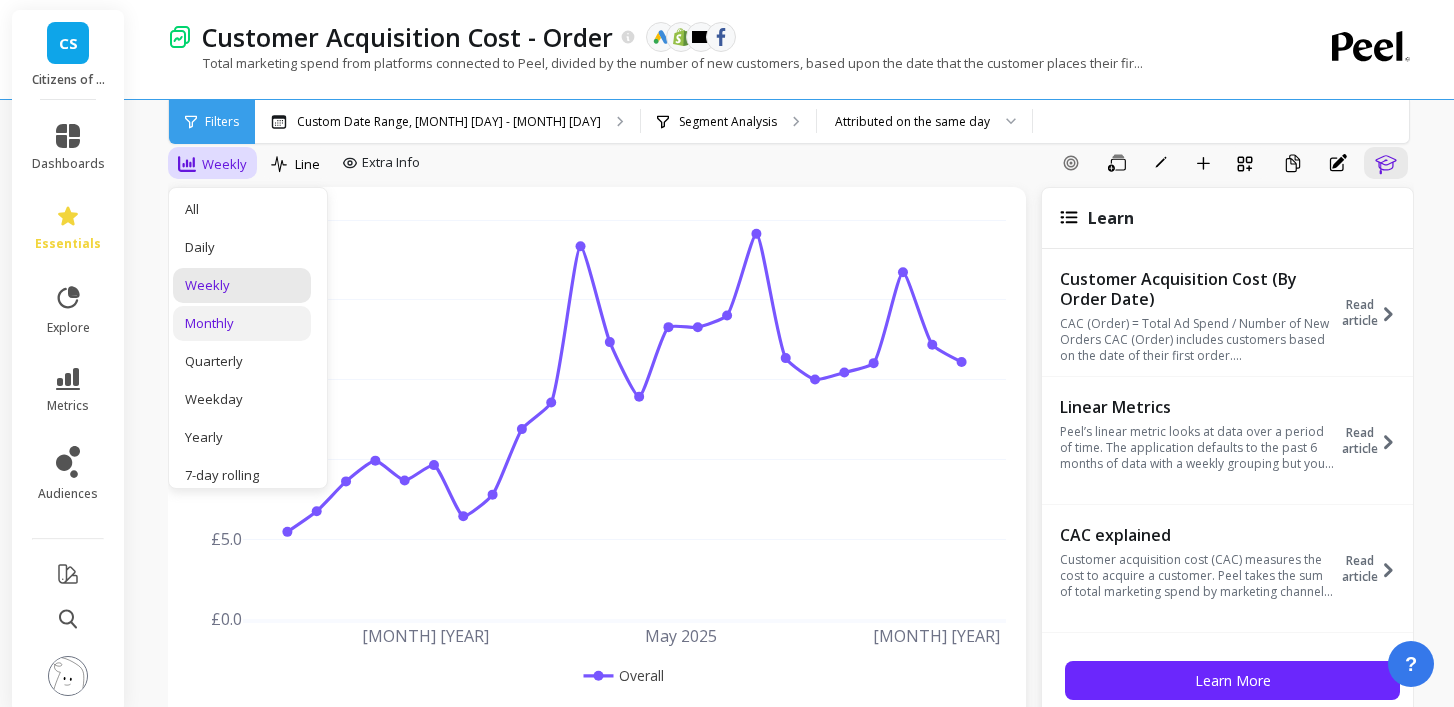 click on "Monthly" at bounding box center [242, 323] 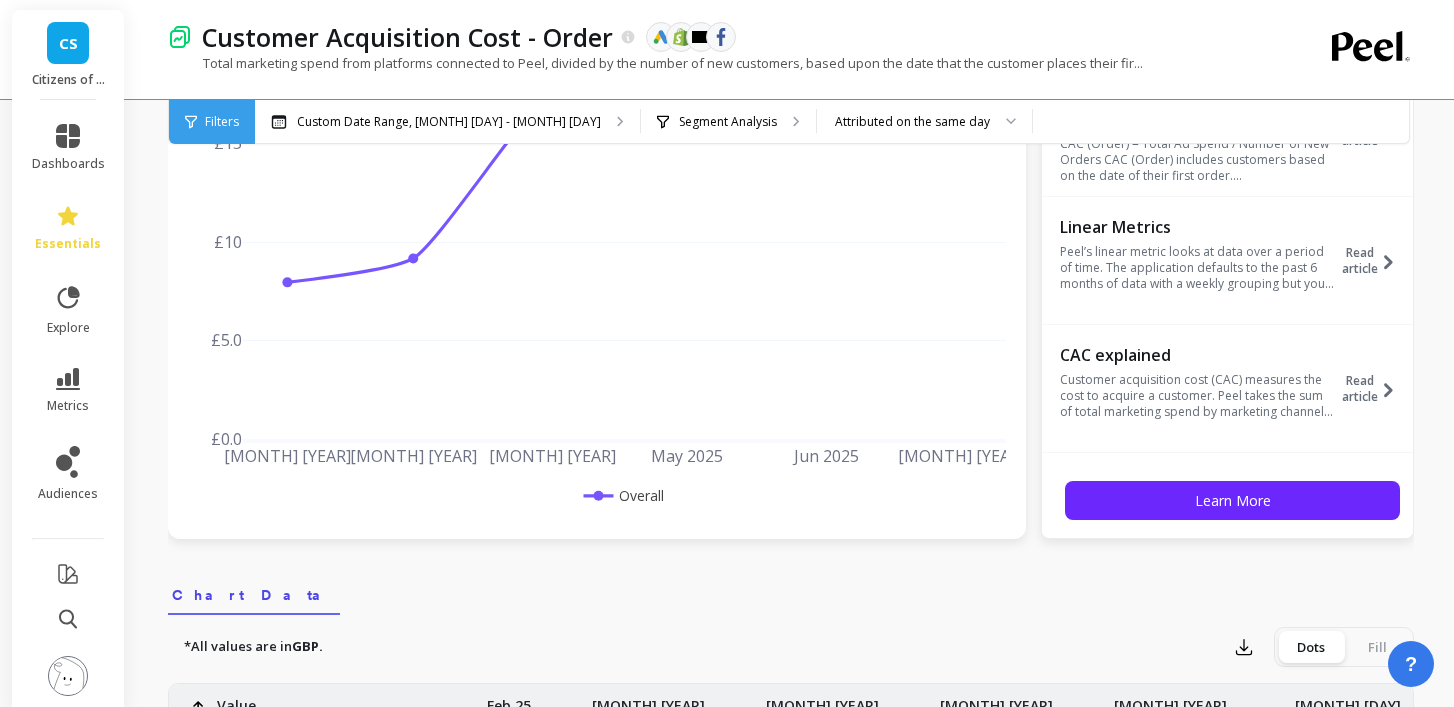 scroll, scrollTop: 0, scrollLeft: 0, axis: both 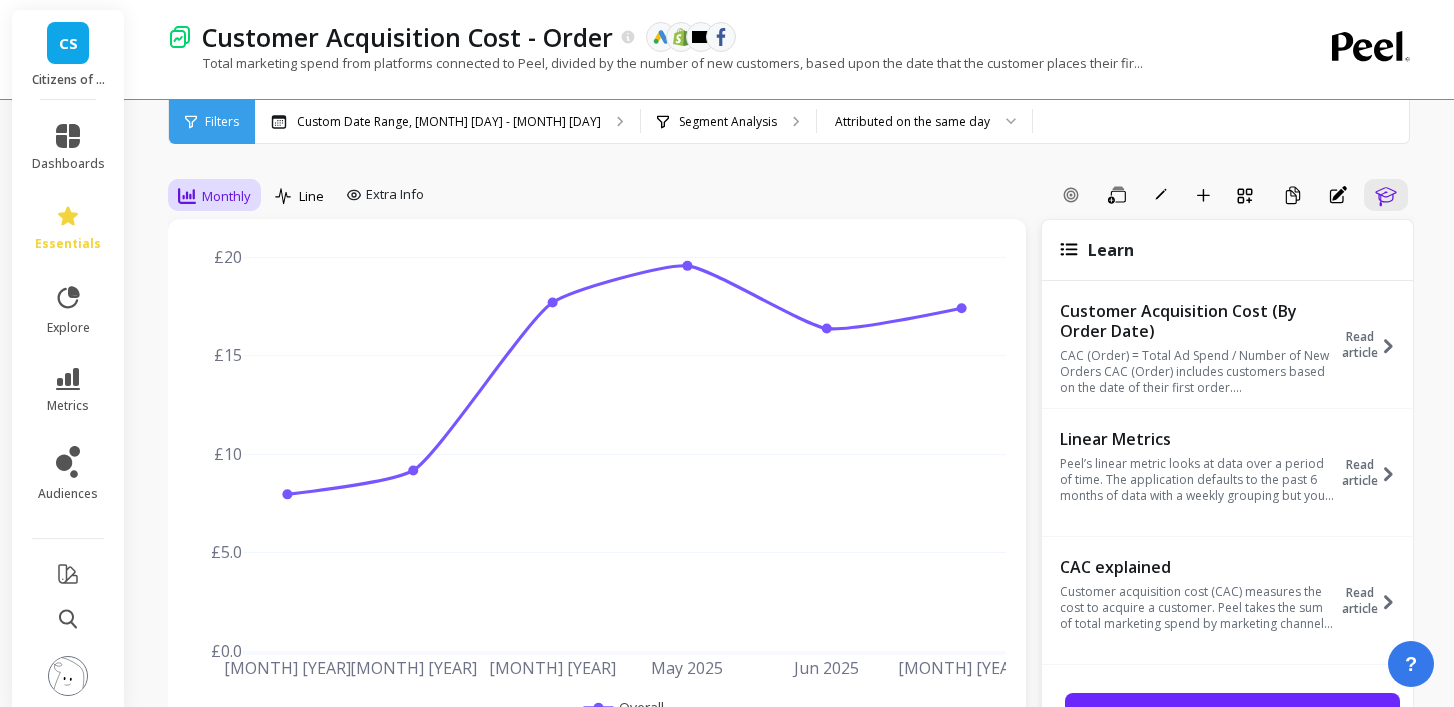 click on "Monthly" at bounding box center (226, 196) 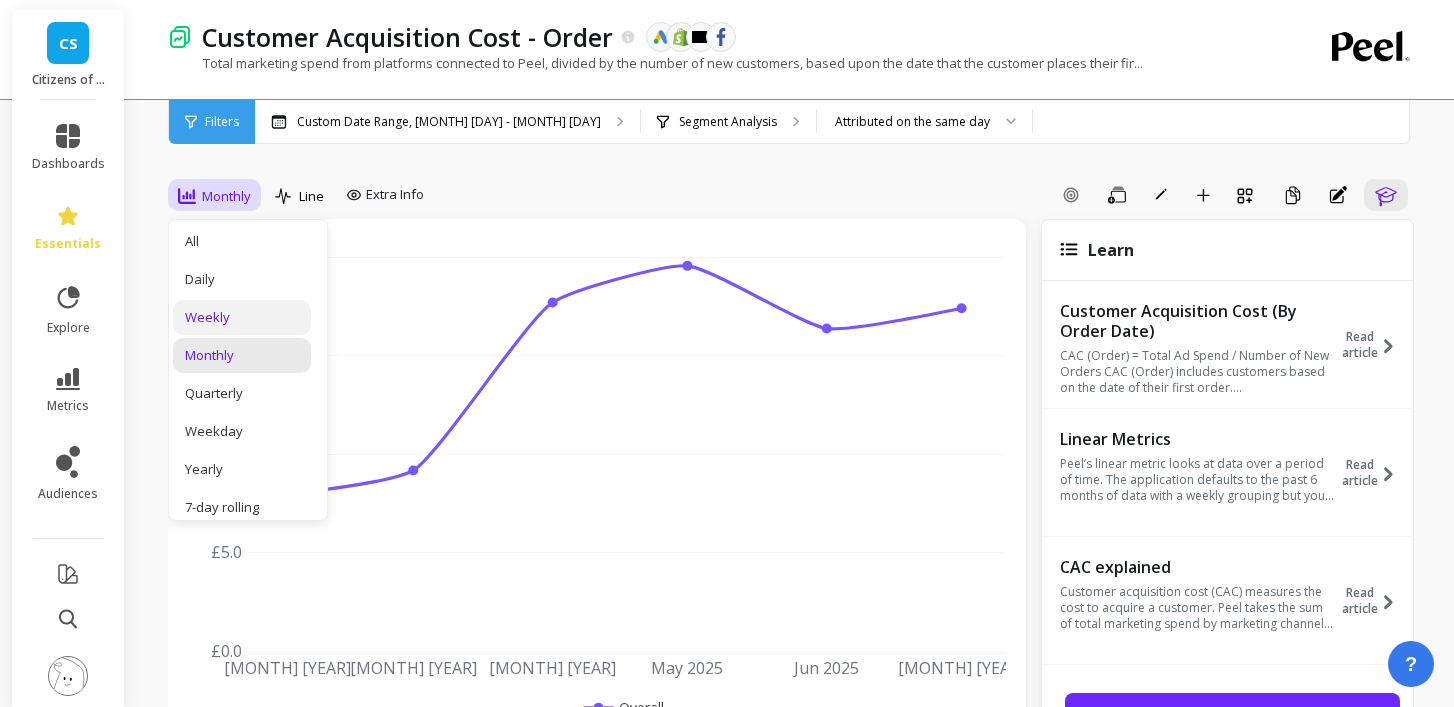 click on "Weekly" at bounding box center [242, 317] 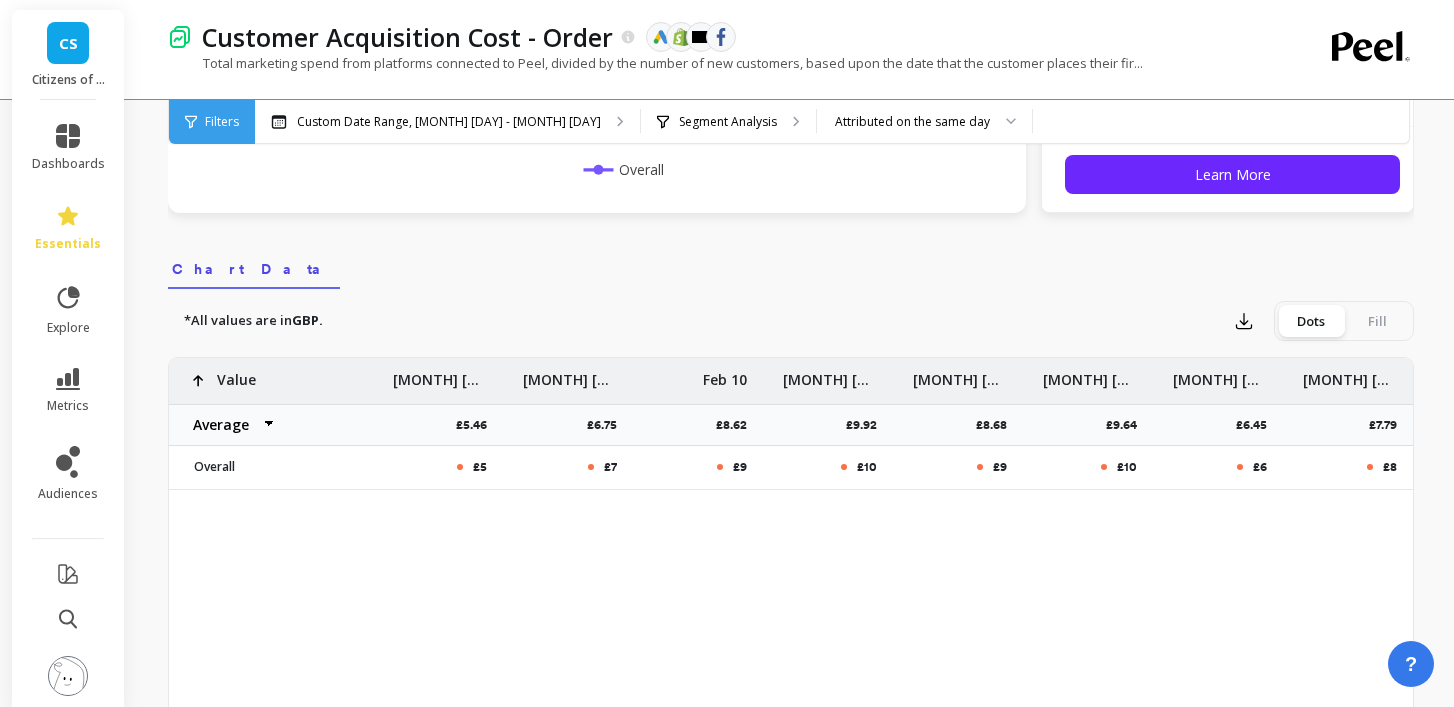 scroll, scrollTop: 616, scrollLeft: 0, axis: vertical 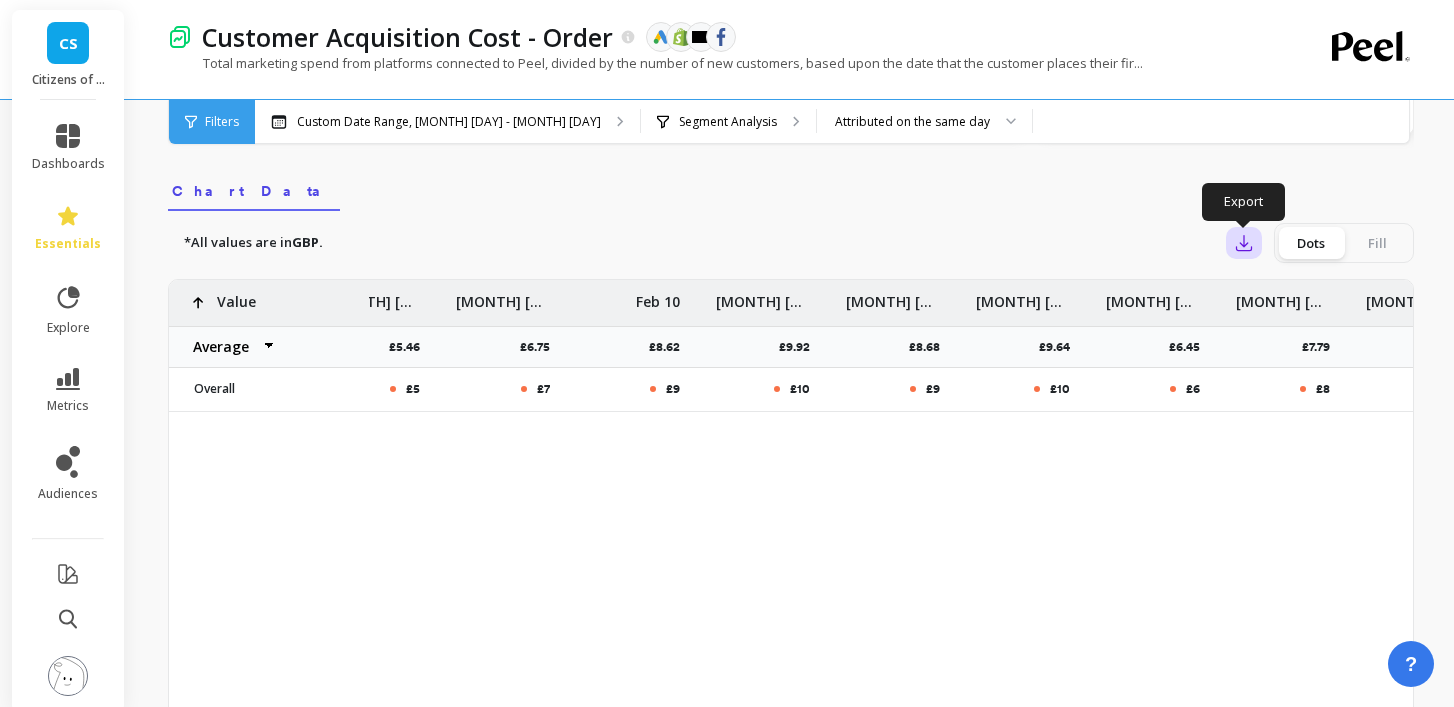 click at bounding box center (1244, 243) 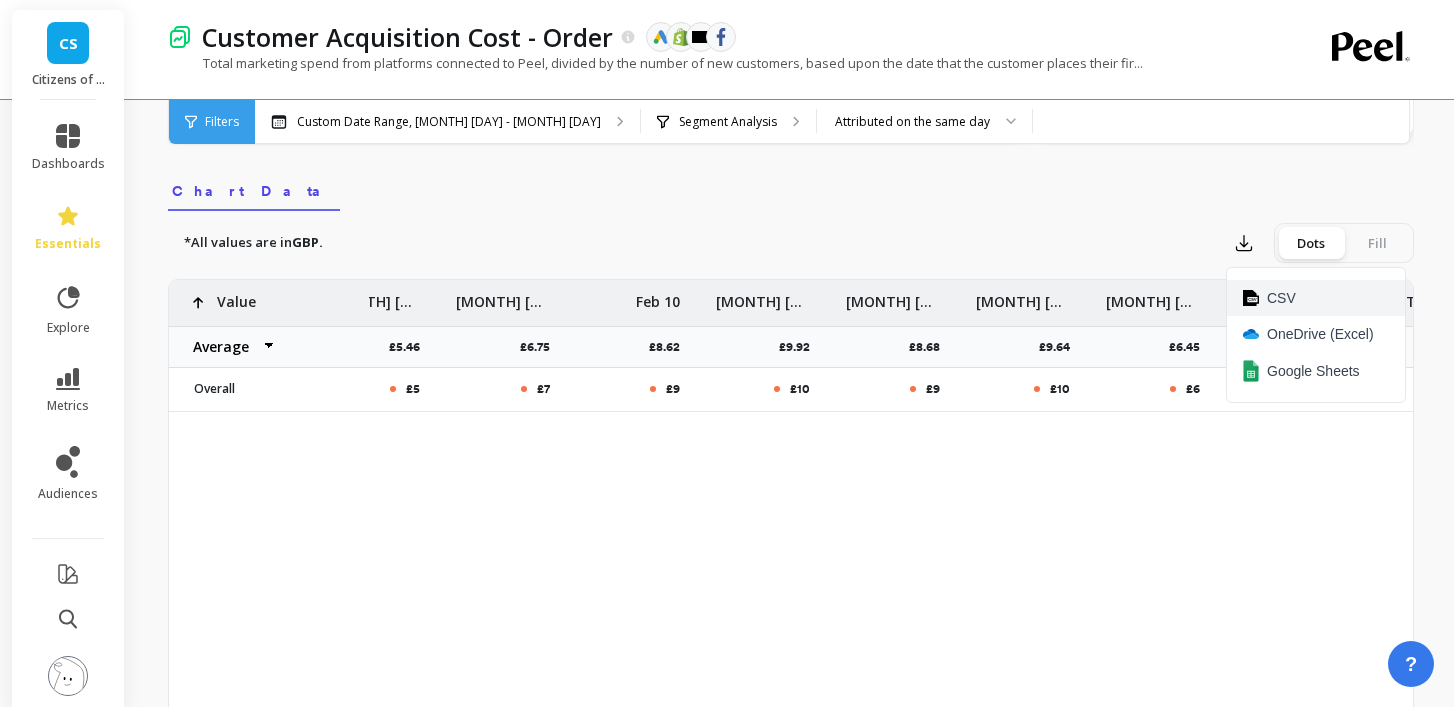 click on "CSV" at bounding box center (1316, 298) 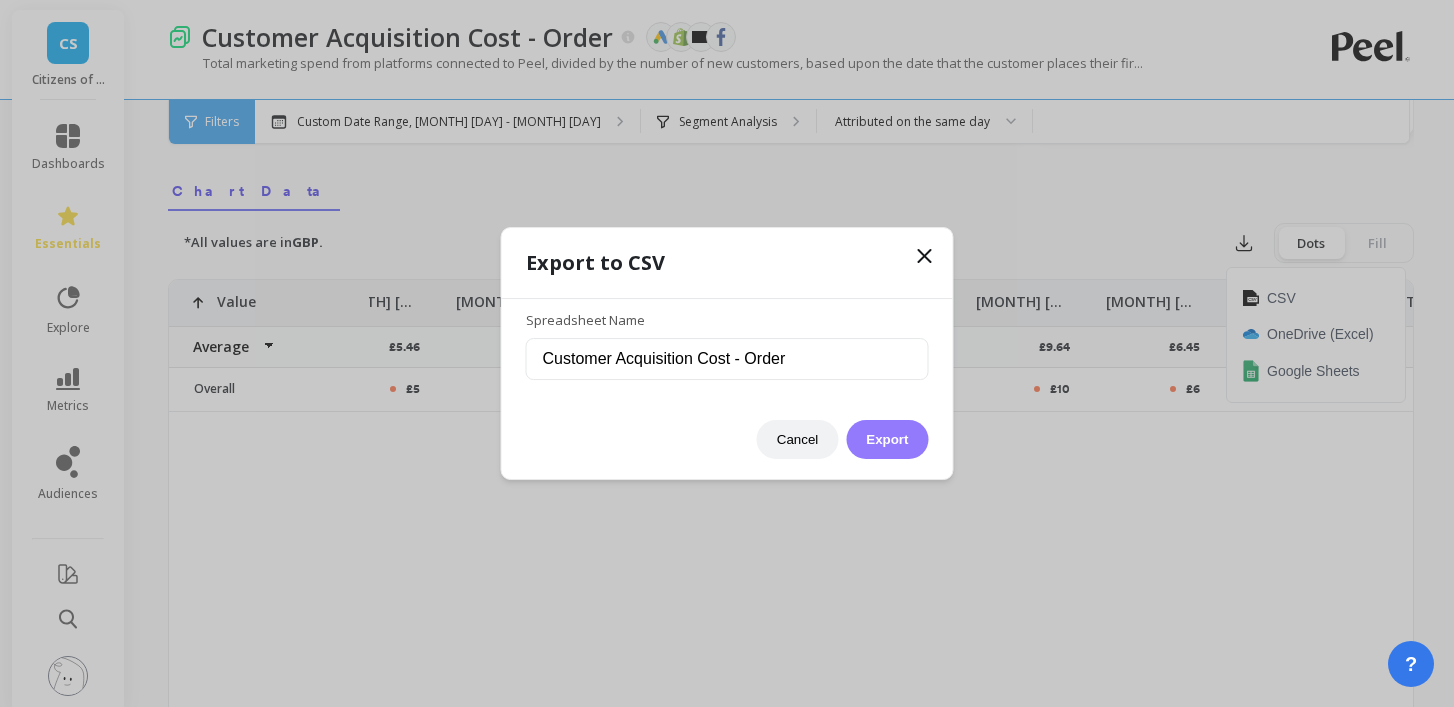 click on "Export" at bounding box center [887, 439] 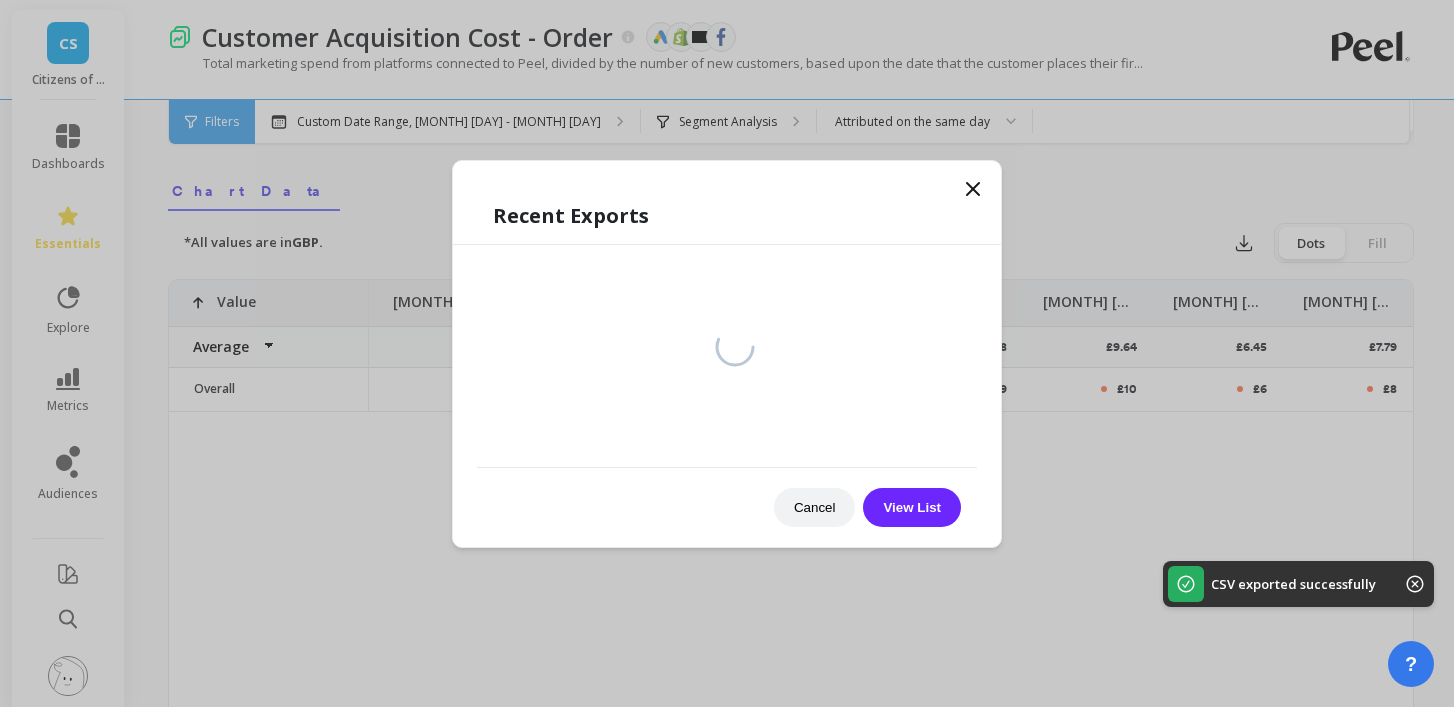 scroll, scrollTop: 0, scrollLeft: 67, axis: horizontal 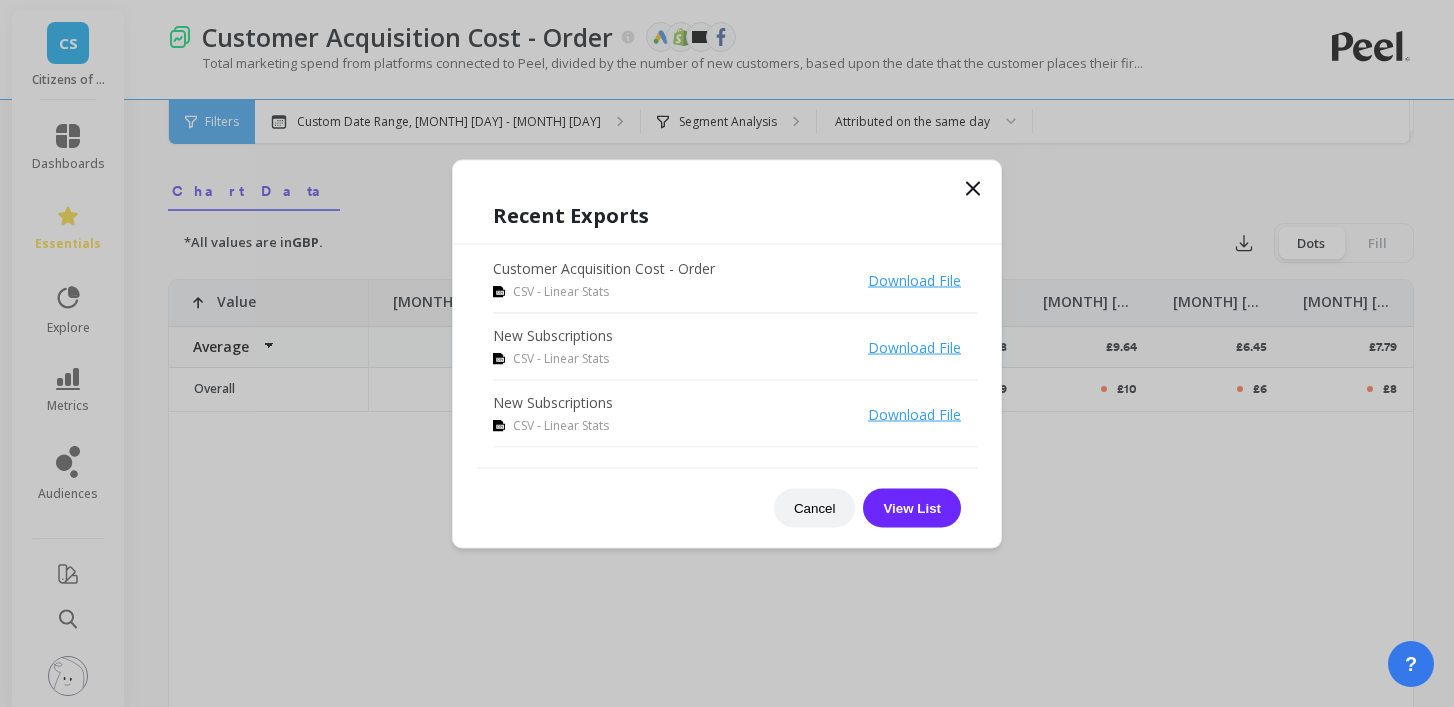 click at bounding box center (973, 188) 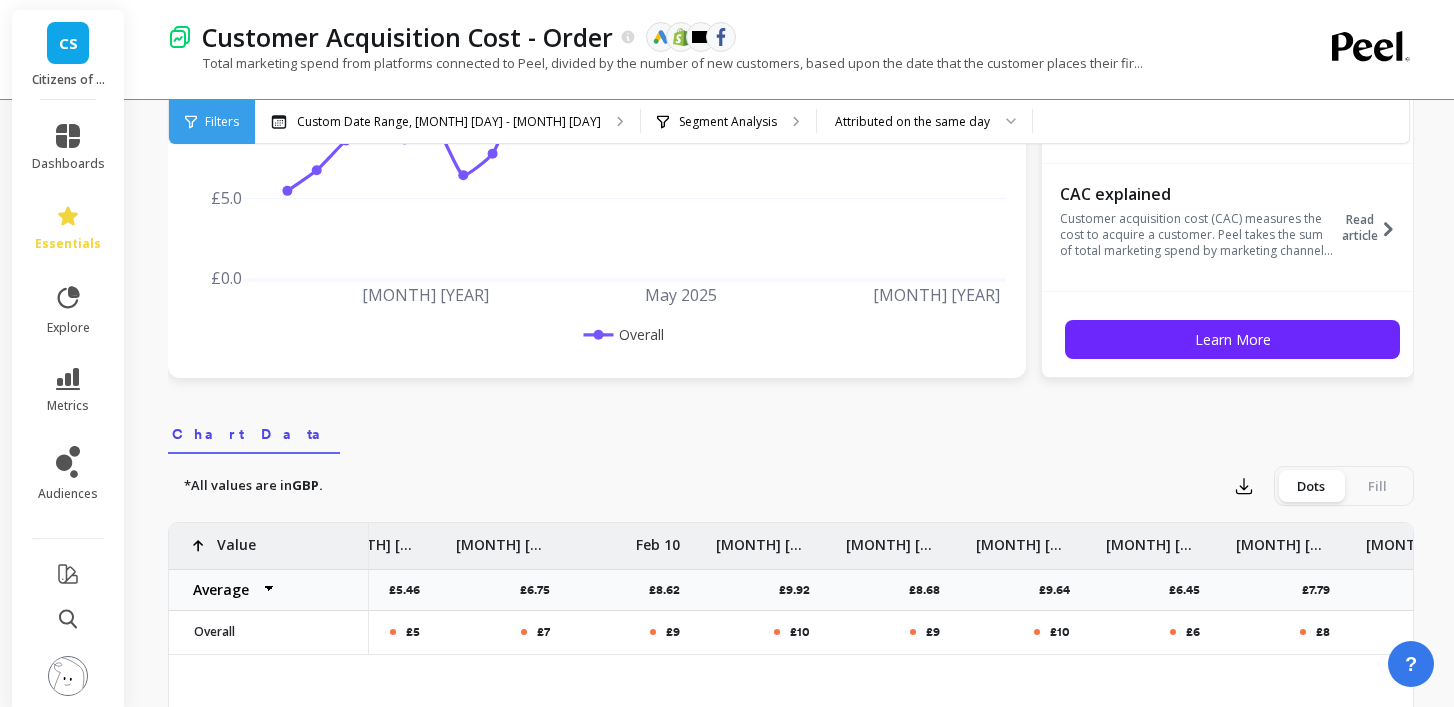 scroll, scrollTop: 0, scrollLeft: 0, axis: both 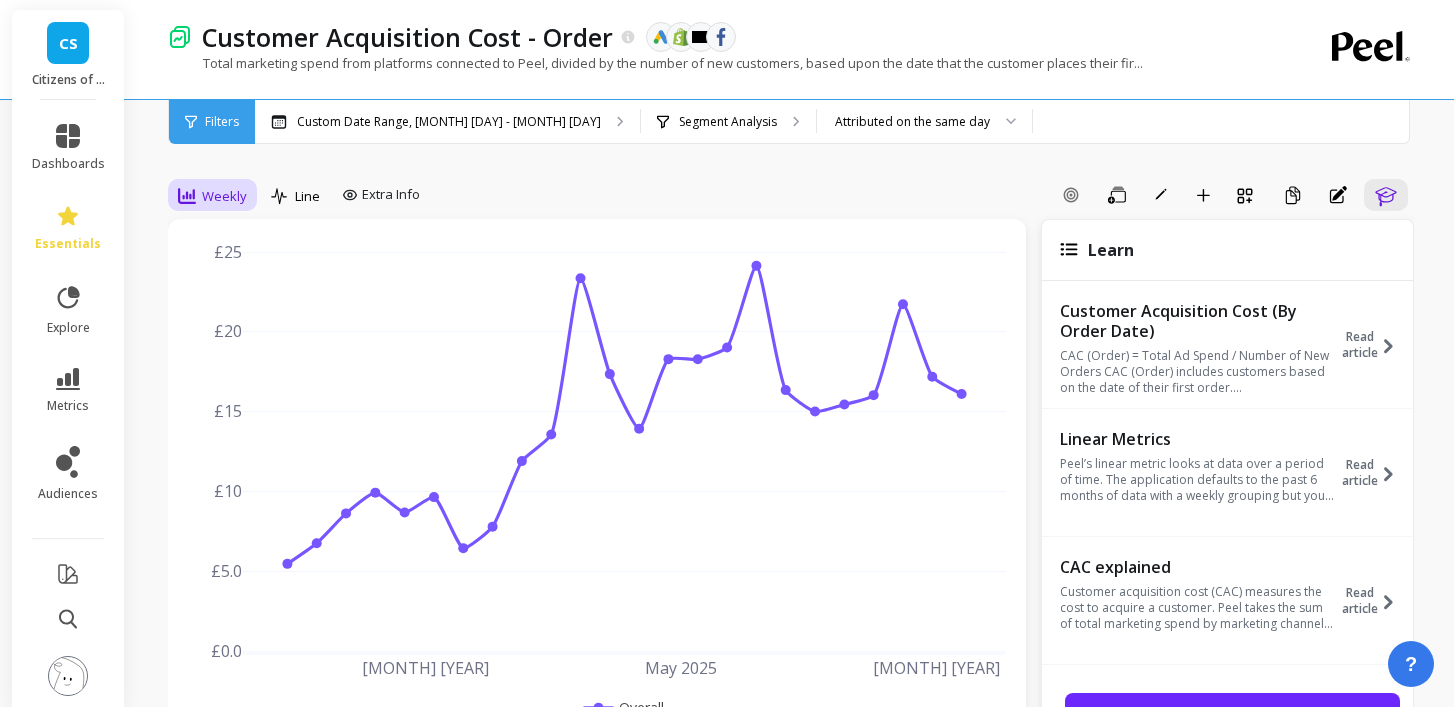 click on "Weekly" at bounding box center [212, 196] 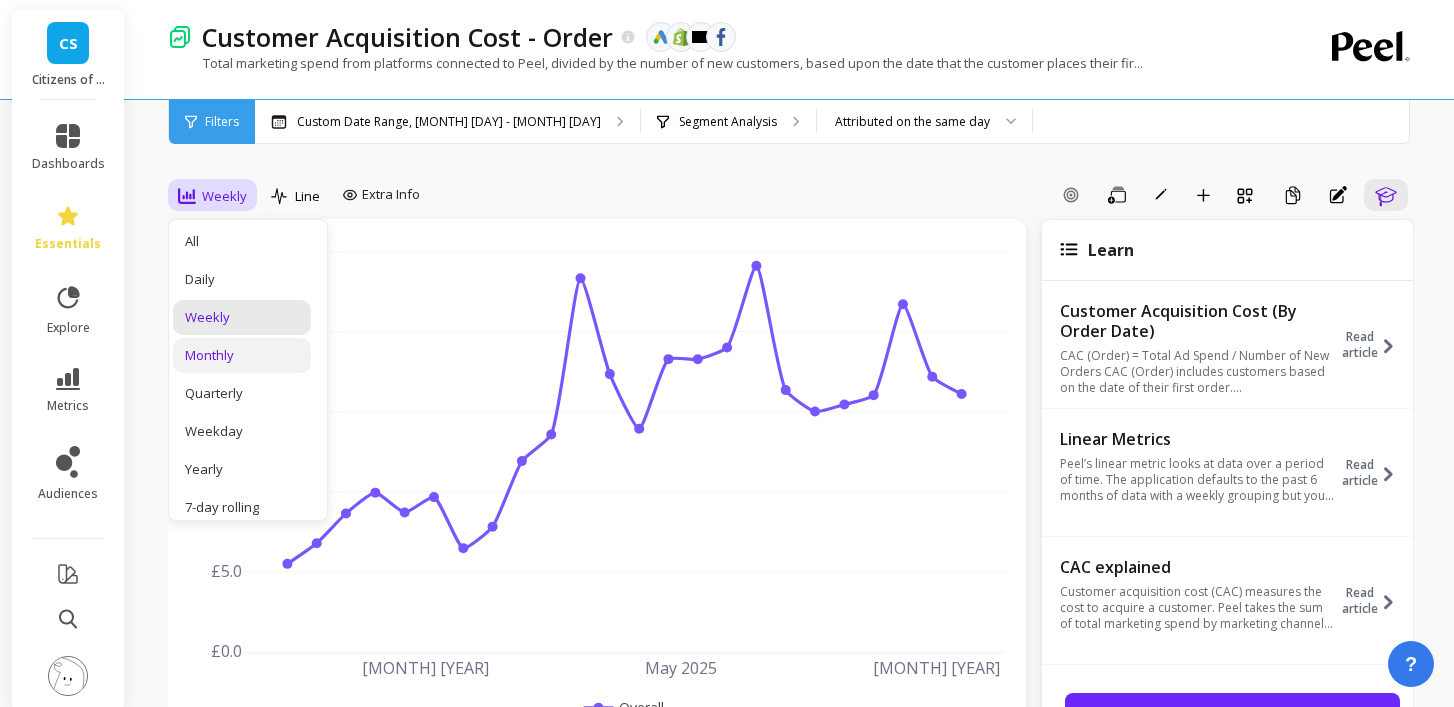 click on "Monthly" at bounding box center (242, 355) 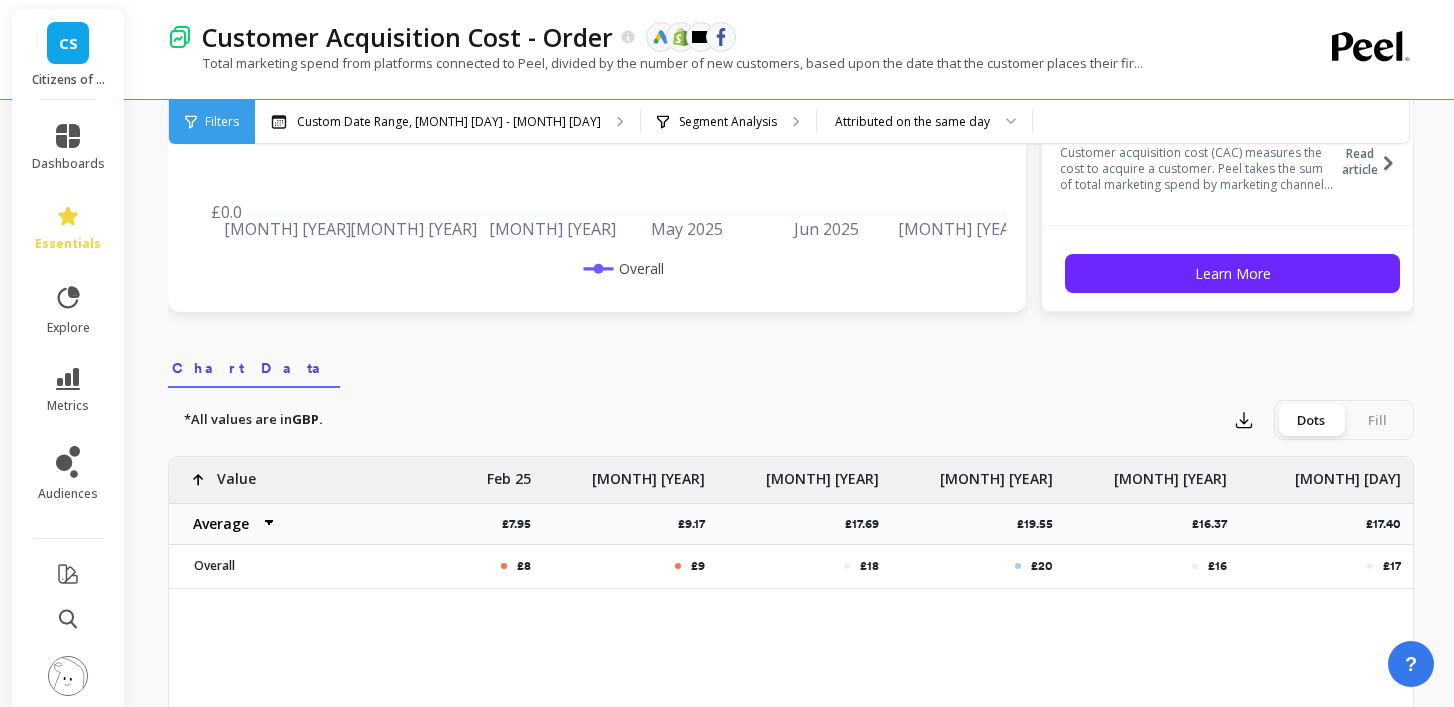 scroll, scrollTop: 0, scrollLeft: 0, axis: both 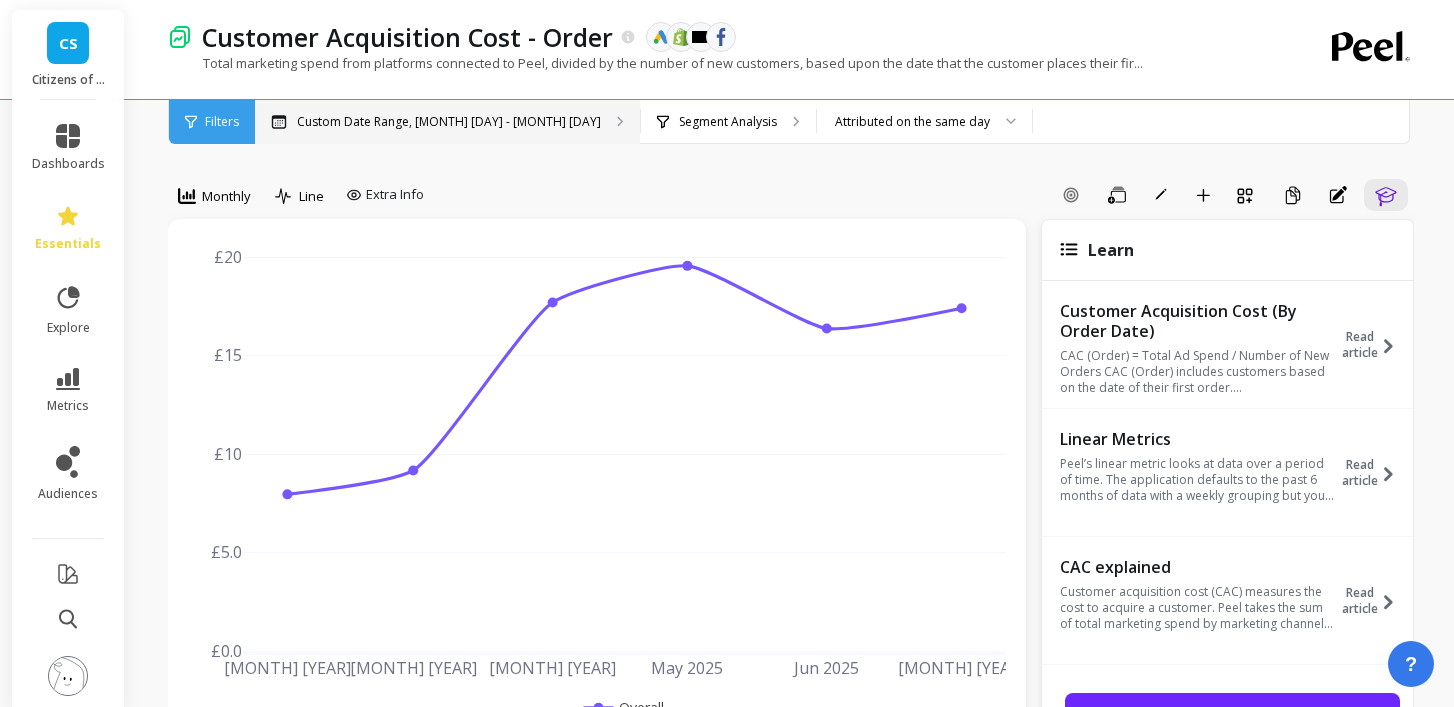 click on "Custom Date Range,  Feb 1 - Jul 8" at bounding box center (449, 122) 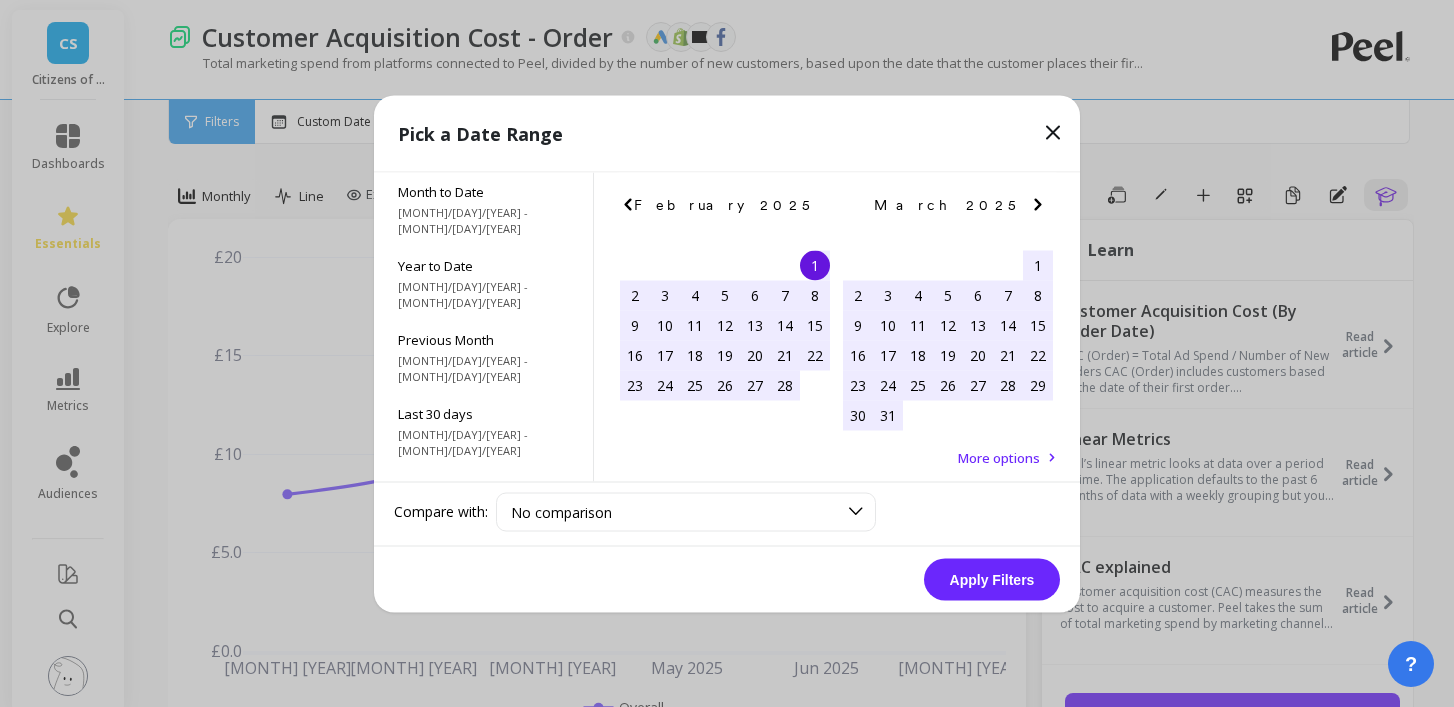 click at bounding box center [628, 204] 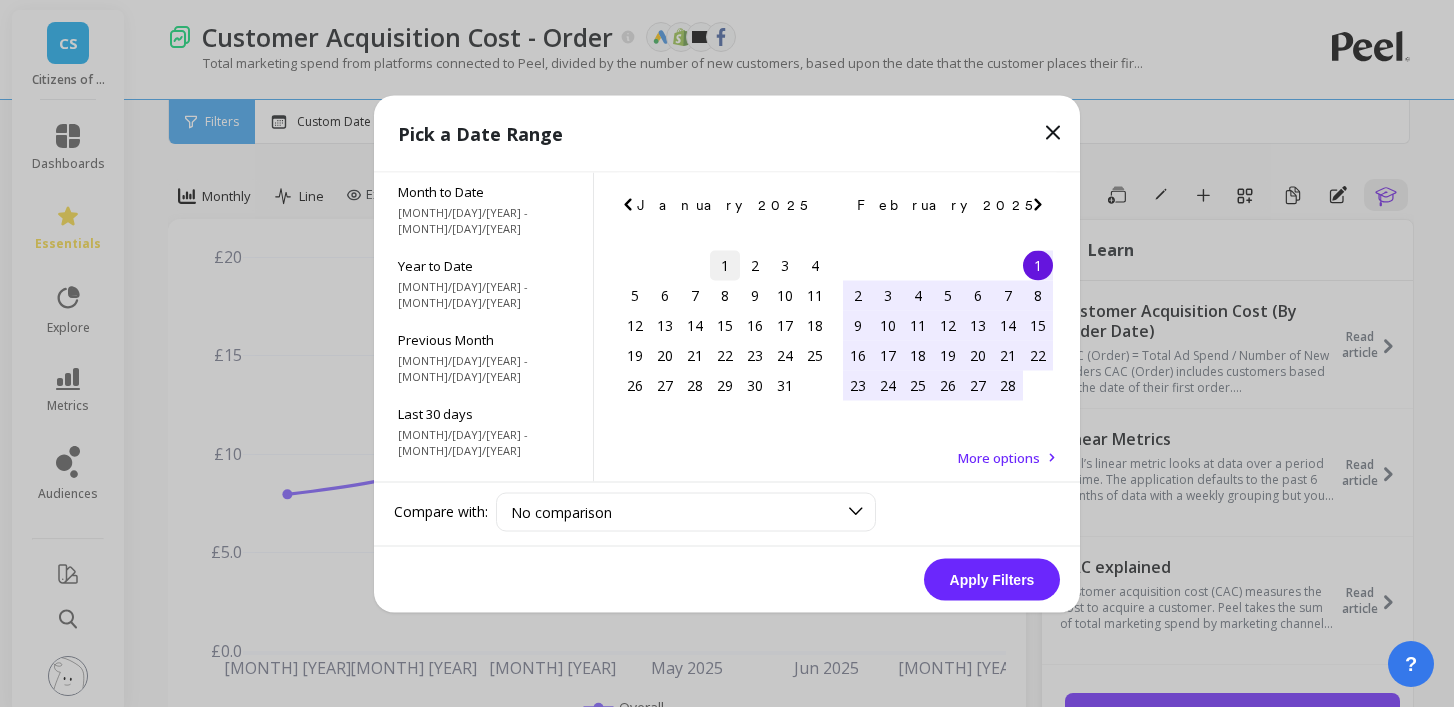 click on "1" at bounding box center [725, 265] 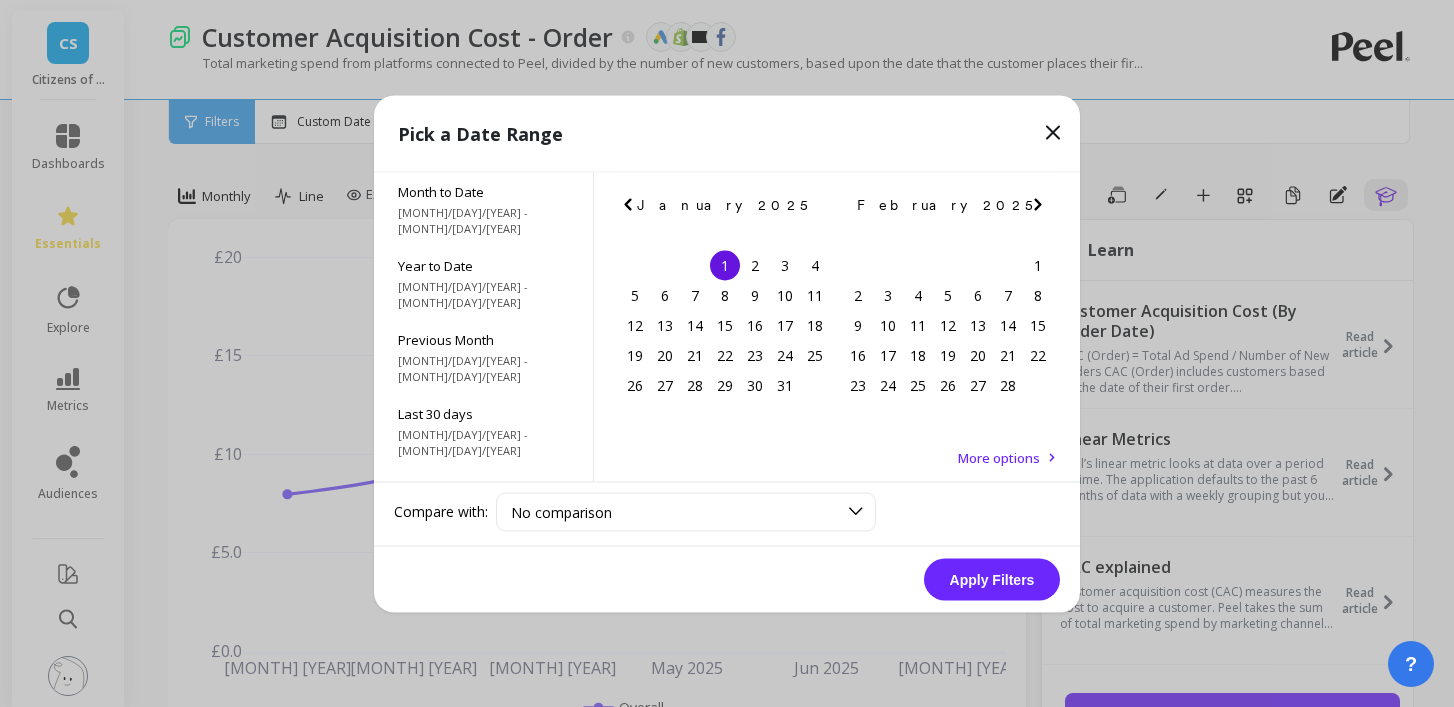 click at bounding box center (0, 0) 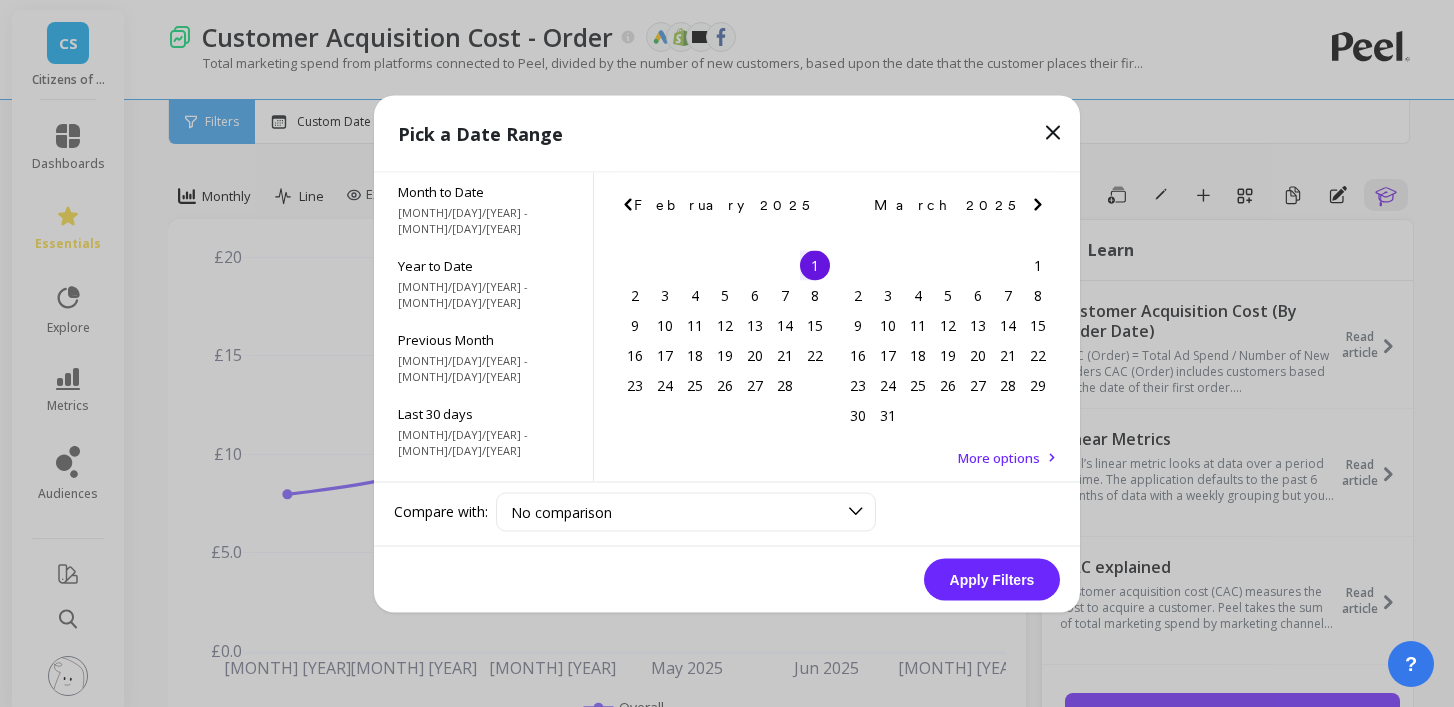 click at bounding box center [0, 0] 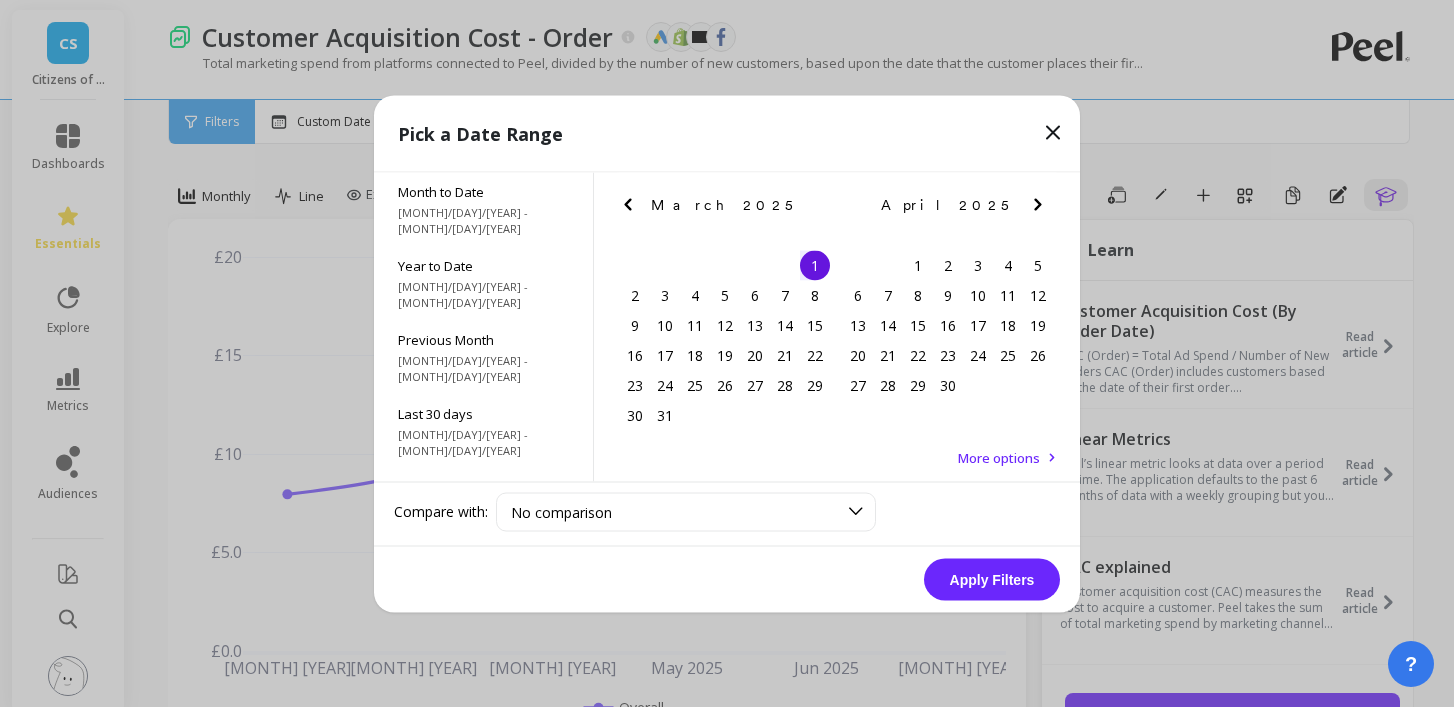 click at bounding box center [0, 0] 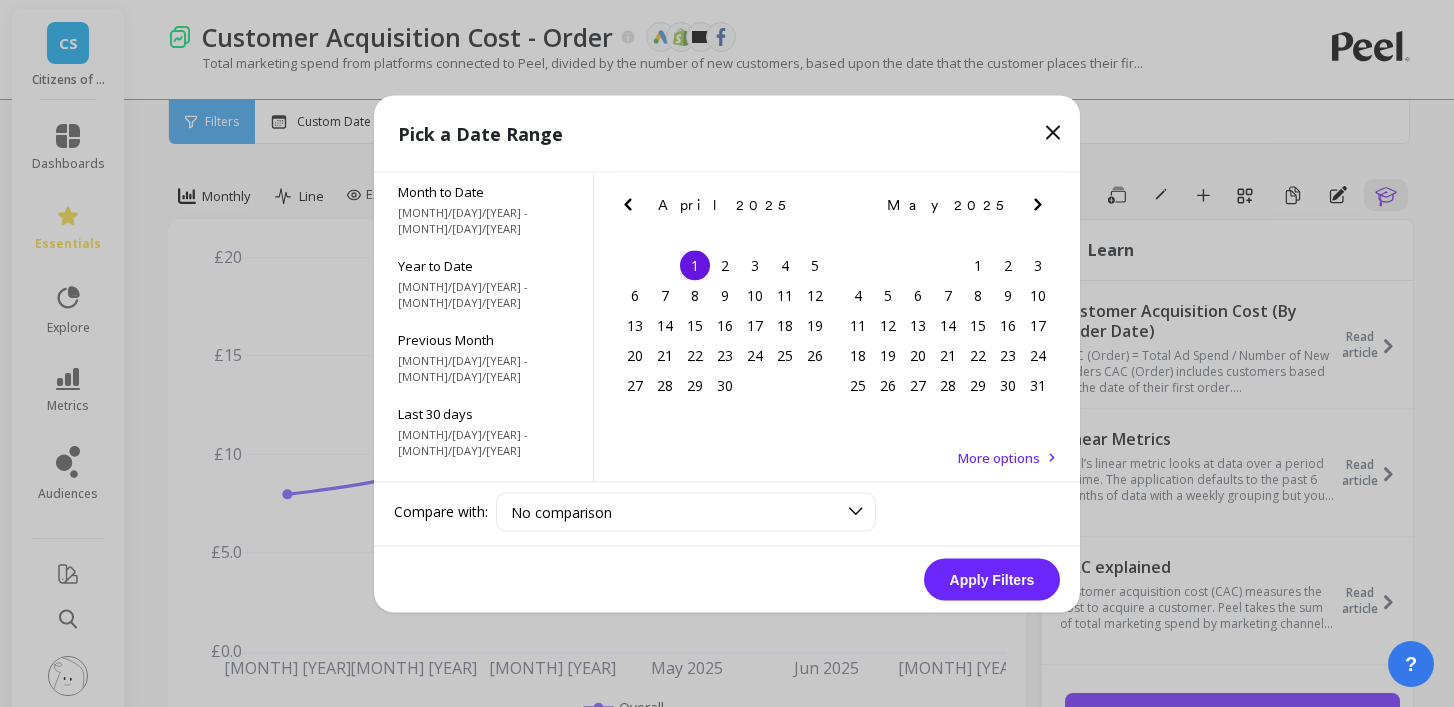 click at bounding box center [0, 0] 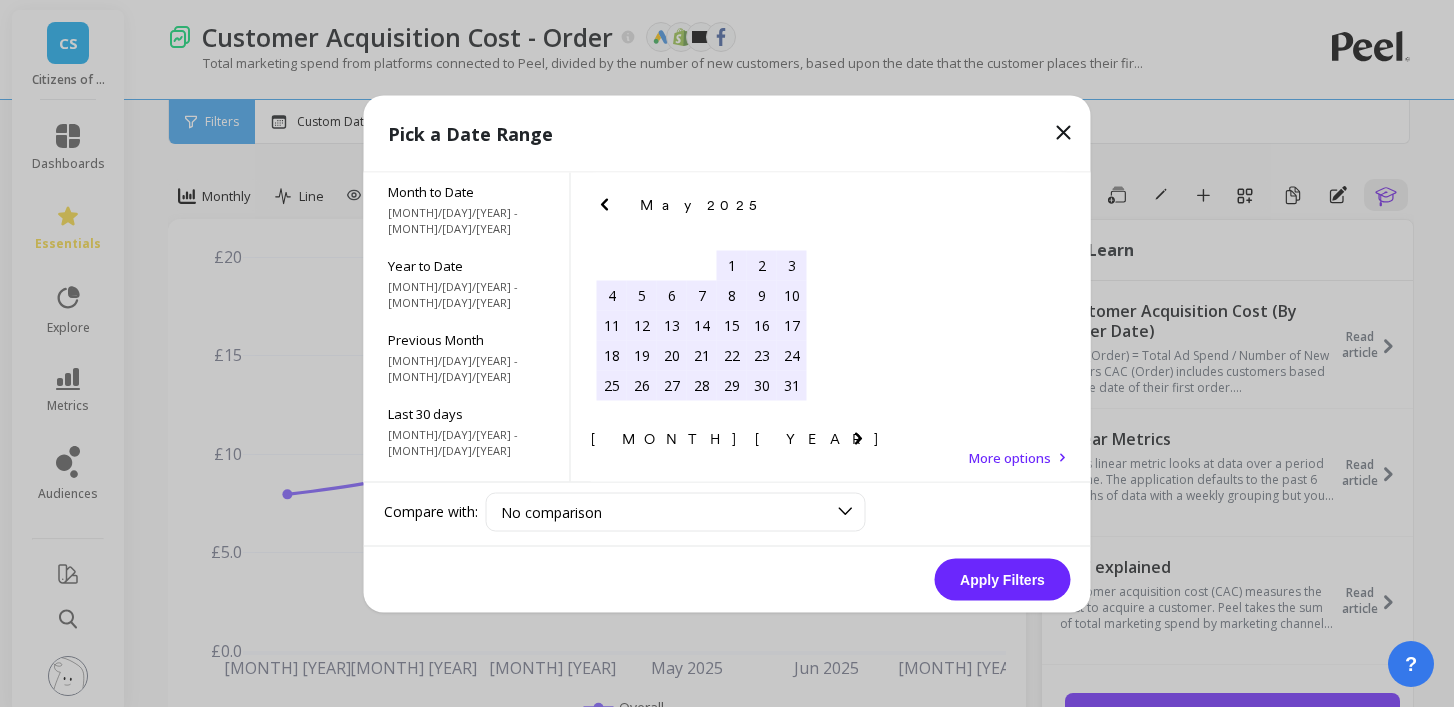 click on "30" at bounding box center (642, 620) 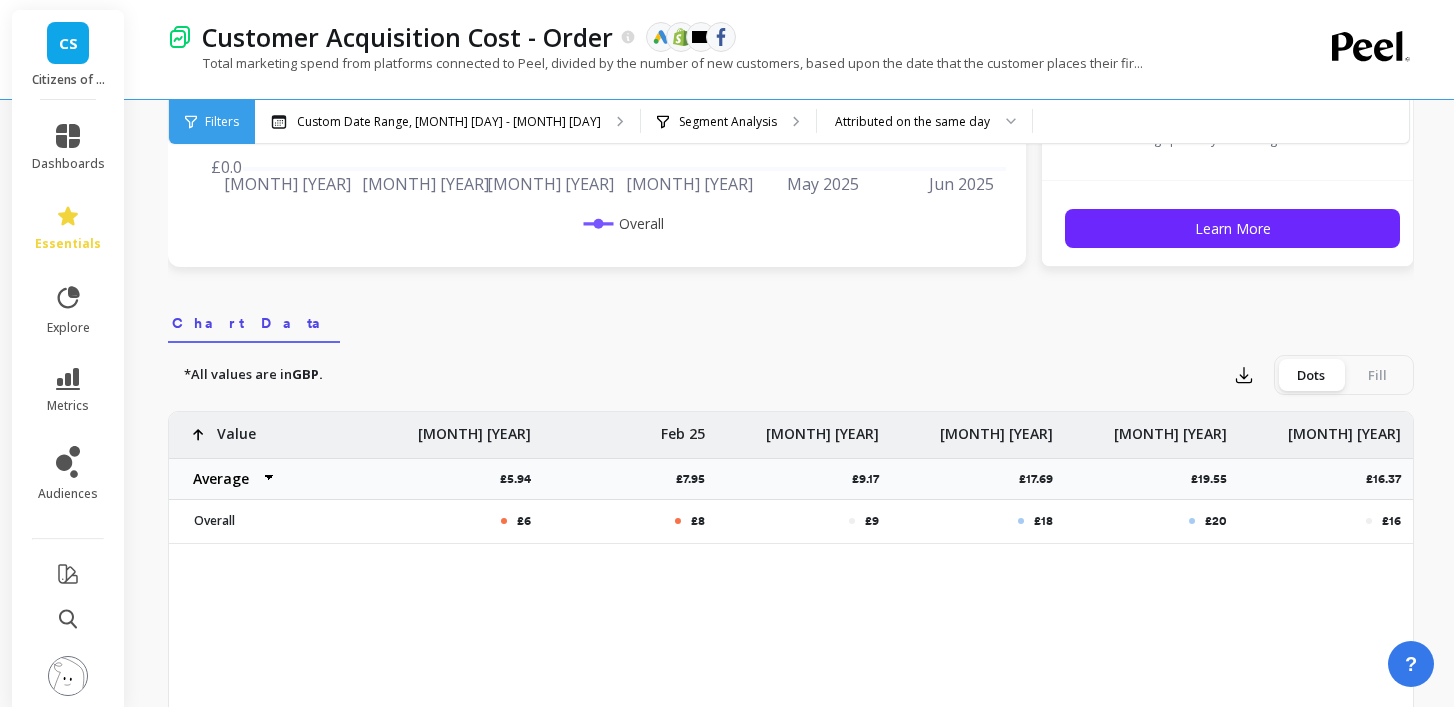 scroll, scrollTop: 485, scrollLeft: 0, axis: vertical 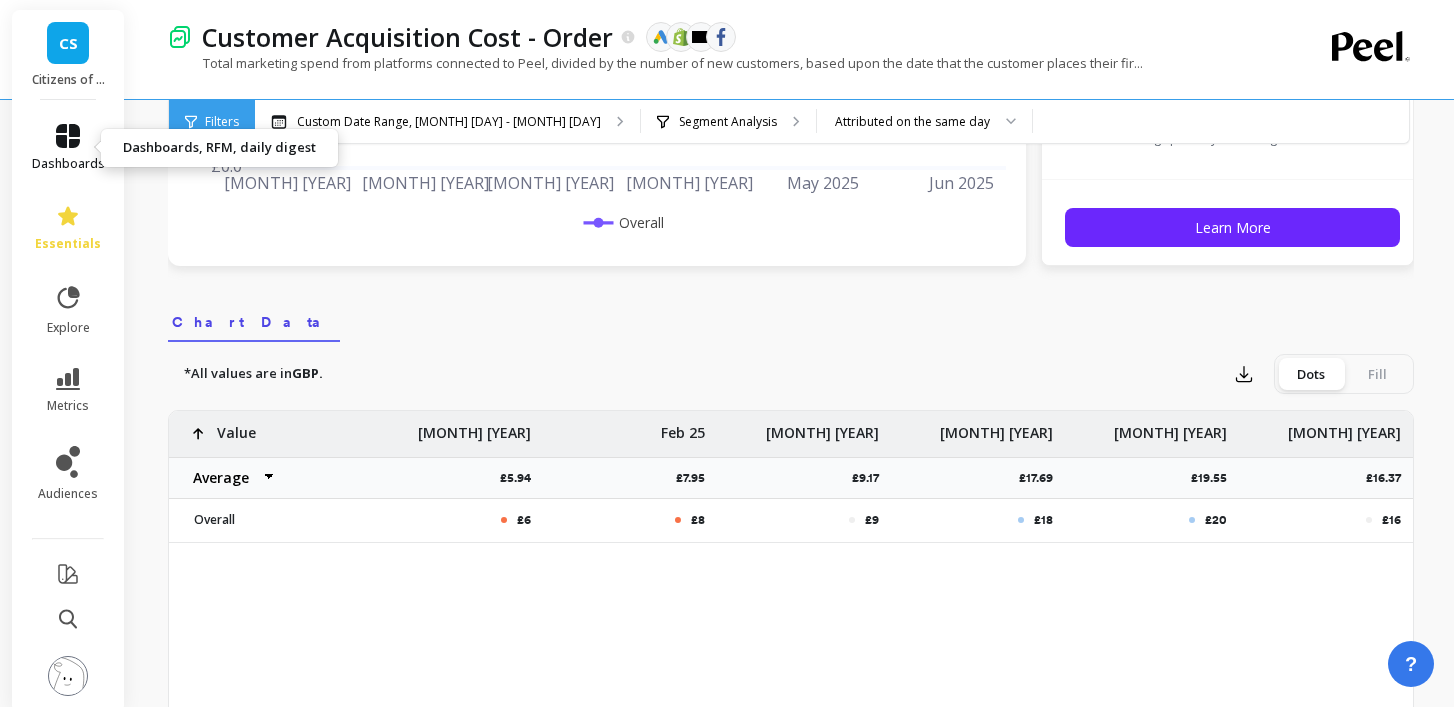click on "dashboards" at bounding box center [68, 148] 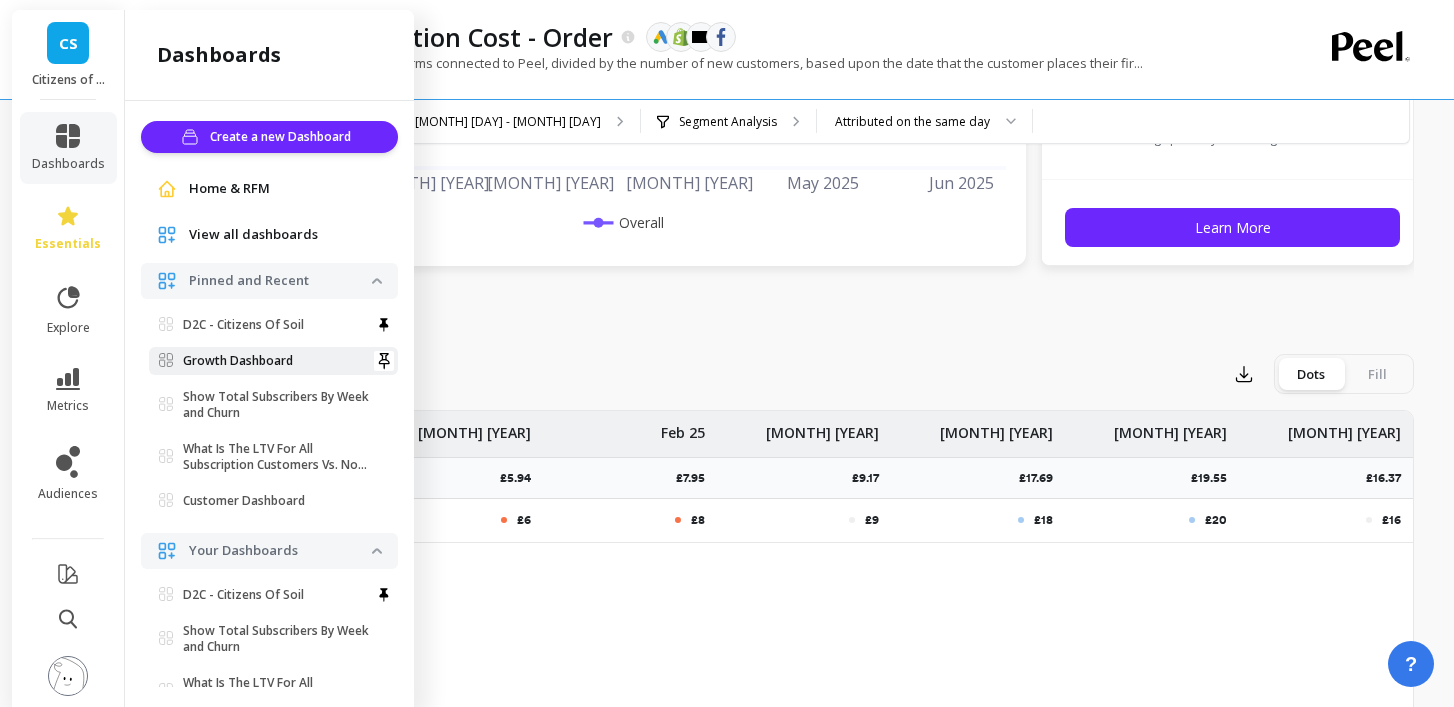 click on "Growth Dashboard" at bounding box center [243, 325] 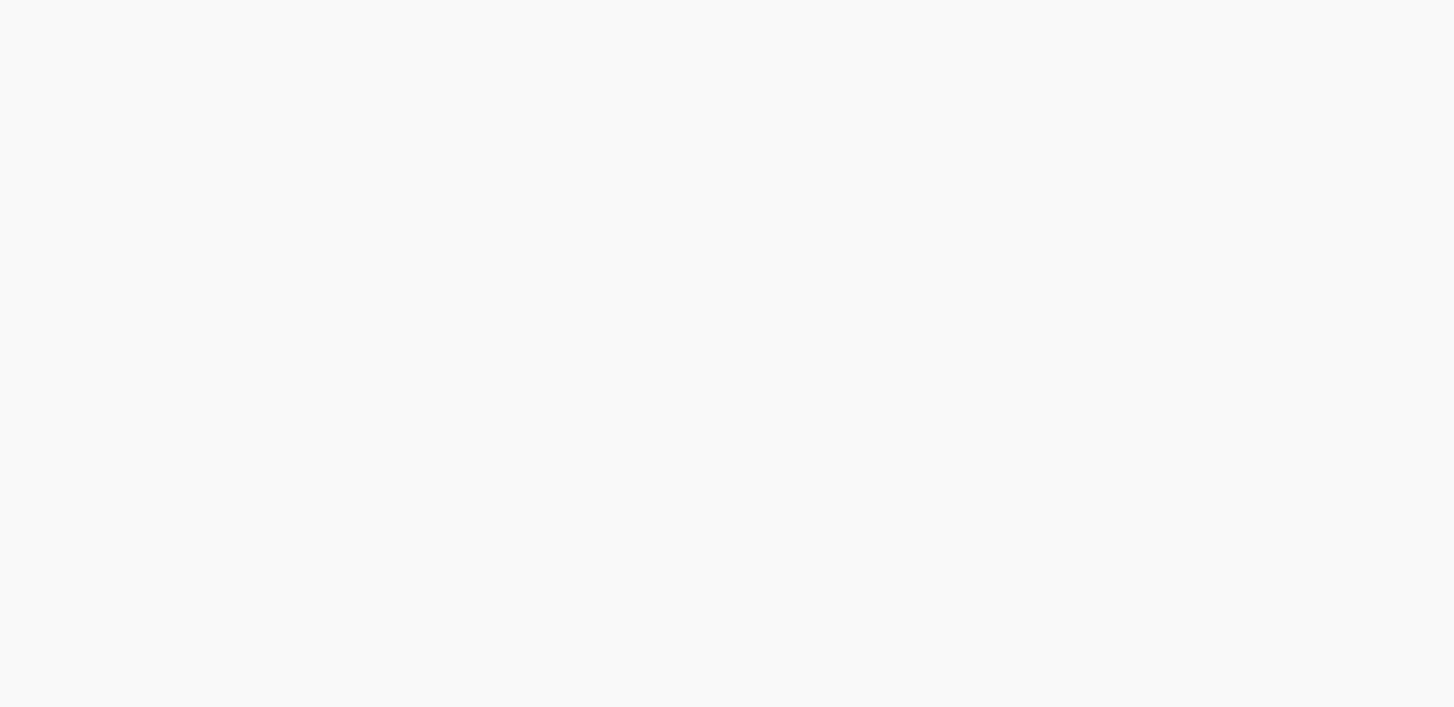 scroll, scrollTop: 0, scrollLeft: 0, axis: both 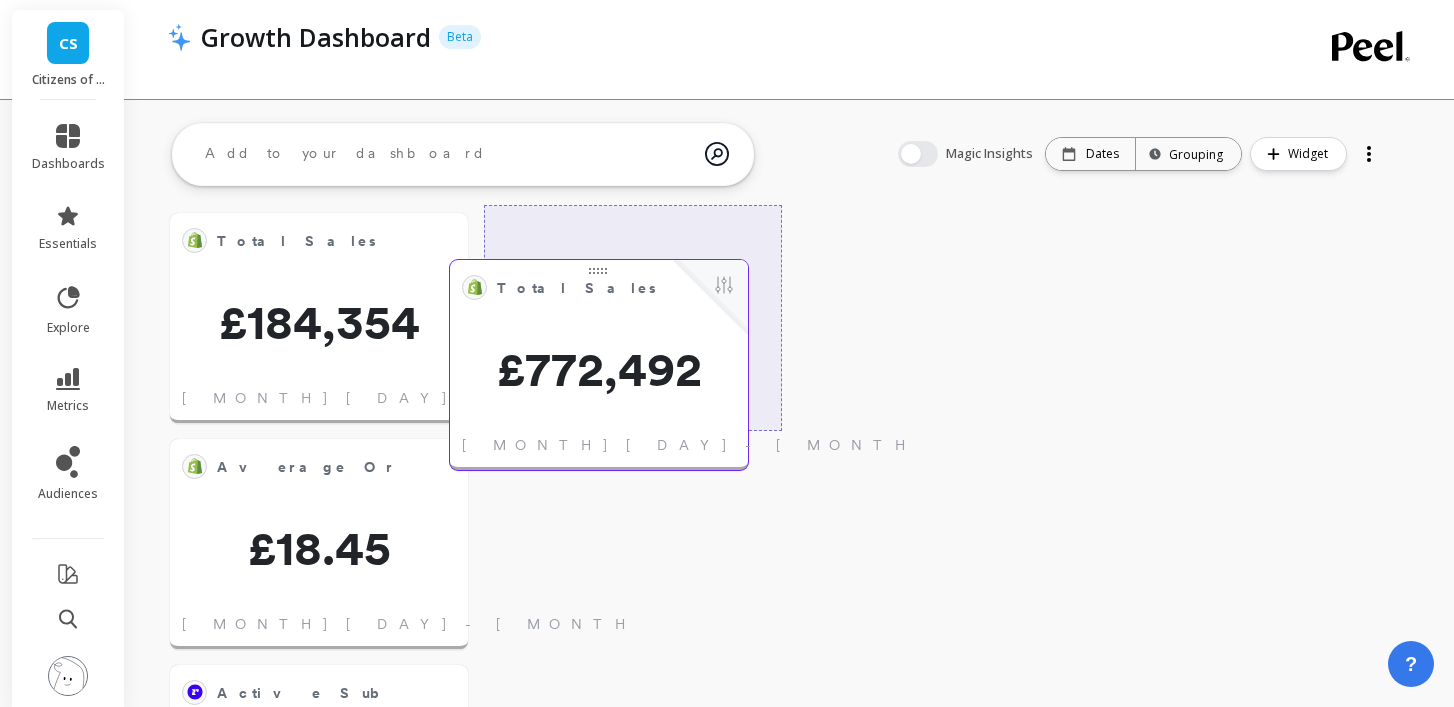 drag, startPoint x: 352, startPoint y: 458, endPoint x: 657, endPoint y: 255, distance: 366.37958 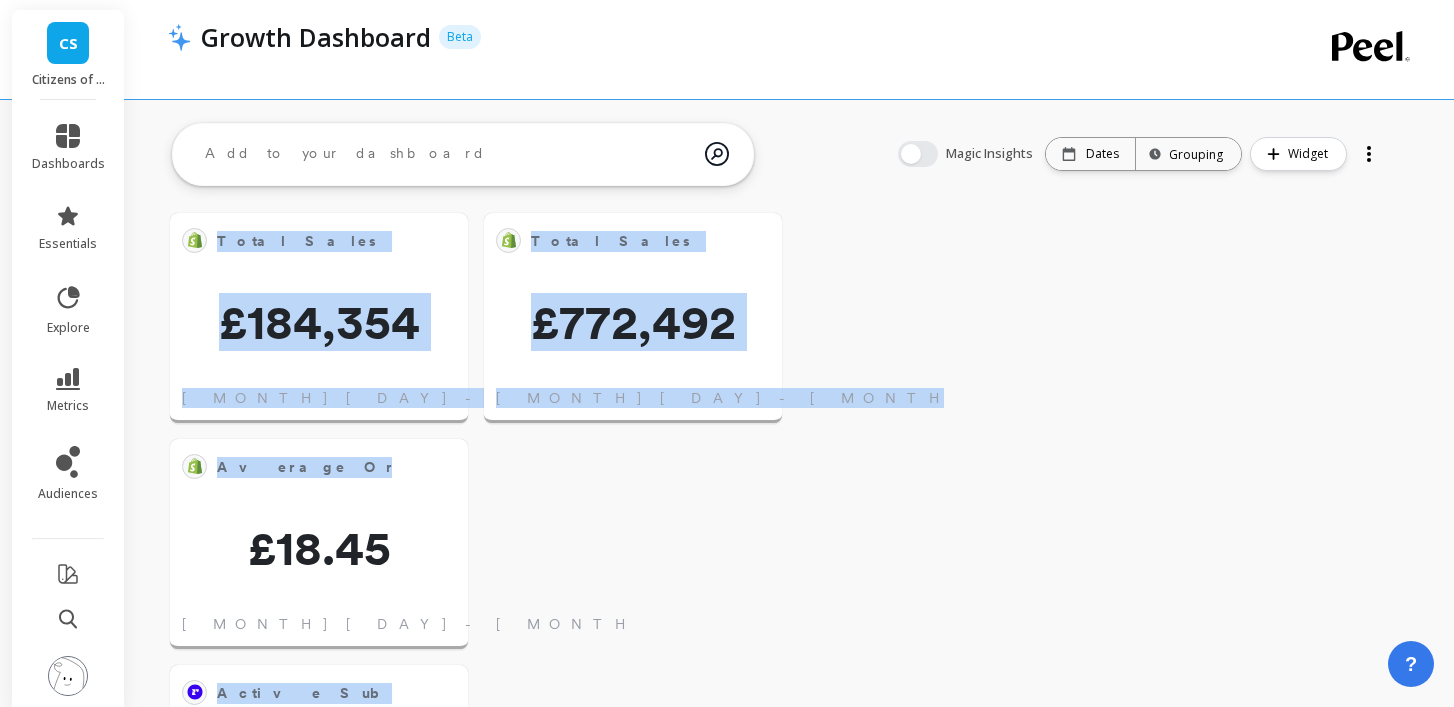 drag, startPoint x: 402, startPoint y: 465, endPoint x: 843, endPoint y: 292, distance: 473.71933 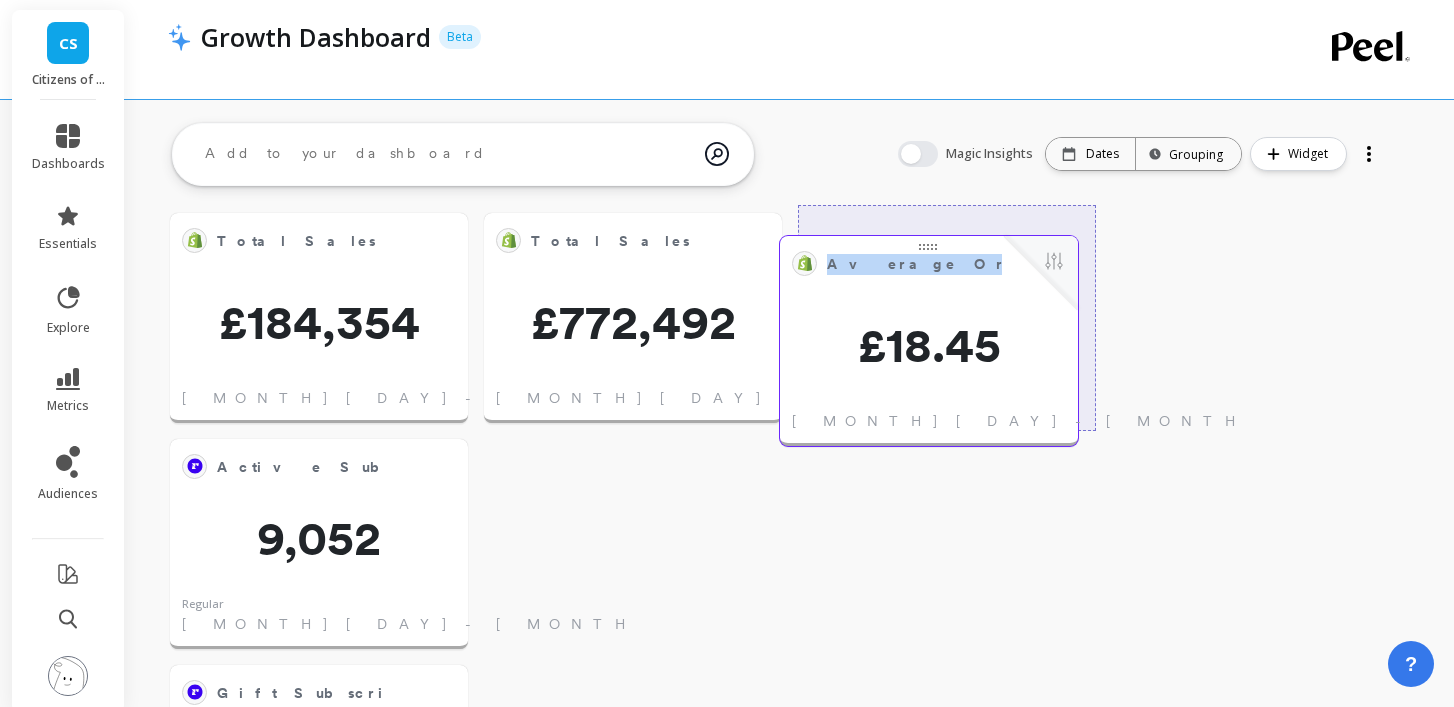 drag, startPoint x: 377, startPoint y: 455, endPoint x: 988, endPoint y: 249, distance: 644.79224 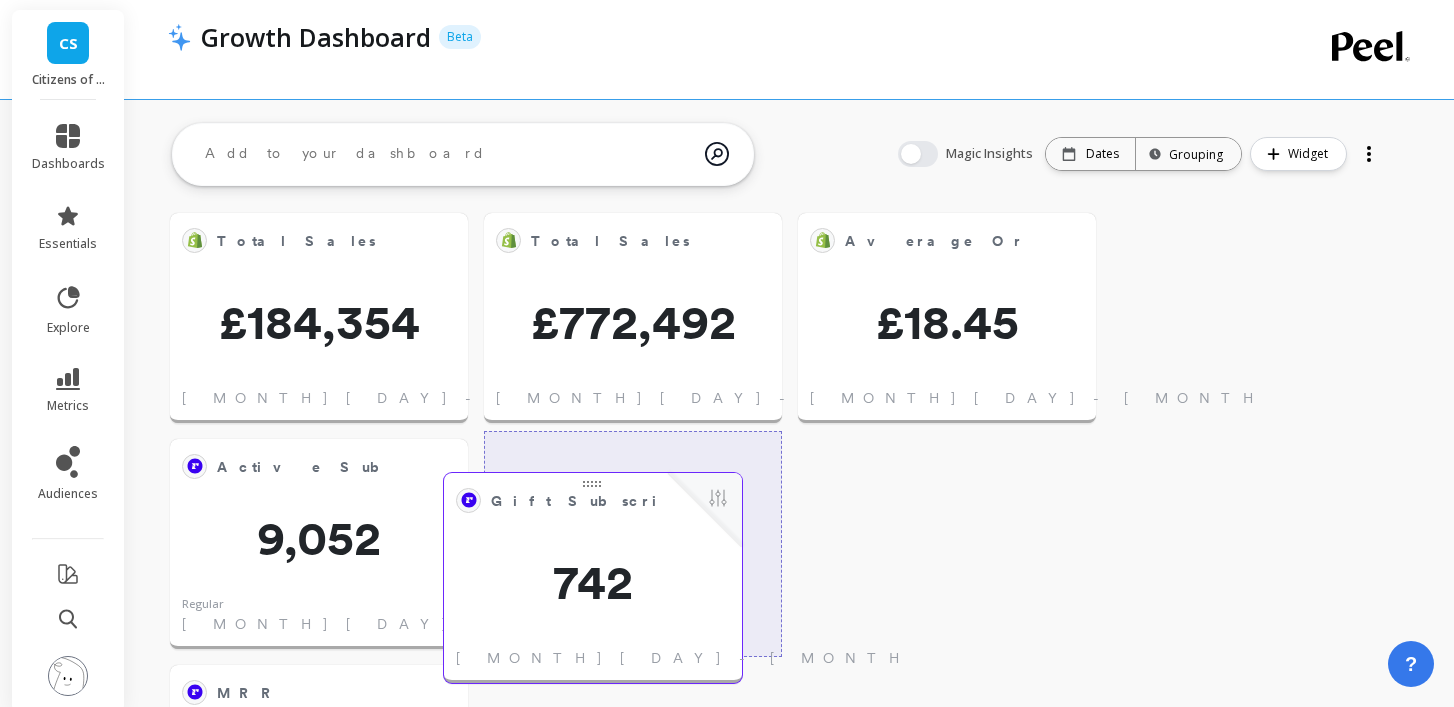 drag, startPoint x: 354, startPoint y: 691, endPoint x: 629, endPoint y: 498, distance: 335.96725 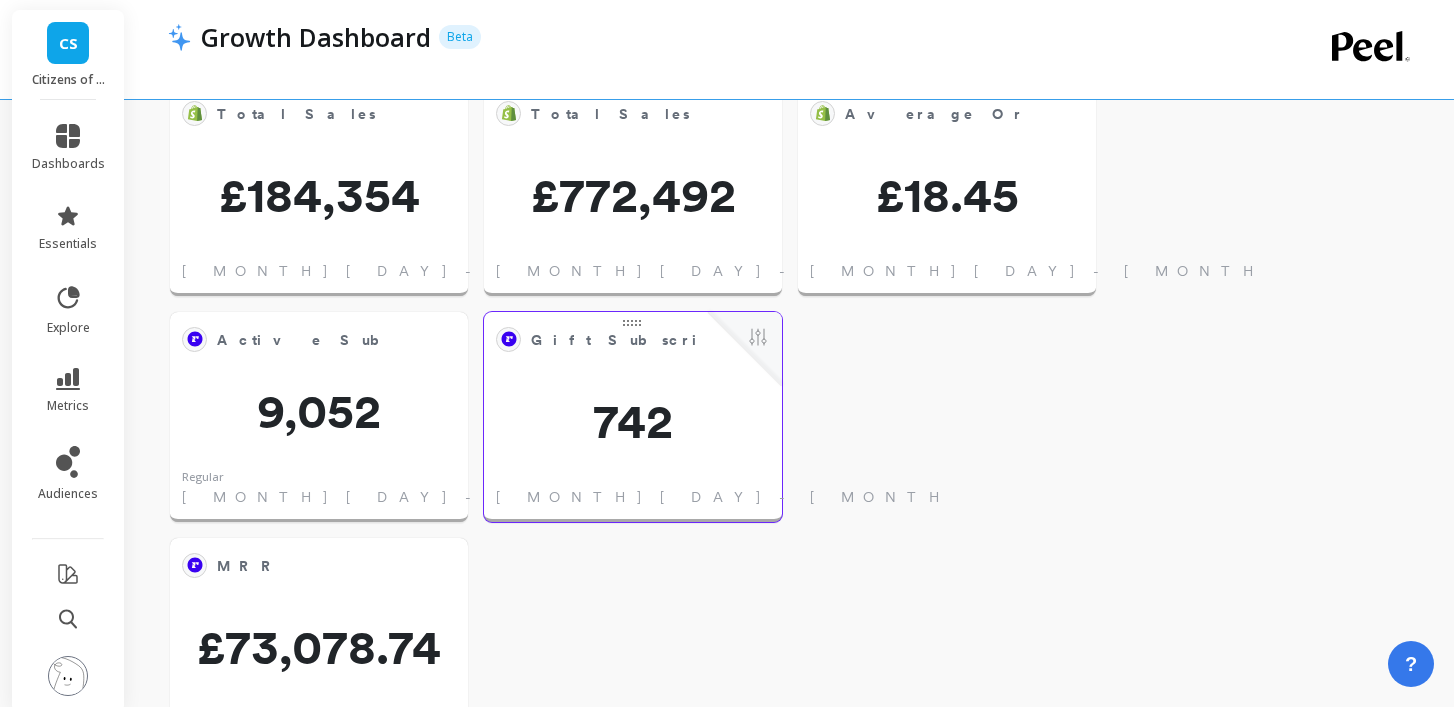 scroll, scrollTop: 142, scrollLeft: 0, axis: vertical 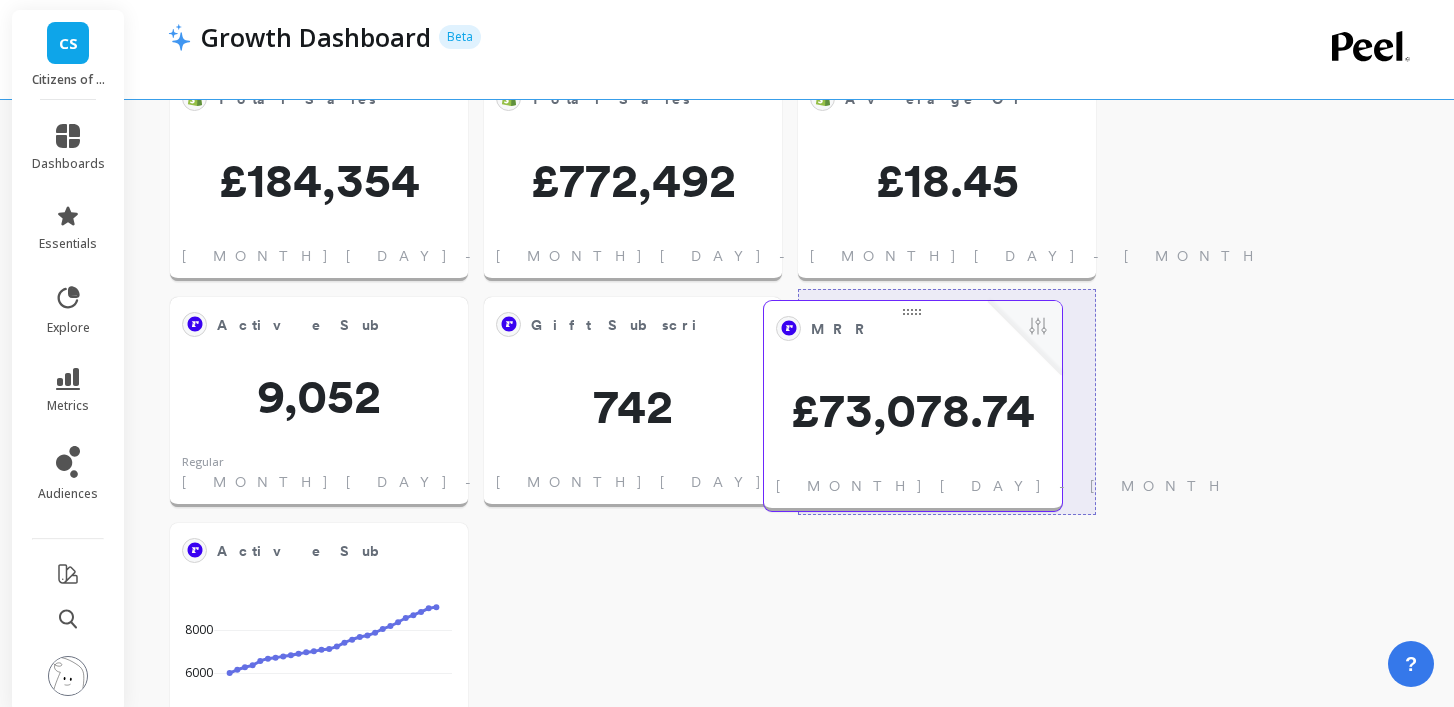 drag, startPoint x: 370, startPoint y: 542, endPoint x: 968, endPoint y: 319, distance: 638.22644 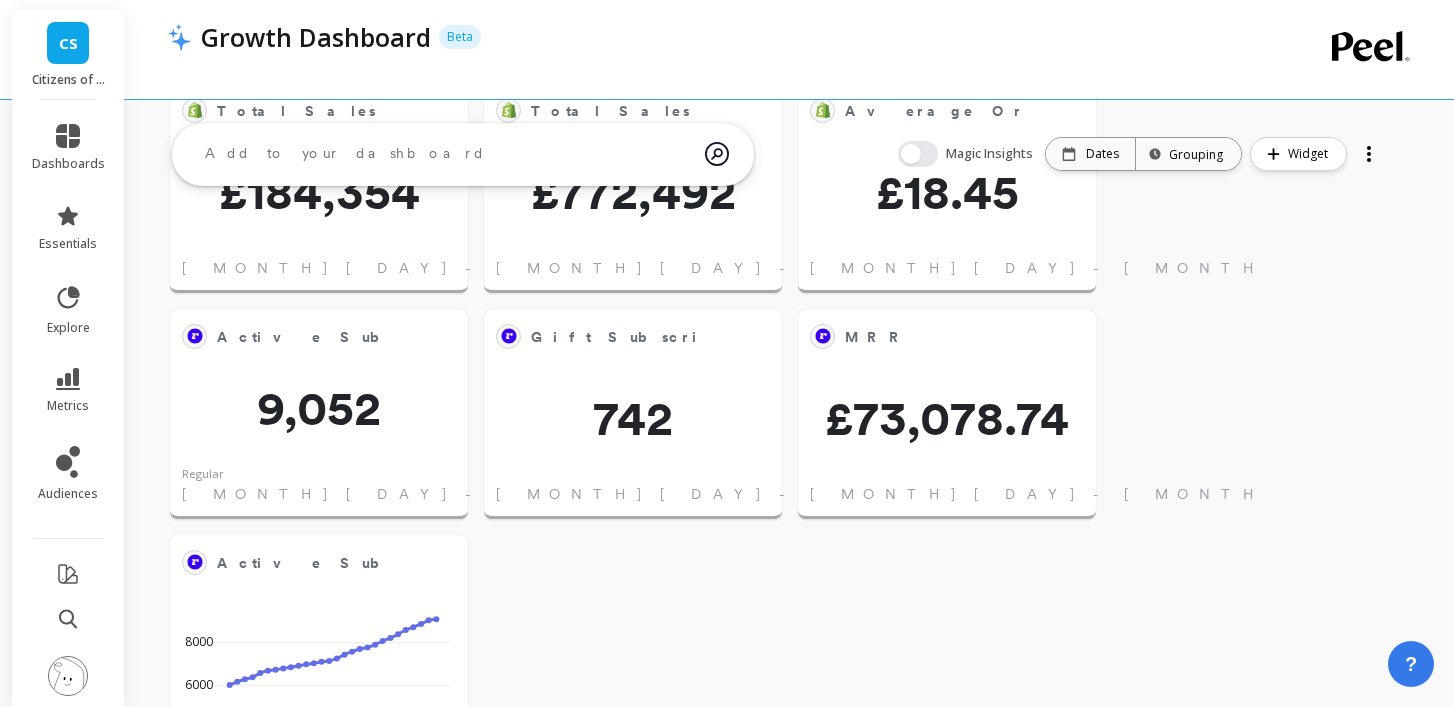 scroll, scrollTop: 0, scrollLeft: 0, axis: both 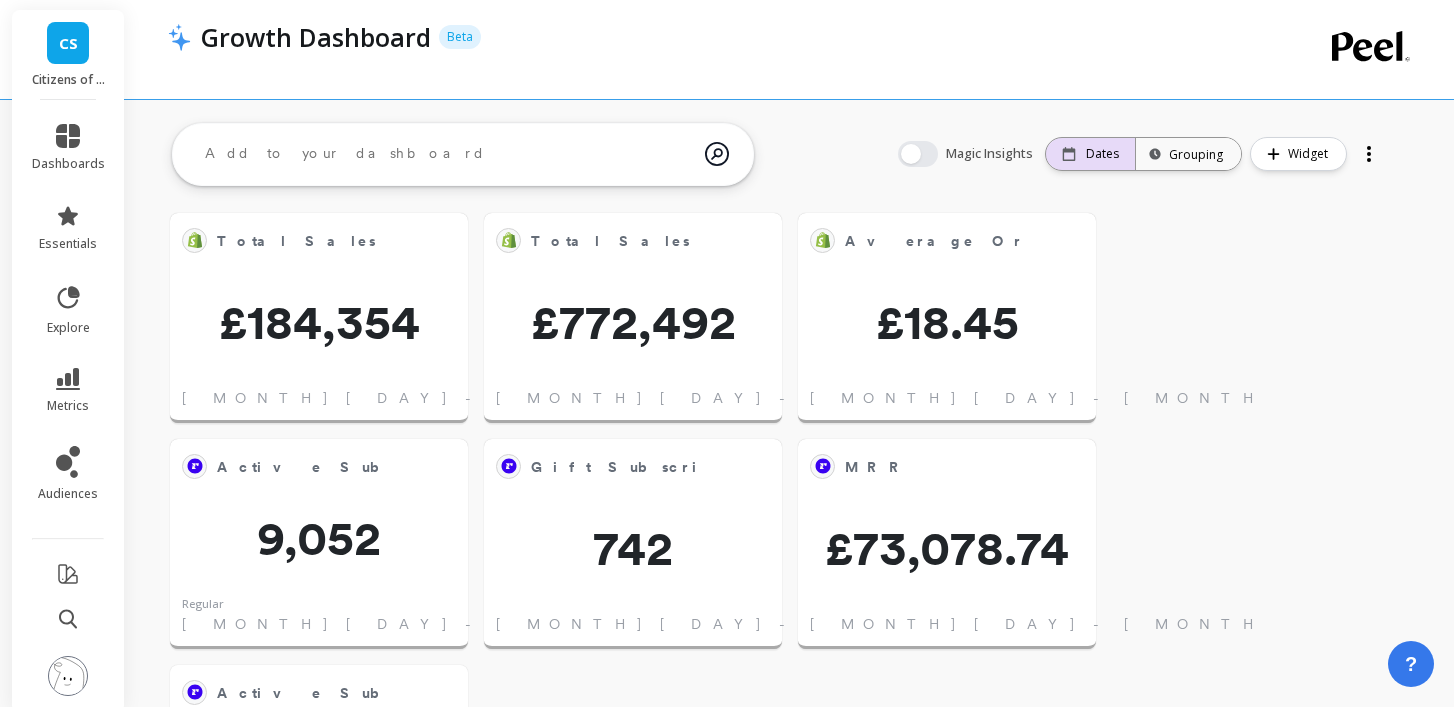 click on "Dates" at bounding box center (1090, 154) 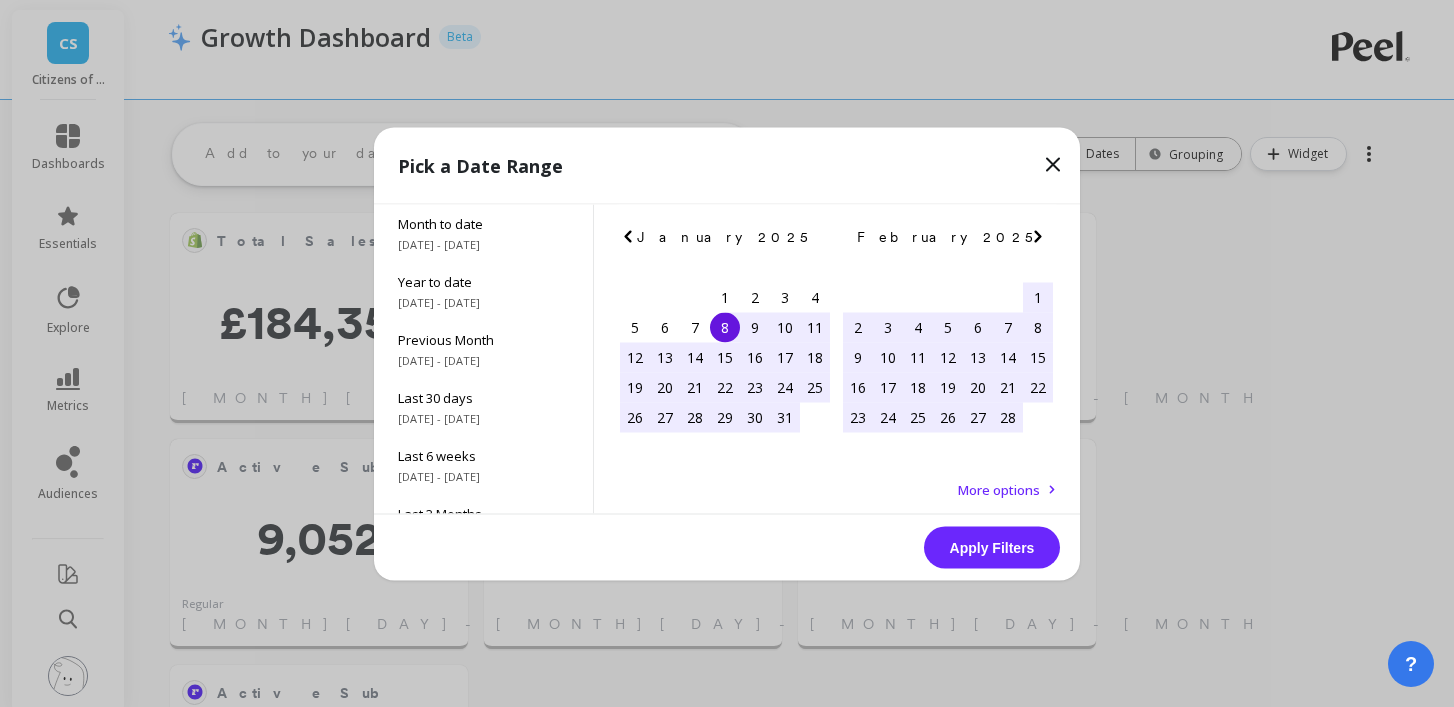 click at bounding box center [0, 0] 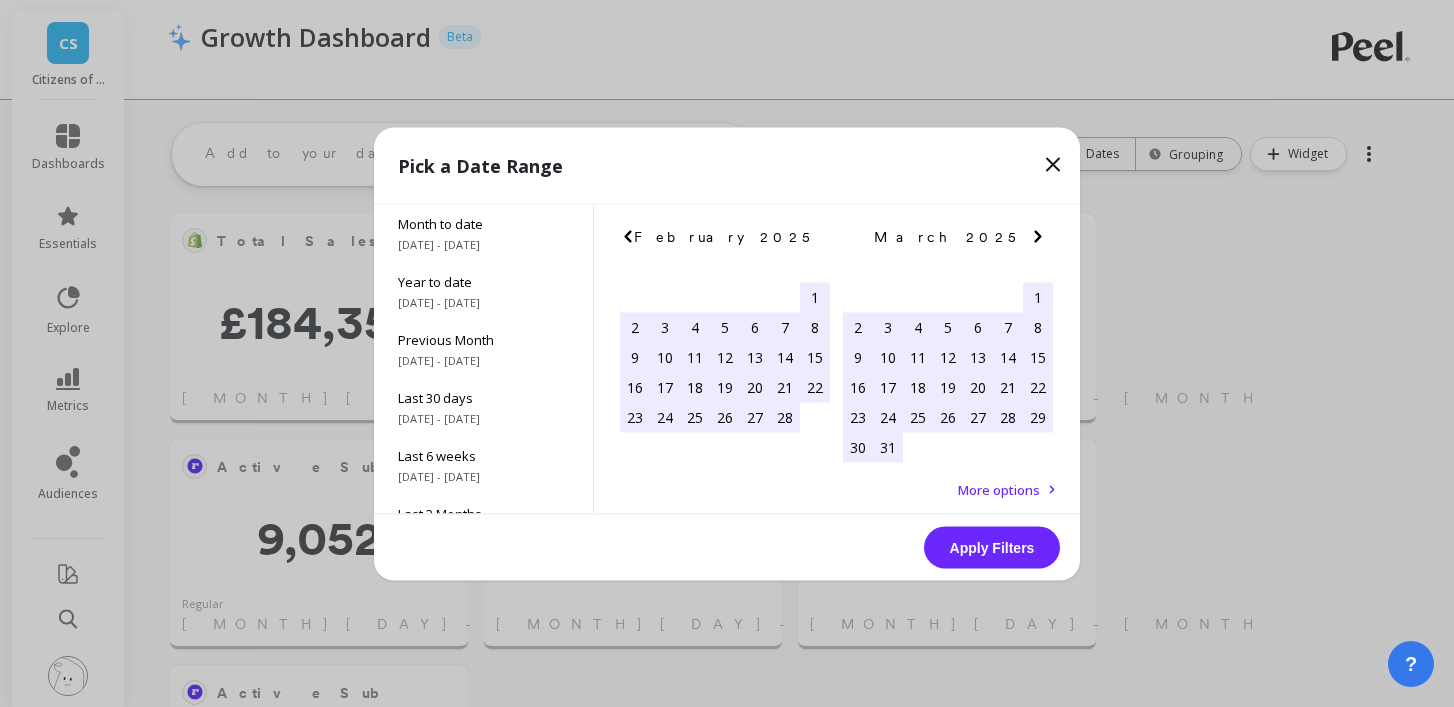 click at bounding box center (0, 0) 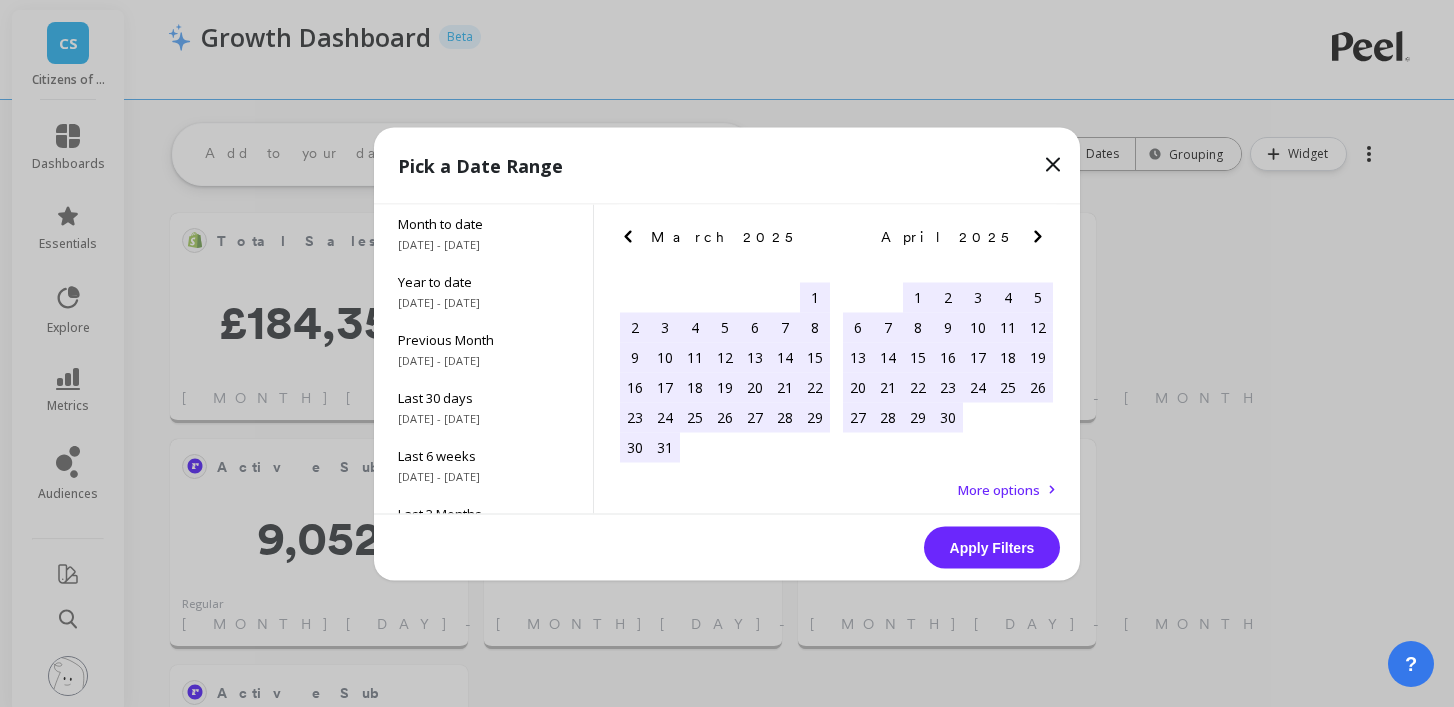 click at bounding box center [0, 0] 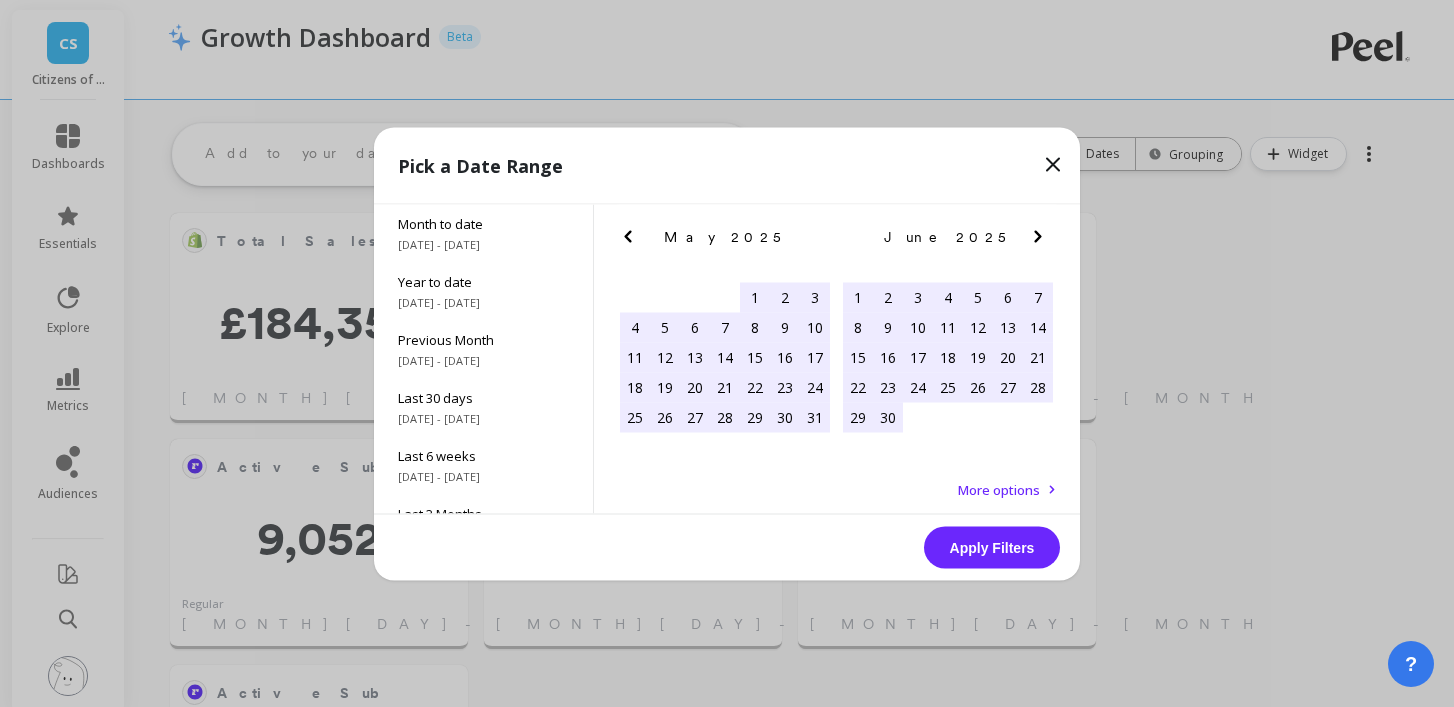 click on "1" at bounding box center (858, 297) 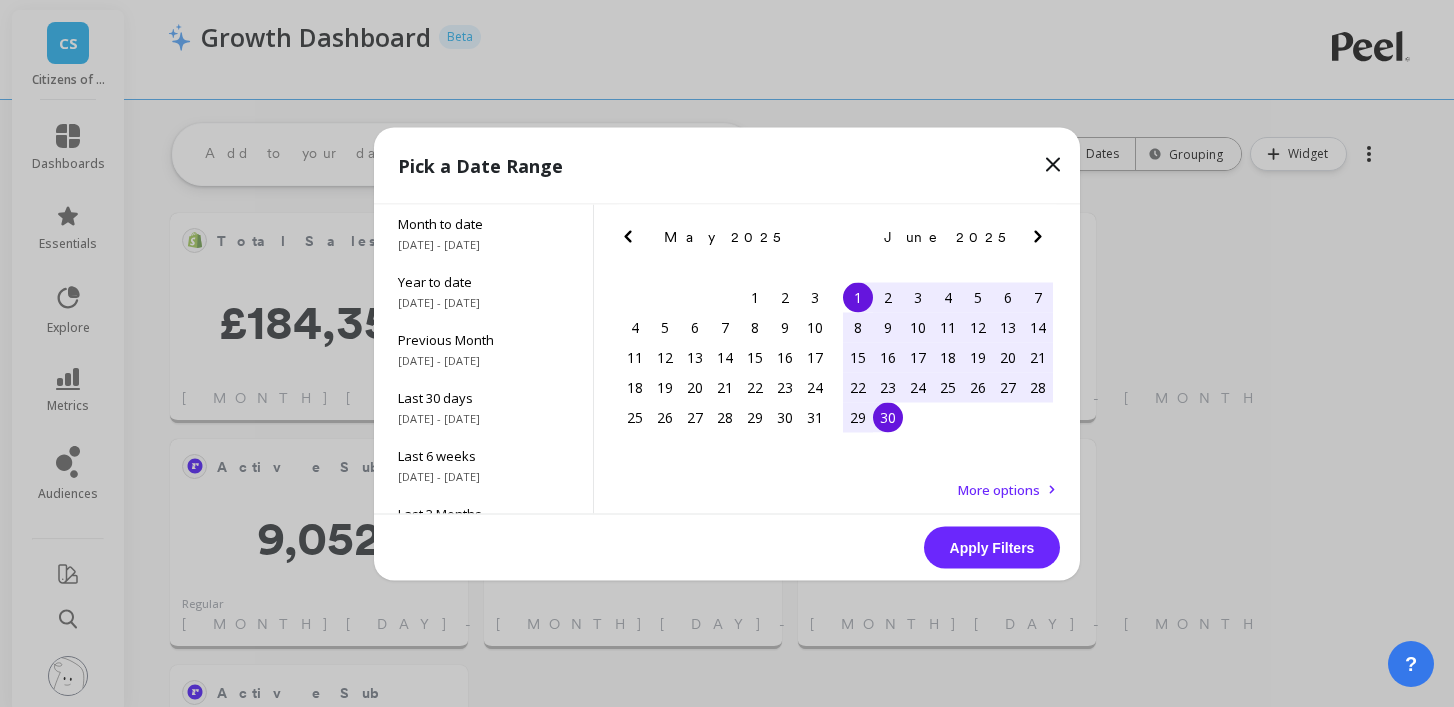 click on "30" at bounding box center (888, 417) 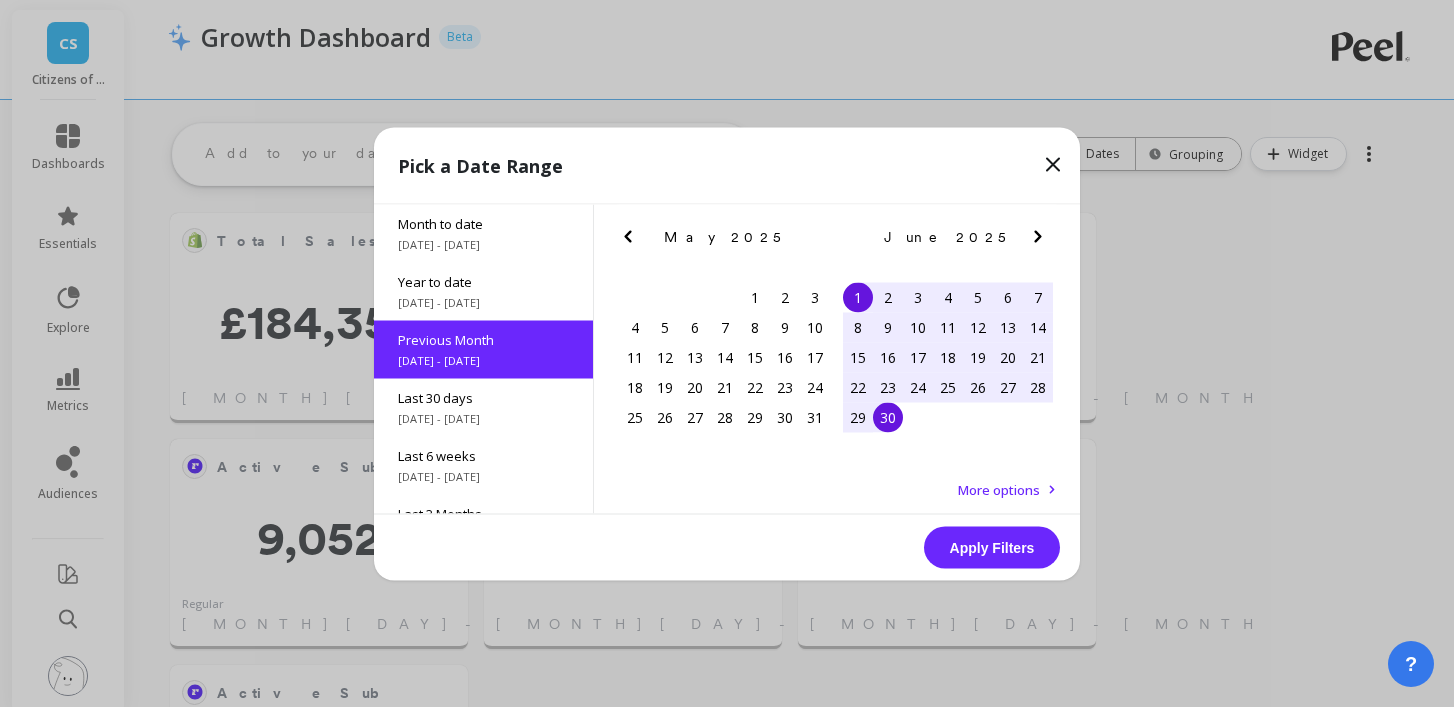 click on "Apply Filters" at bounding box center (992, 547) 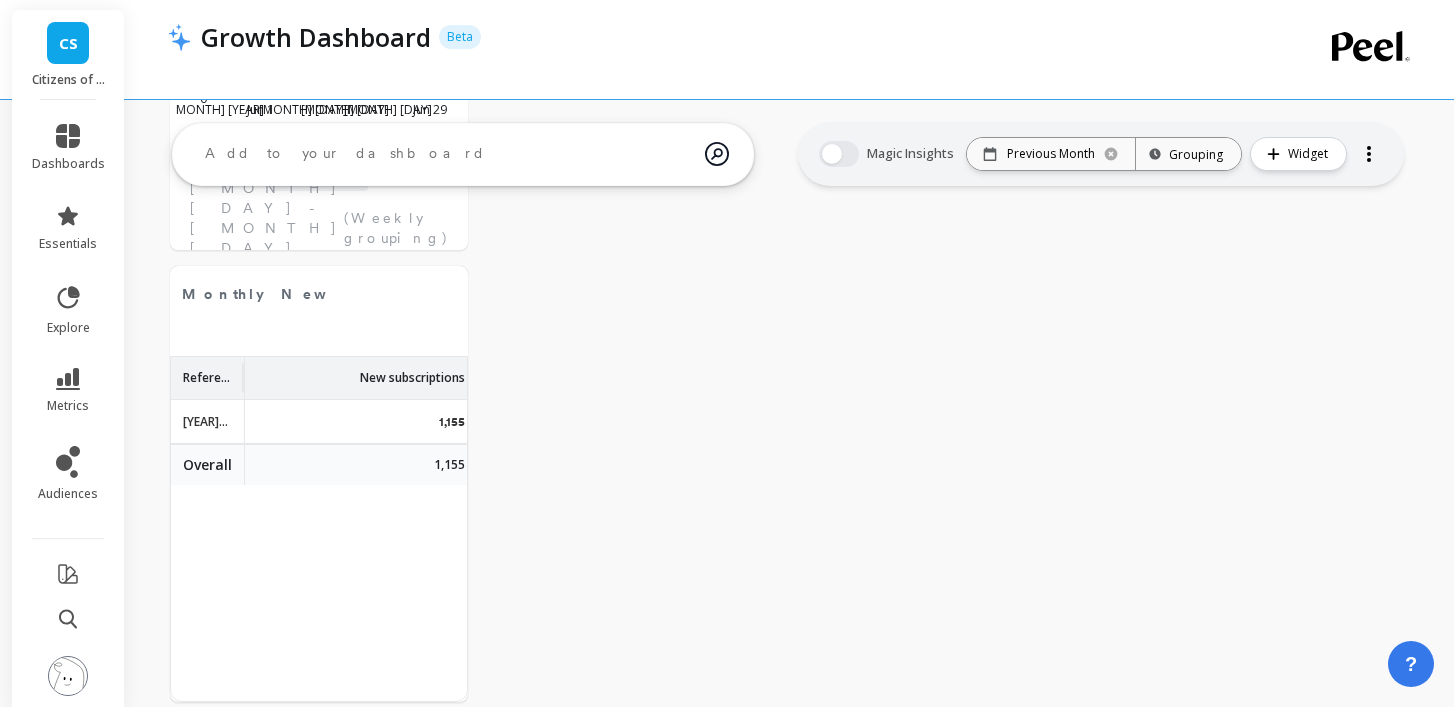 scroll, scrollTop: 1306, scrollLeft: 0, axis: vertical 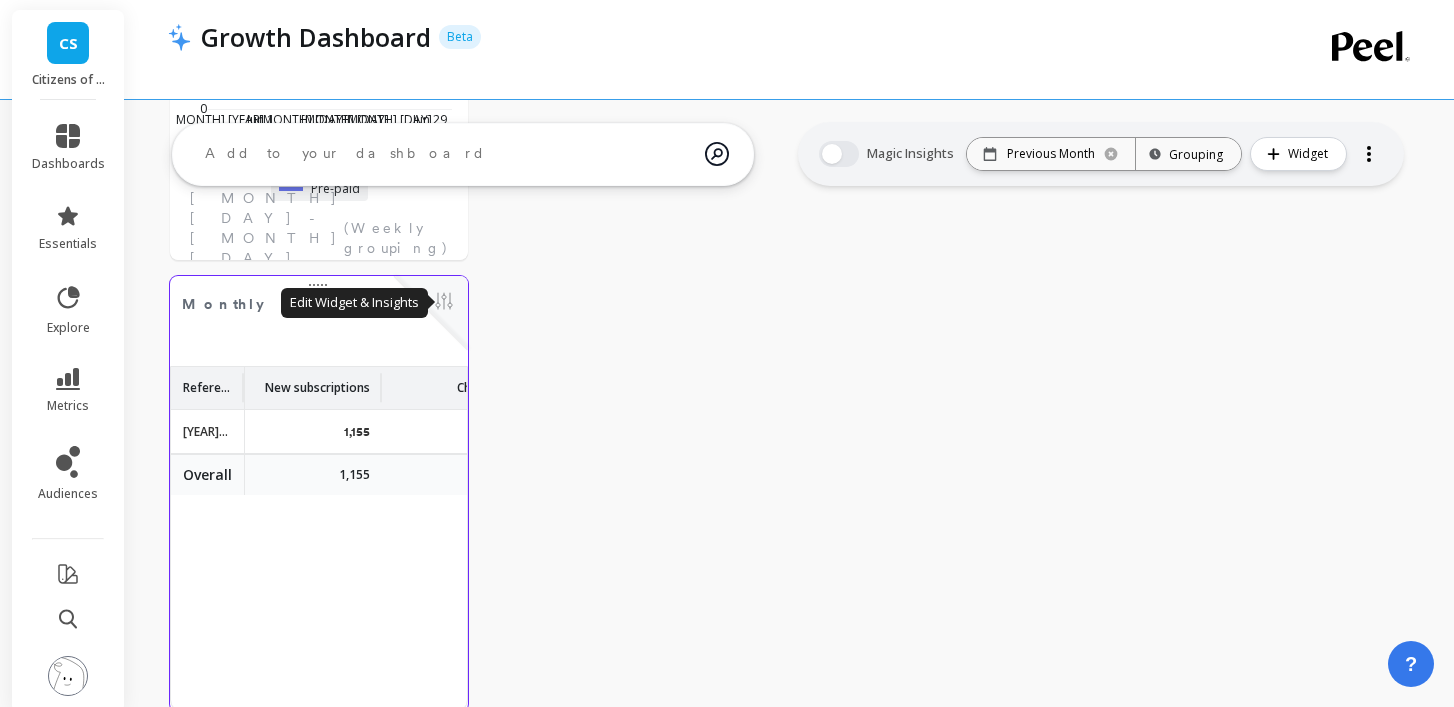 click at bounding box center [444, 303] 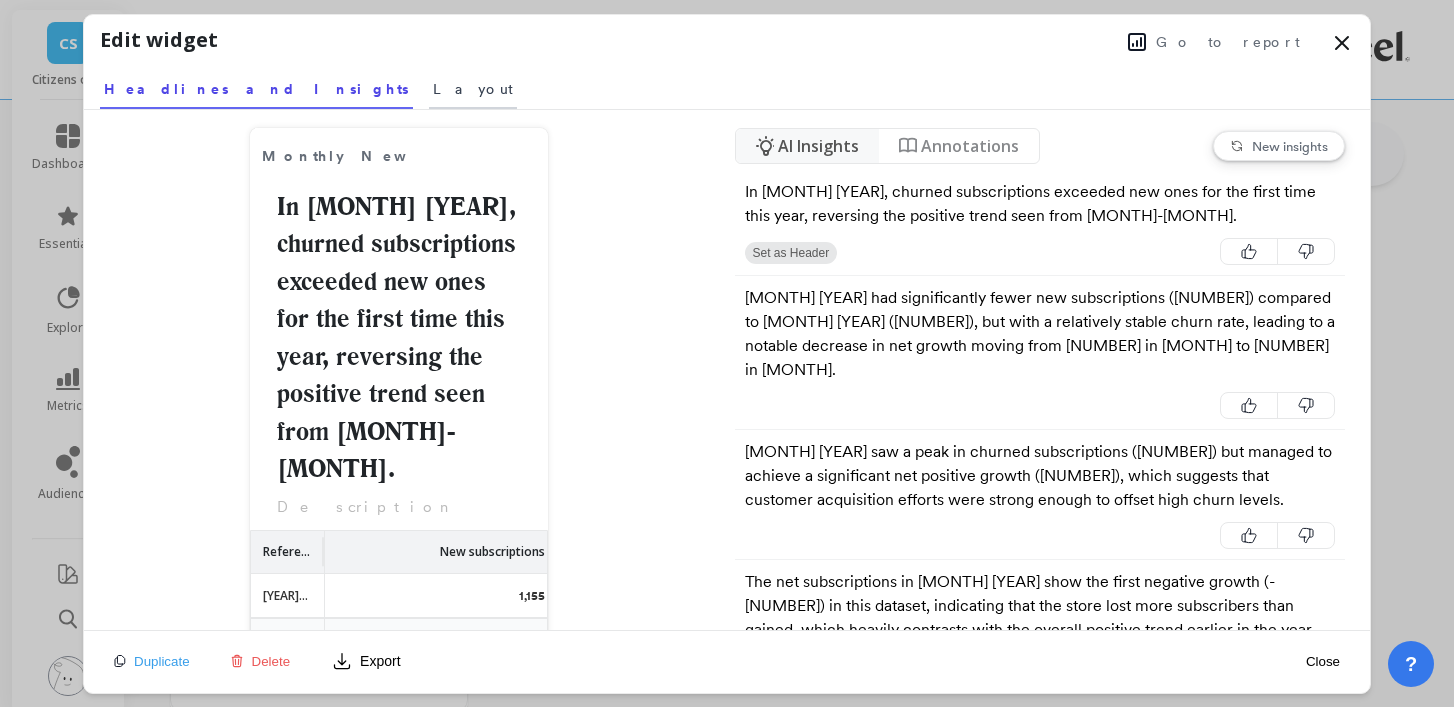 click on "Layout" at bounding box center (473, 89) 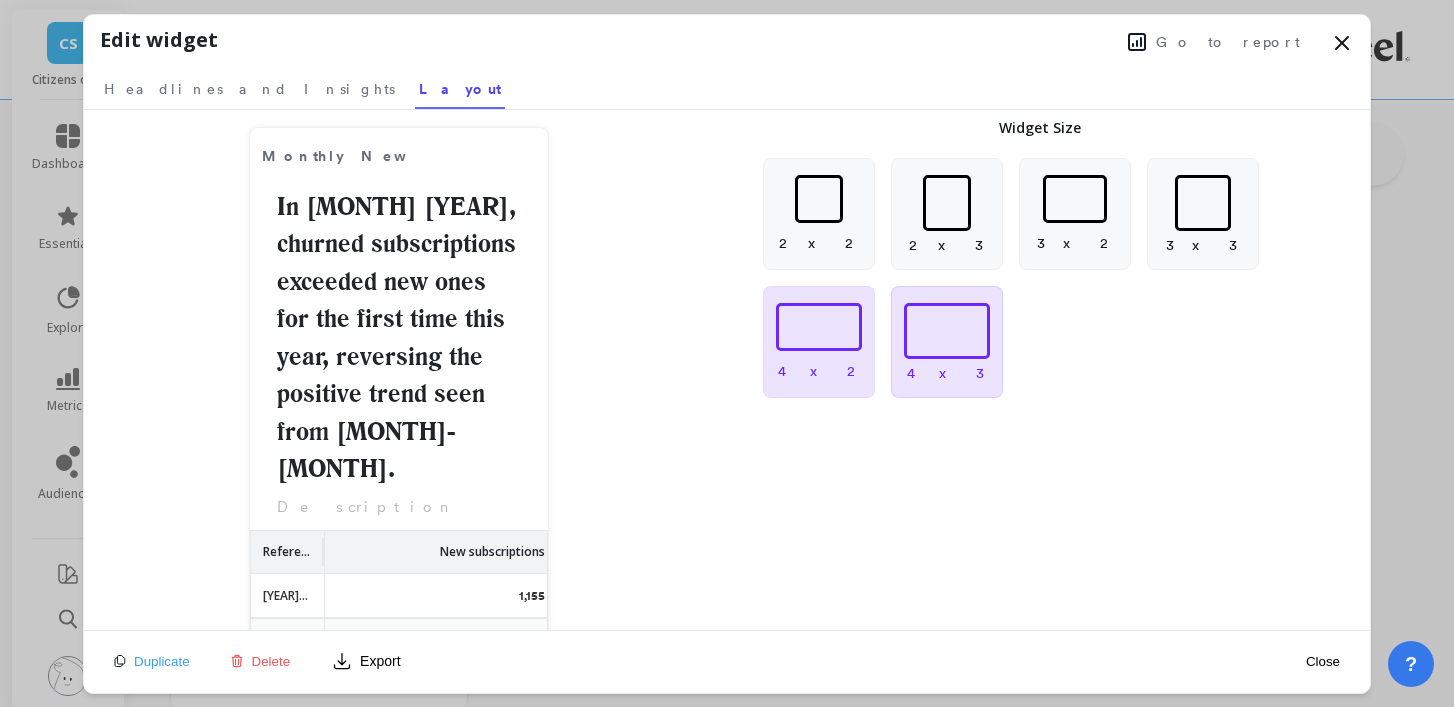 click at bounding box center (947, 331) 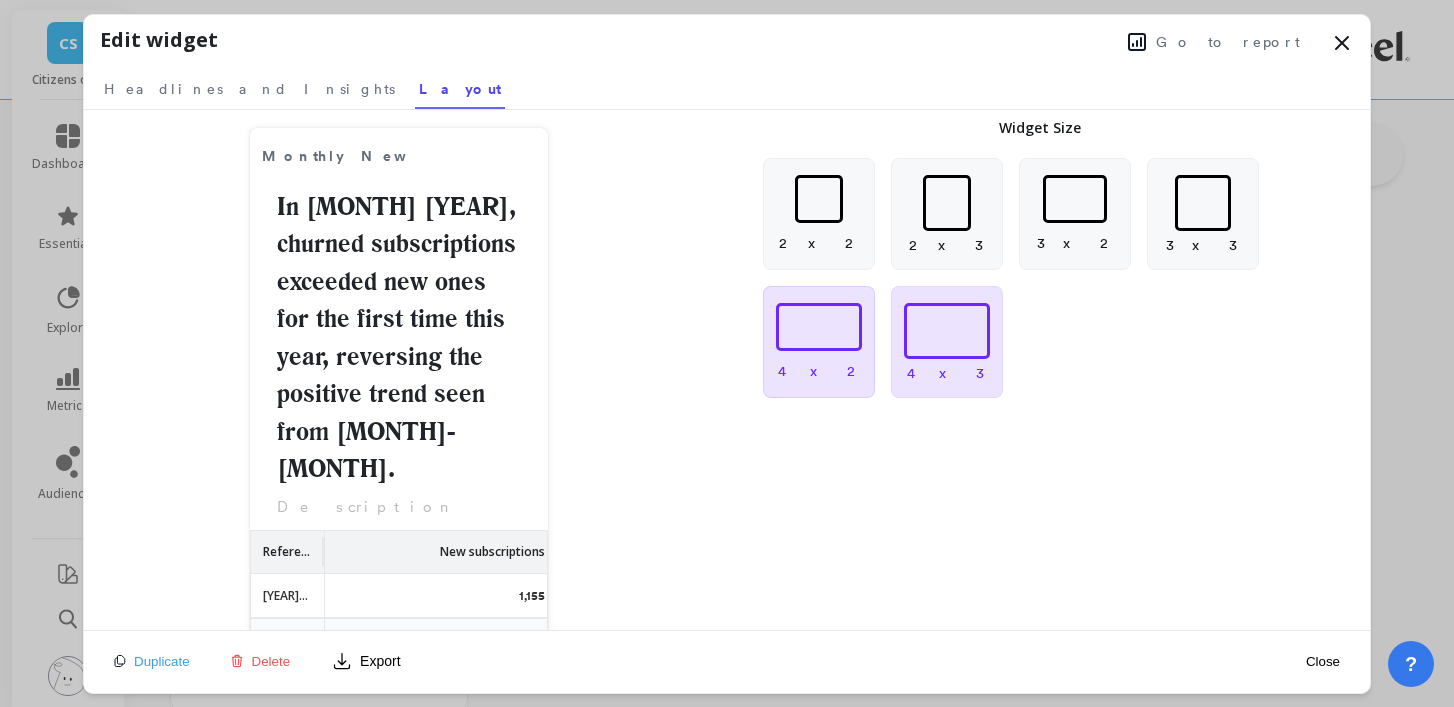 click on "4 x 2" at bounding box center (819, 342) 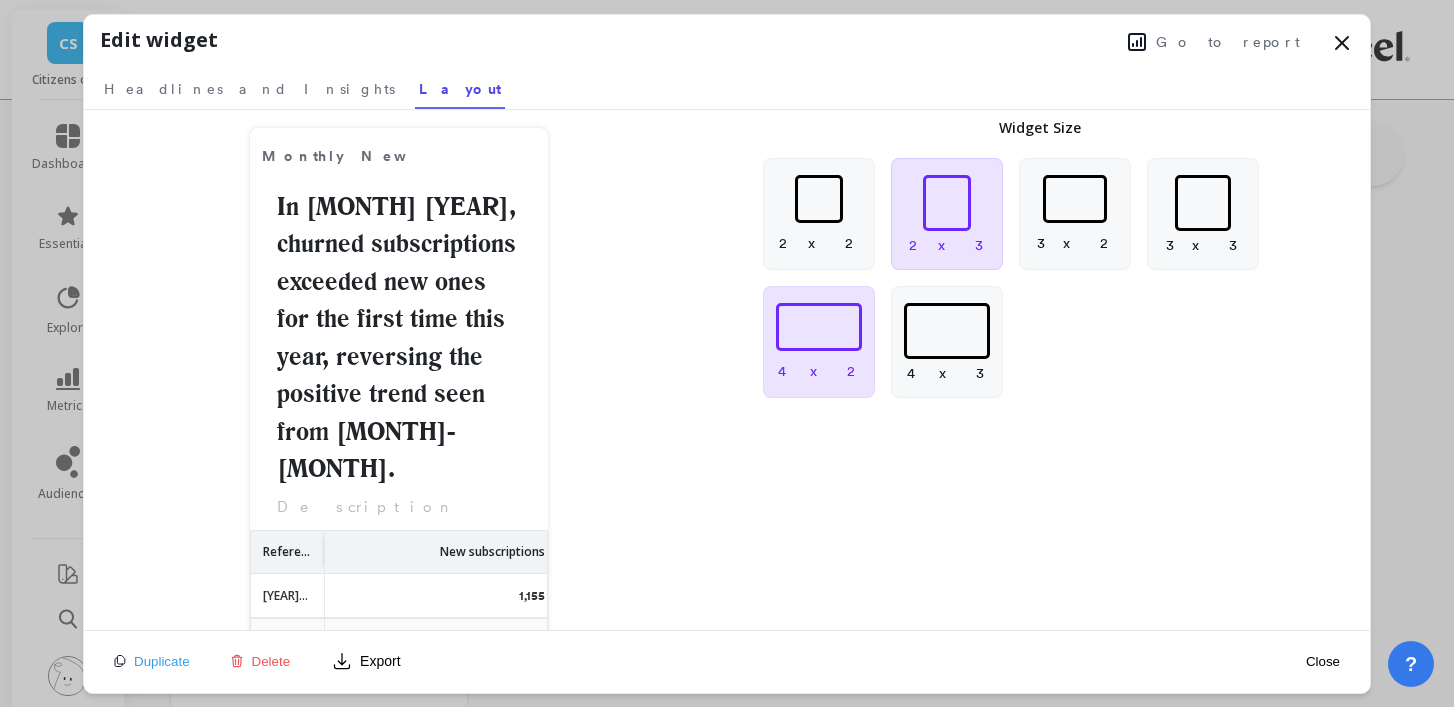 click at bounding box center [947, 203] 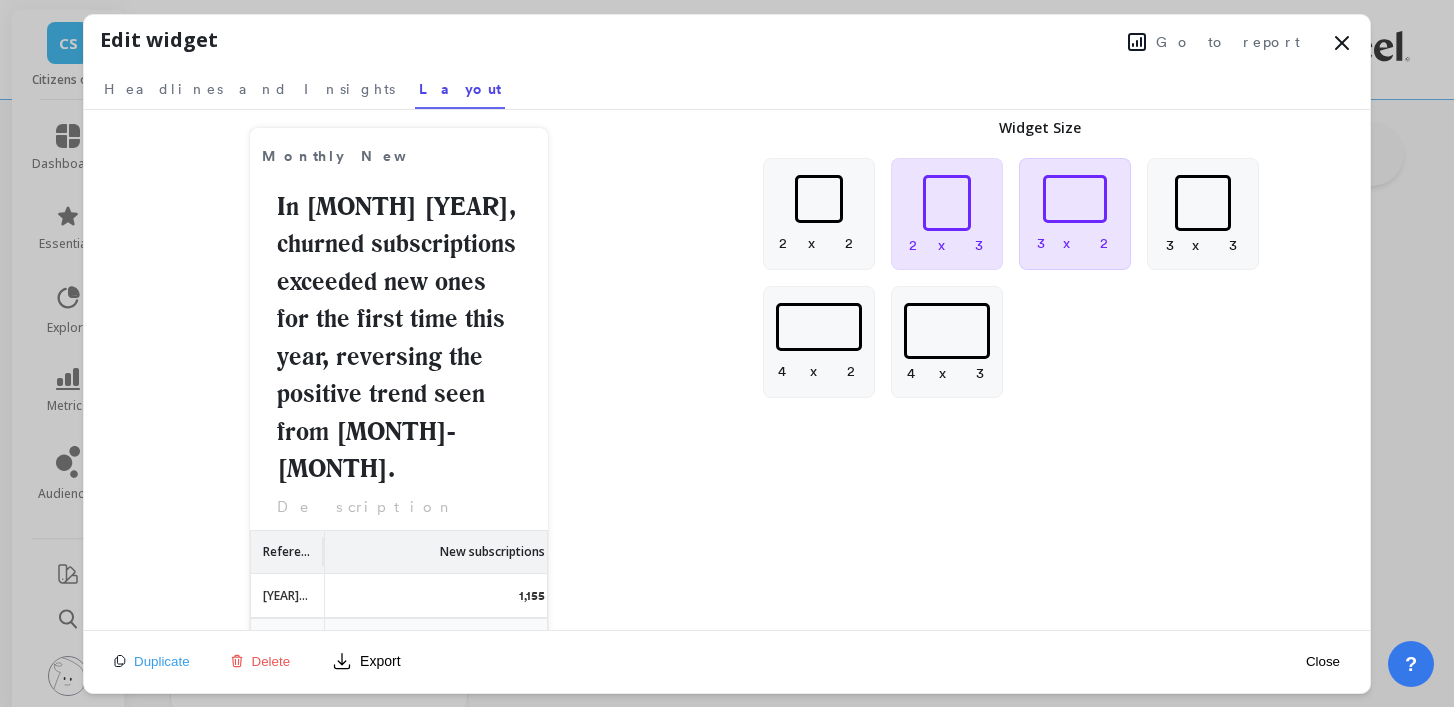 click on "3 x 2" at bounding box center (1075, 214) 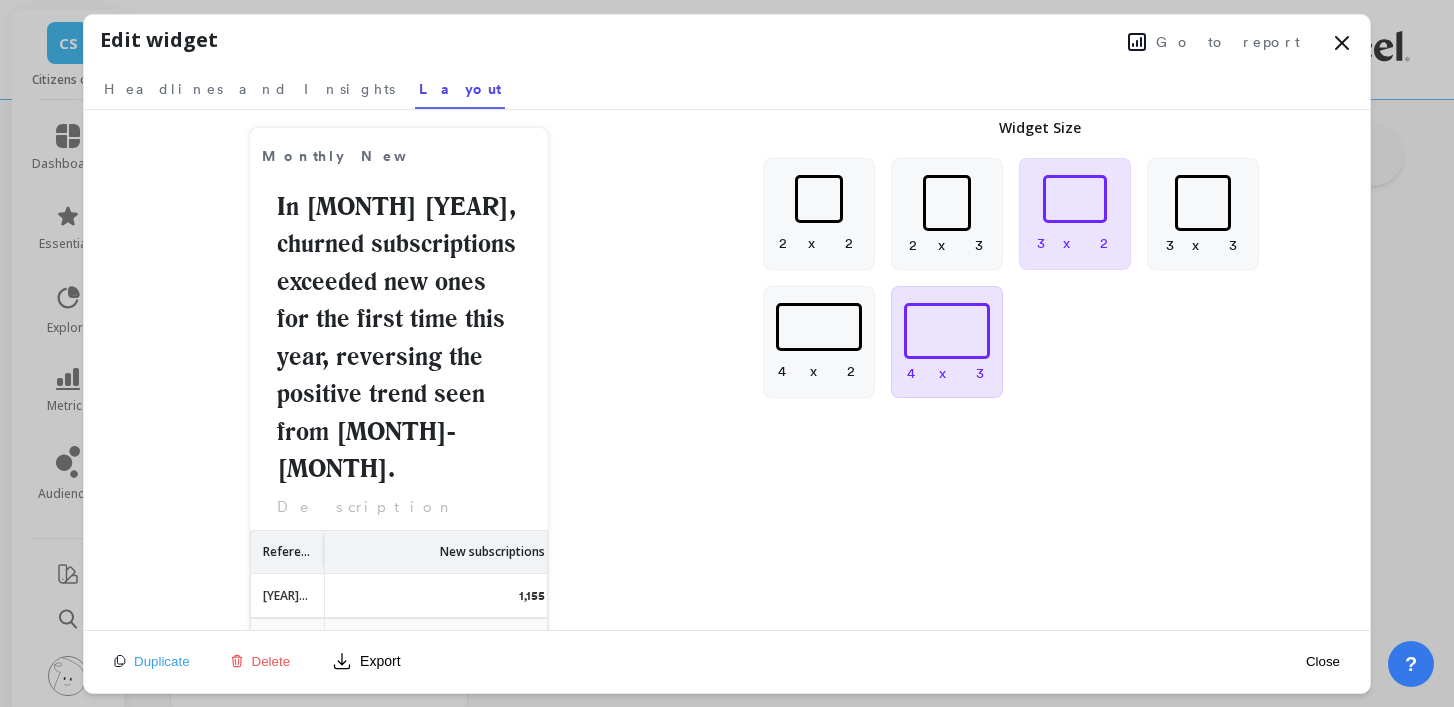 click at bounding box center (947, 331) 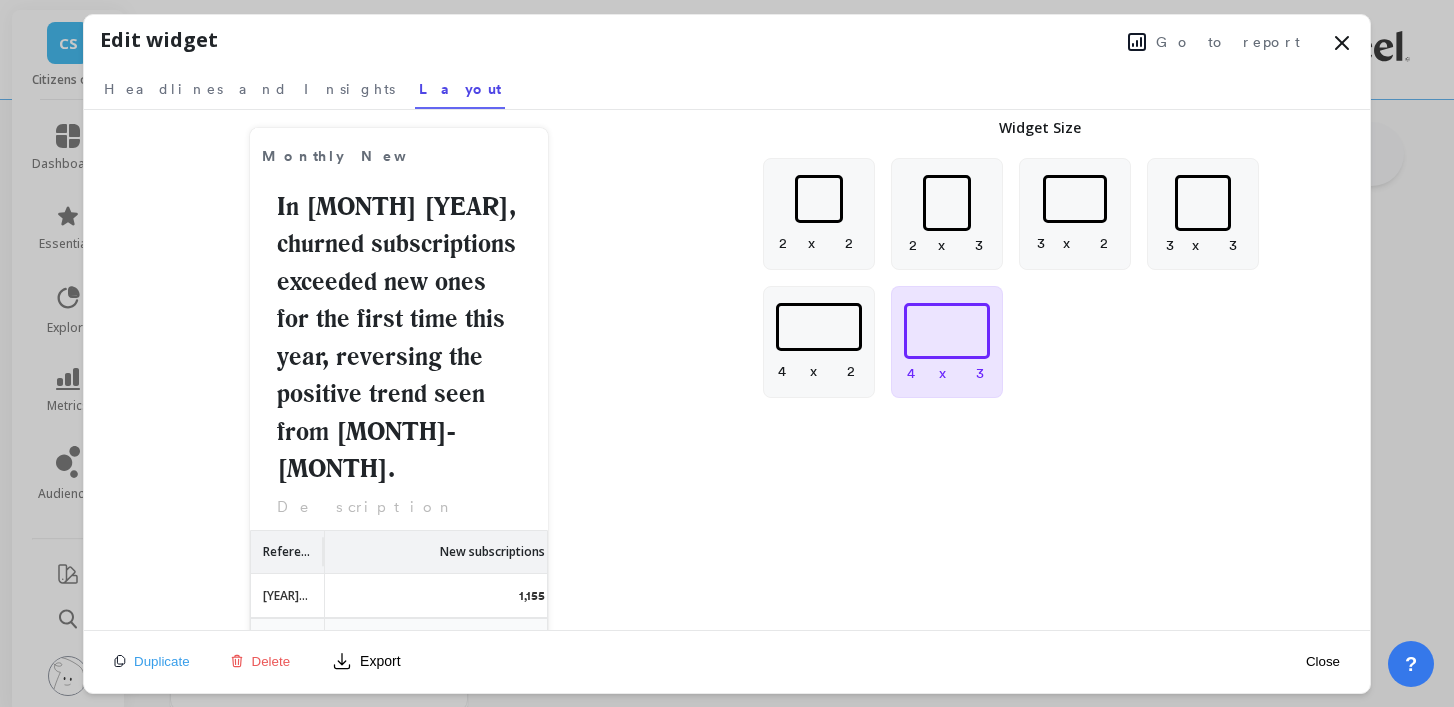 click on "2 x 2 2 x 3 3 x 2 3 x 3 4 x 2 4 x 3" at bounding box center [1040, 278] 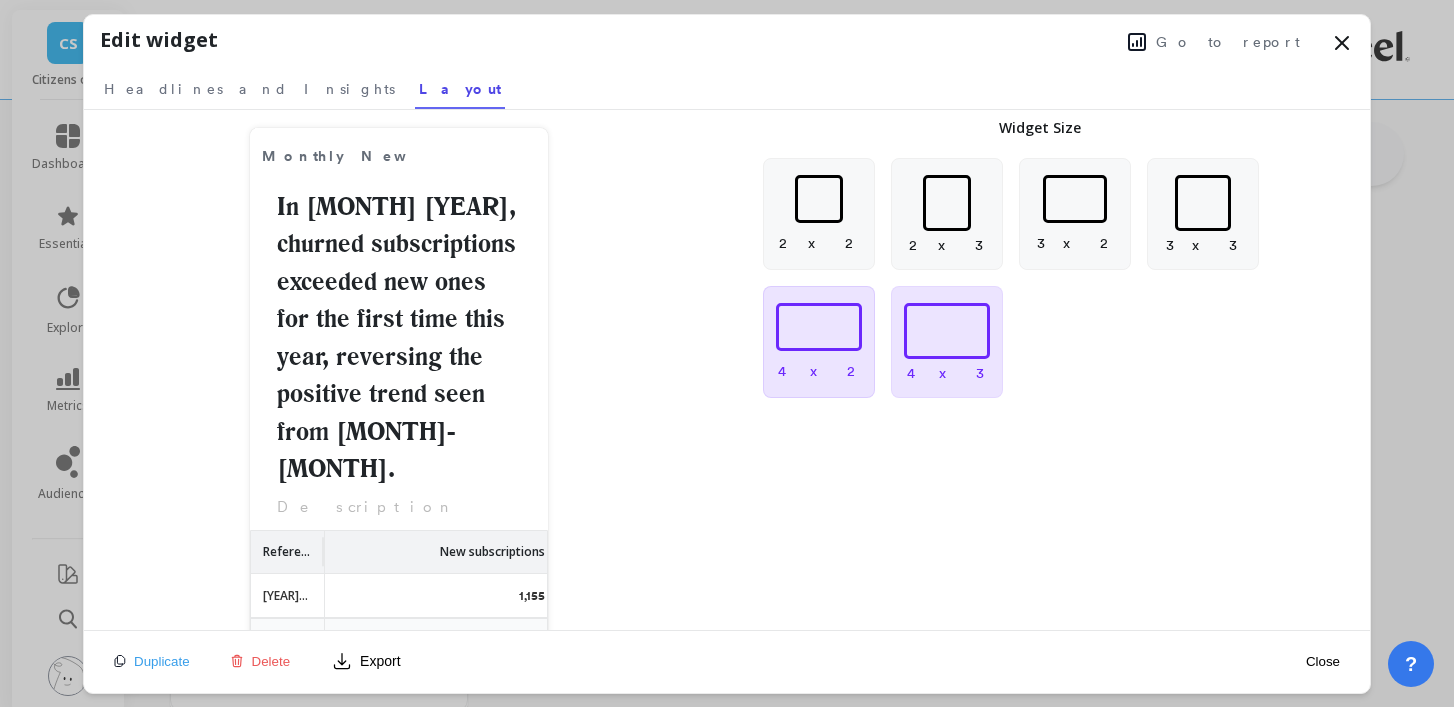 click on "4 x 2" at bounding box center [819, 342] 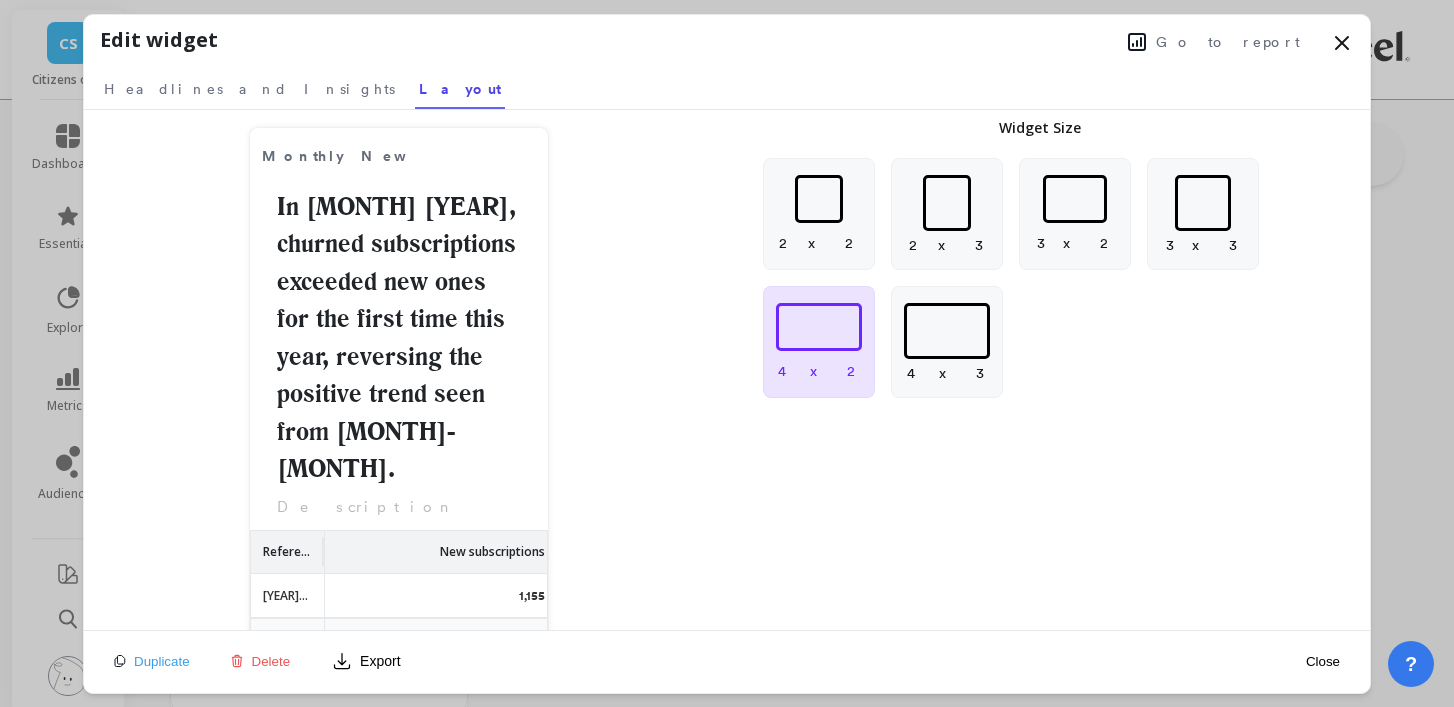 click on "Close" at bounding box center (1323, 661) 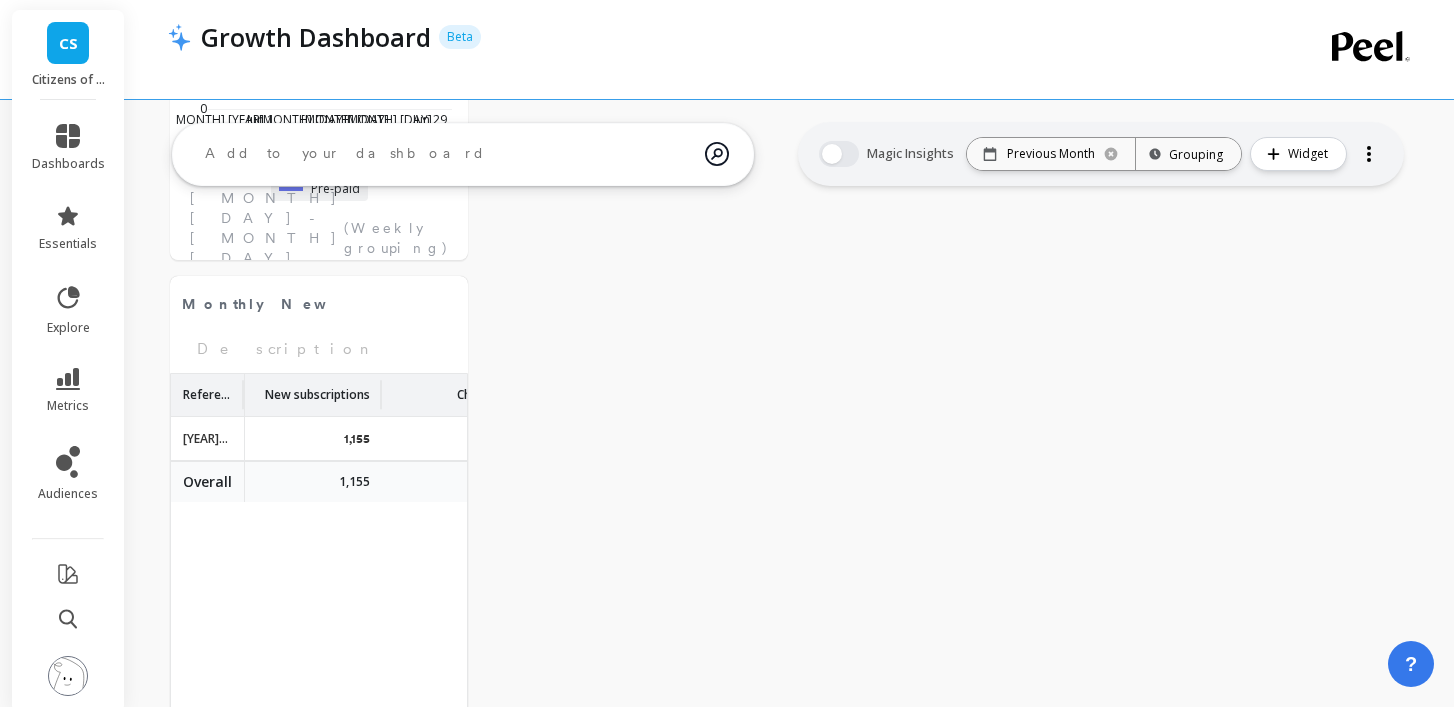 scroll, scrollTop: 0, scrollLeft: 0, axis: both 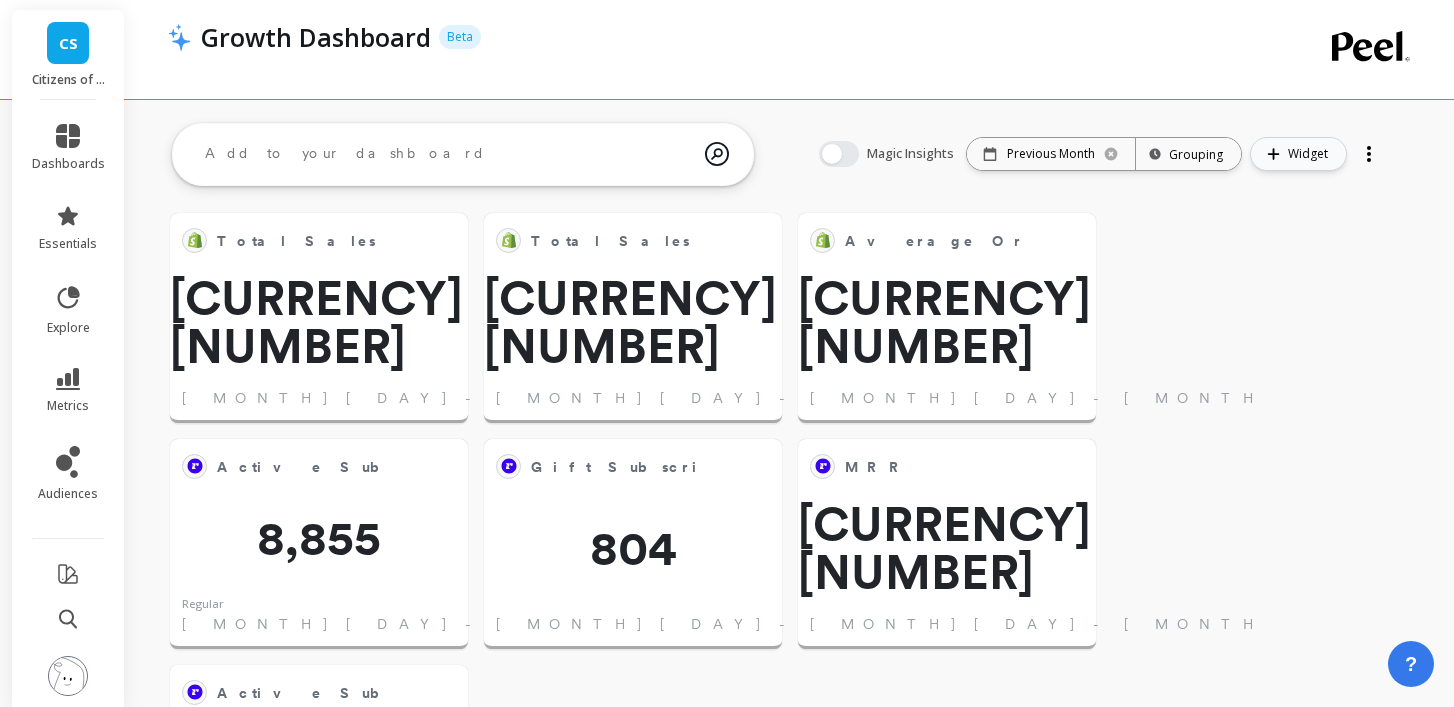 click on "Widget" at bounding box center (1311, 154) 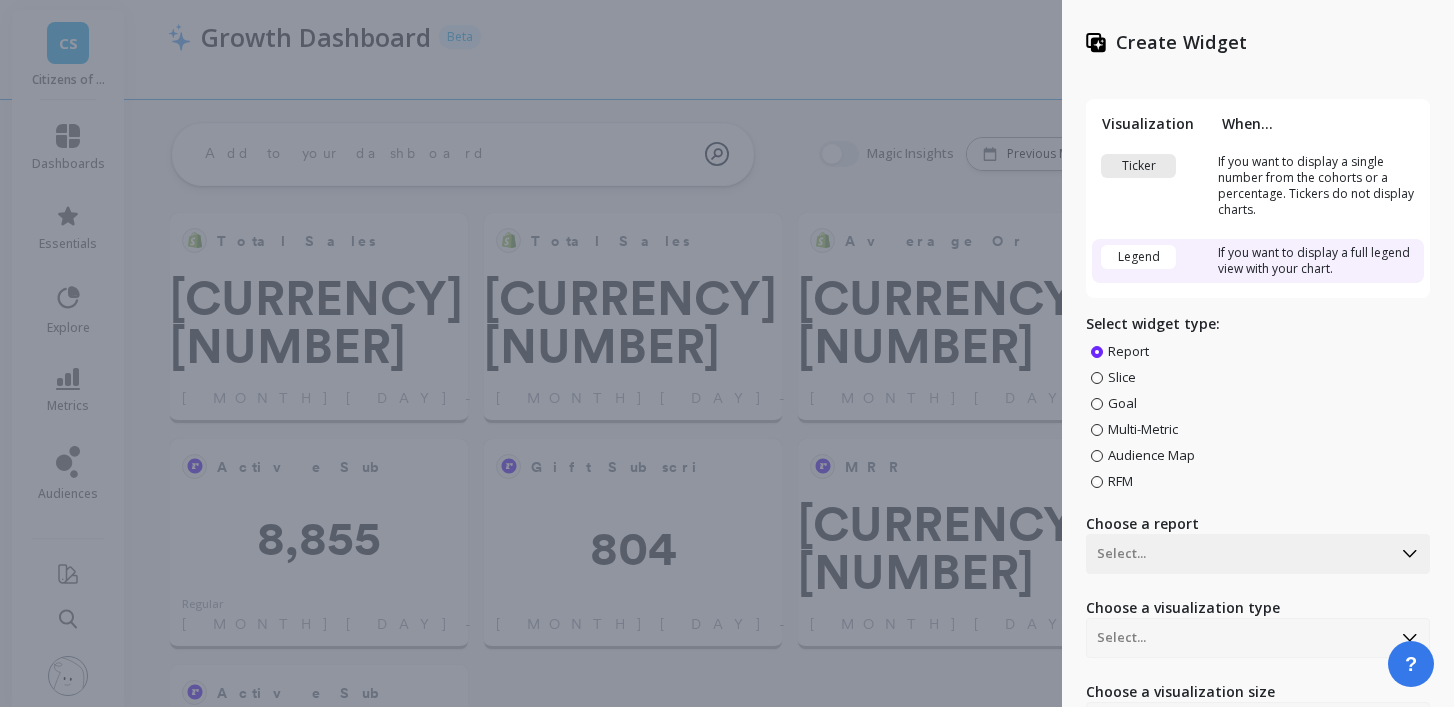 click on "Ticker" at bounding box center [1152, 186] 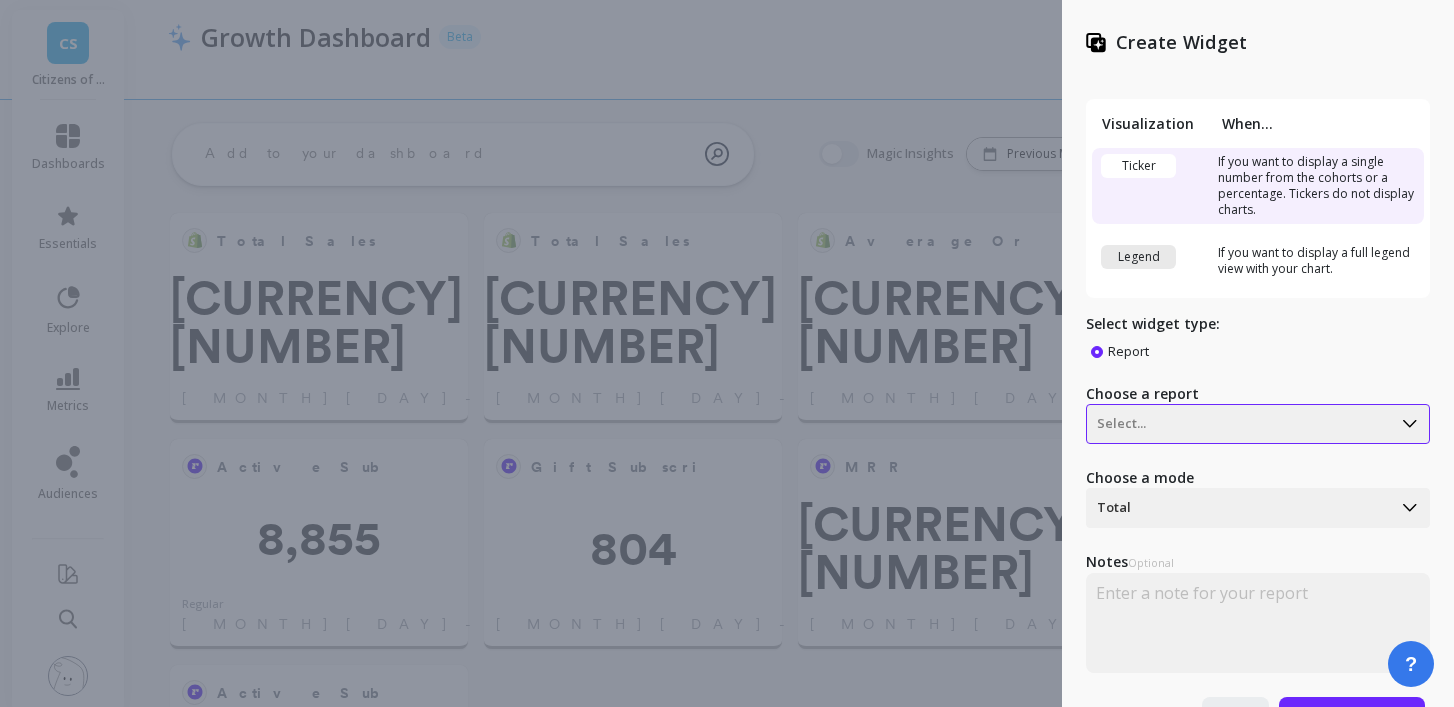 click on "Select..." at bounding box center [1258, 424] 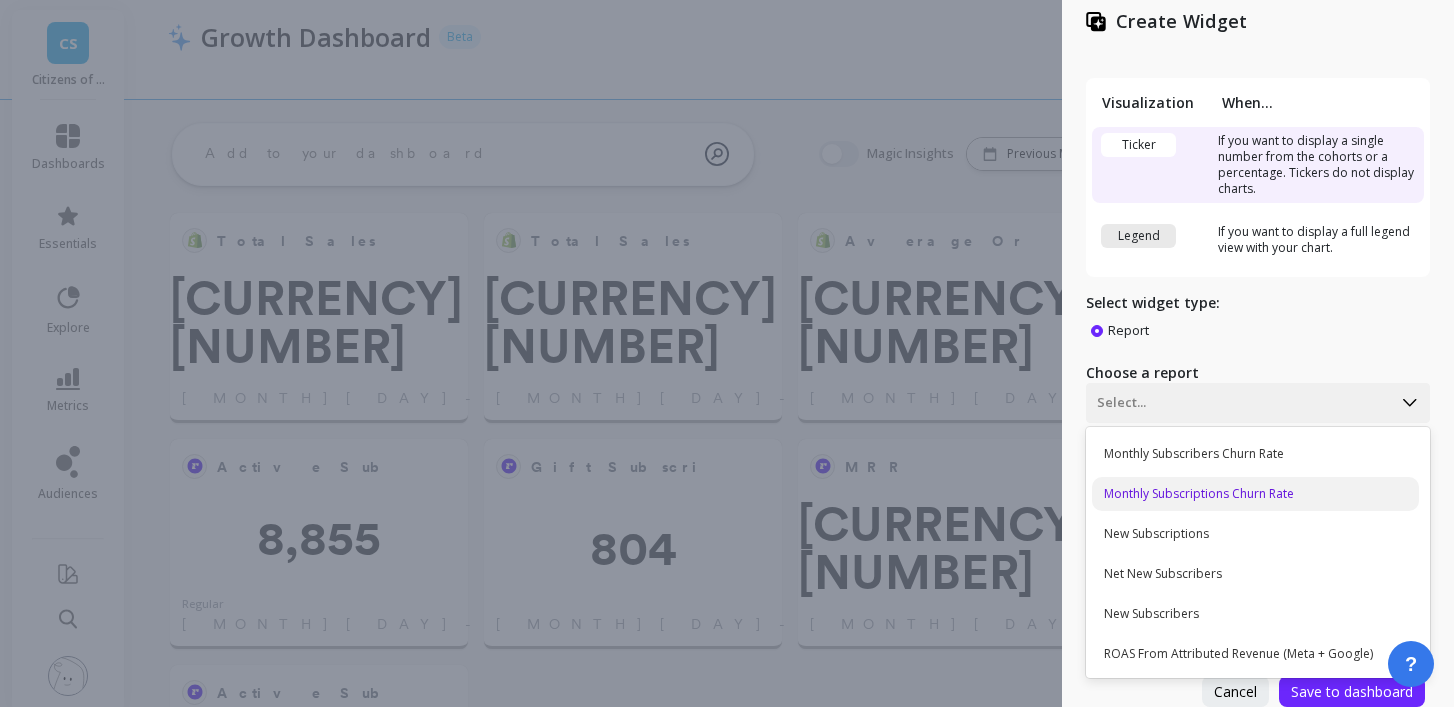 click on "Monthly Subscriptions Churn Rate" at bounding box center [1255, 494] 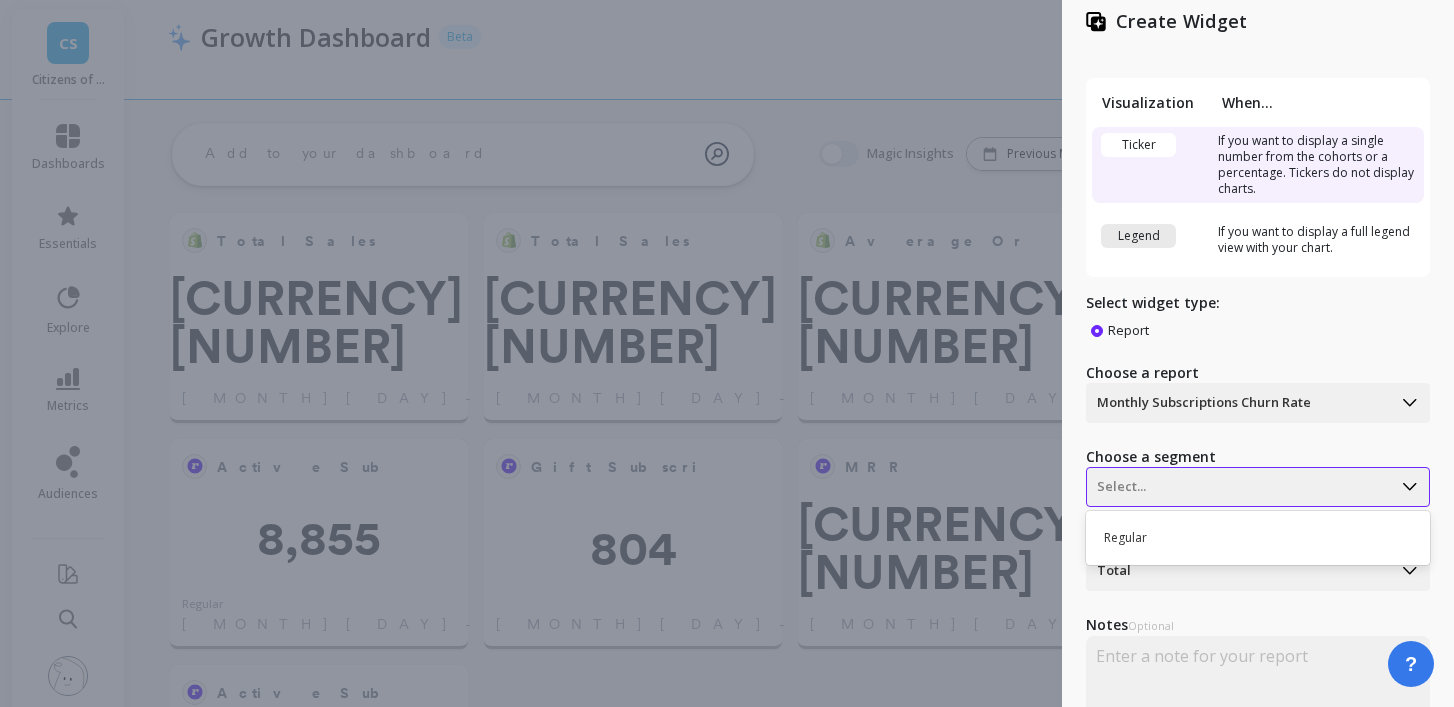 click at bounding box center [1239, 403] 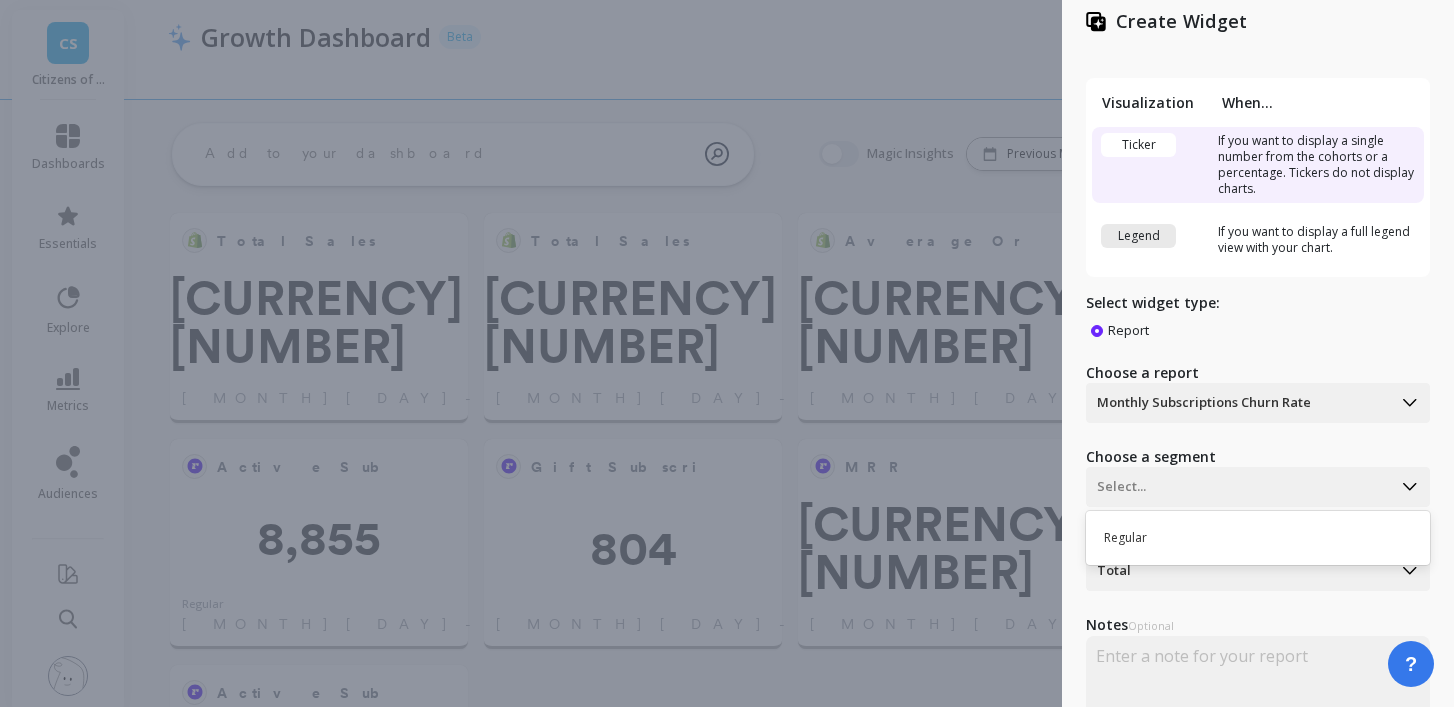 click on "Regular" at bounding box center (1258, 538) 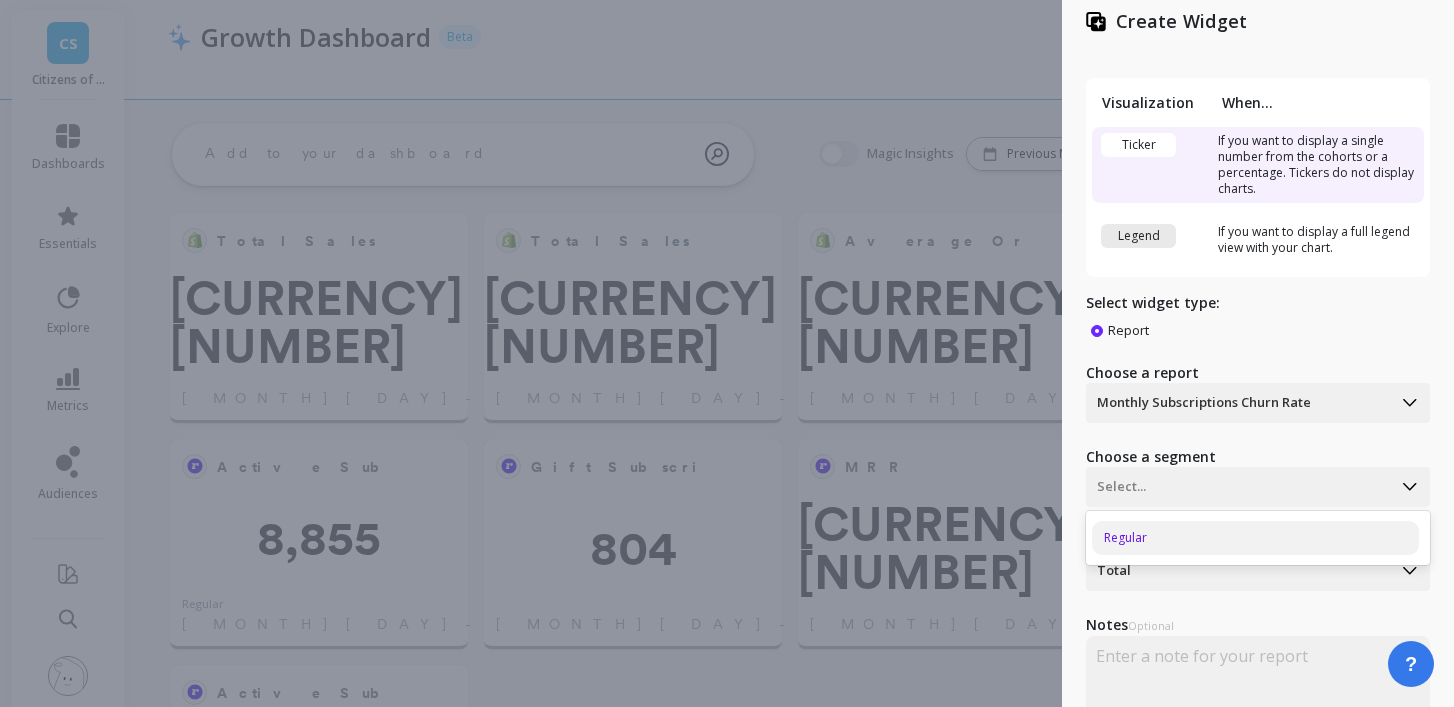 click on "Regular" at bounding box center [1255, 538] 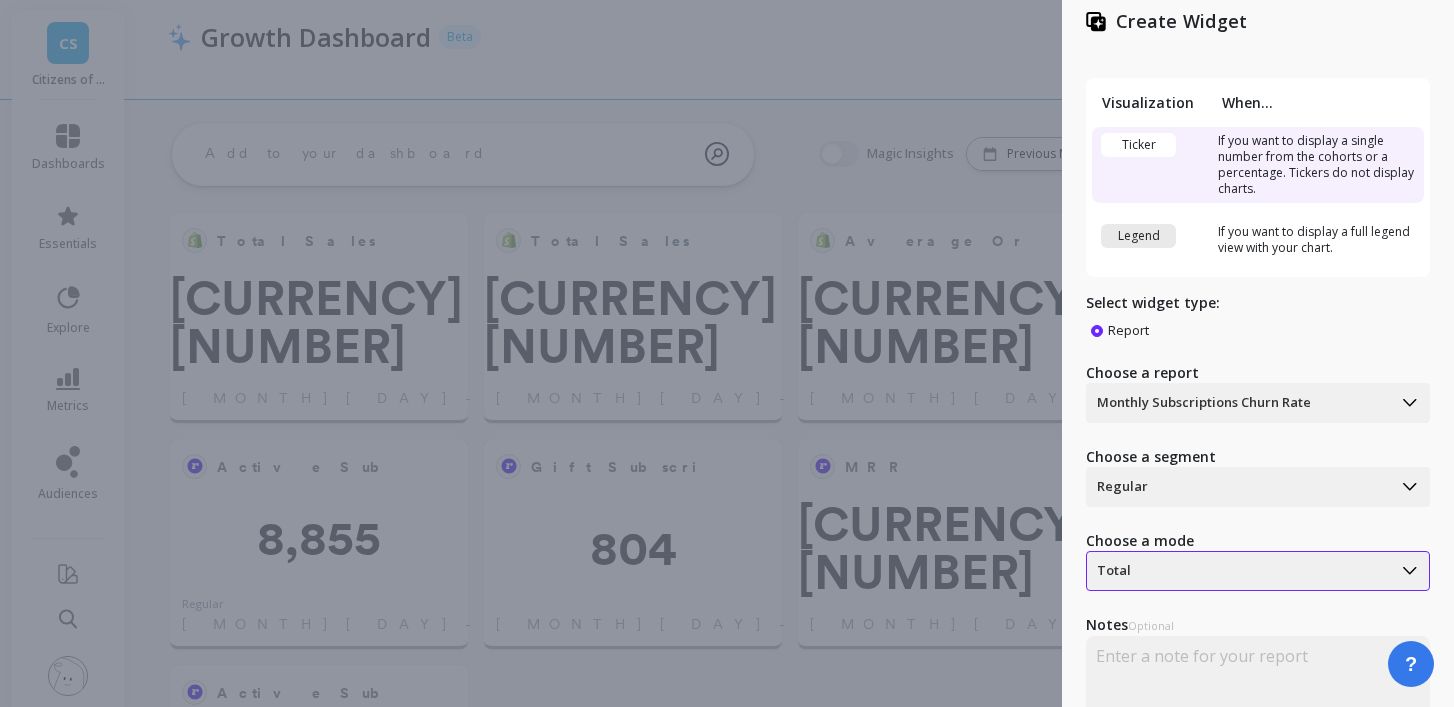 click at bounding box center (1239, 403) 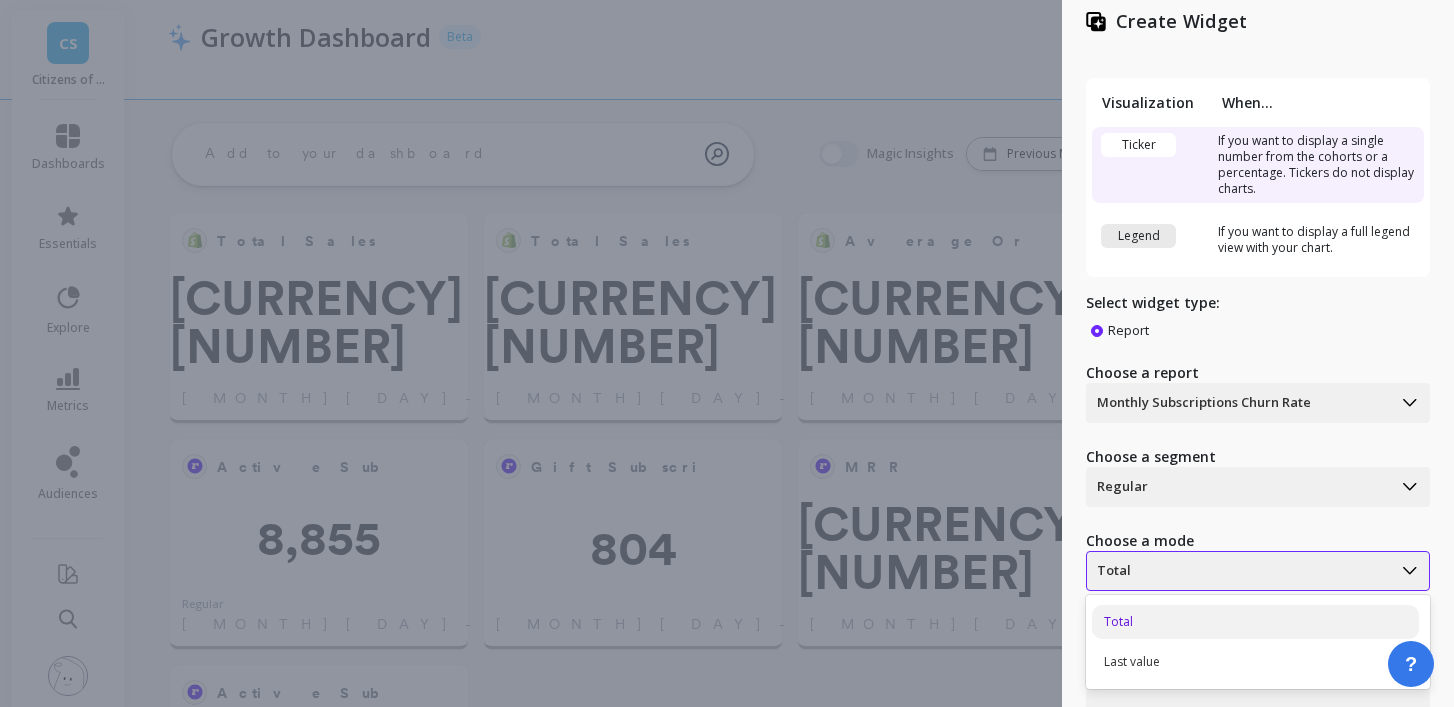 click at bounding box center (1239, 403) 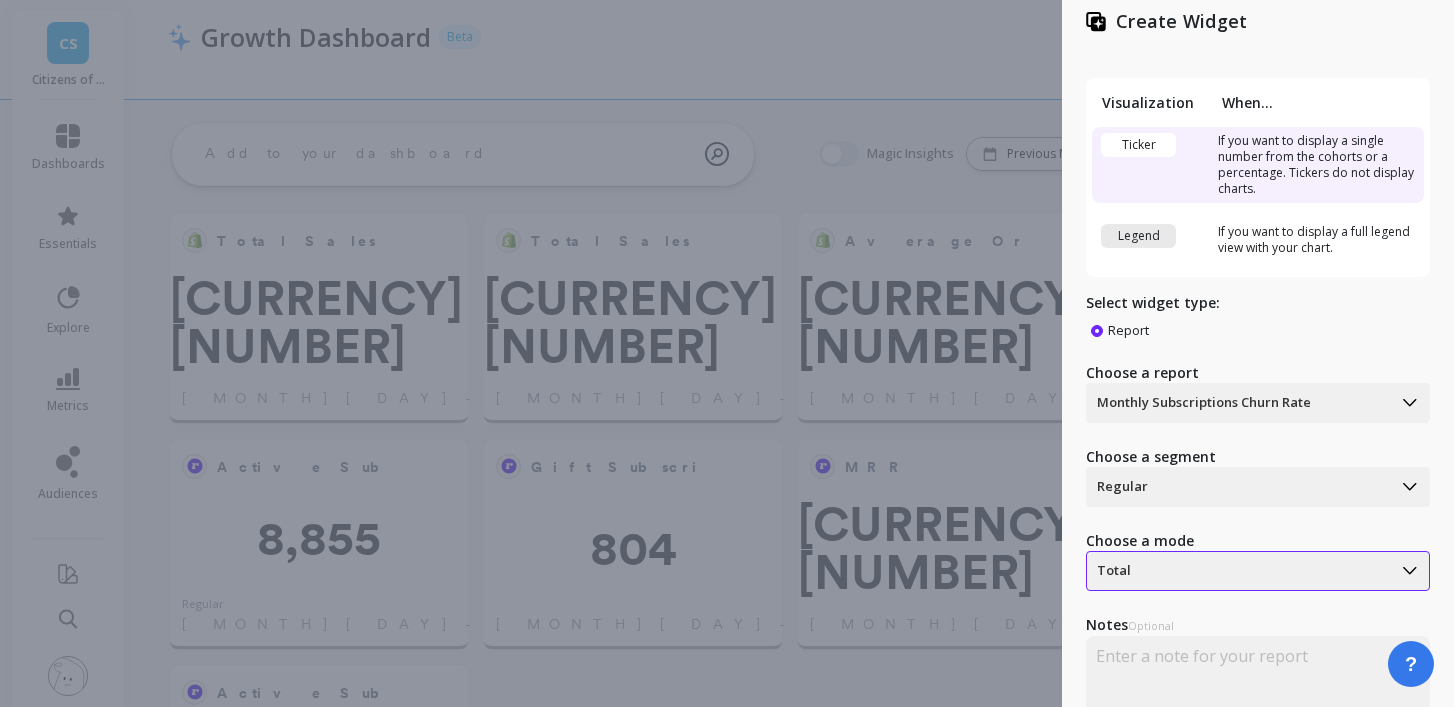 scroll, scrollTop: 105, scrollLeft: 0, axis: vertical 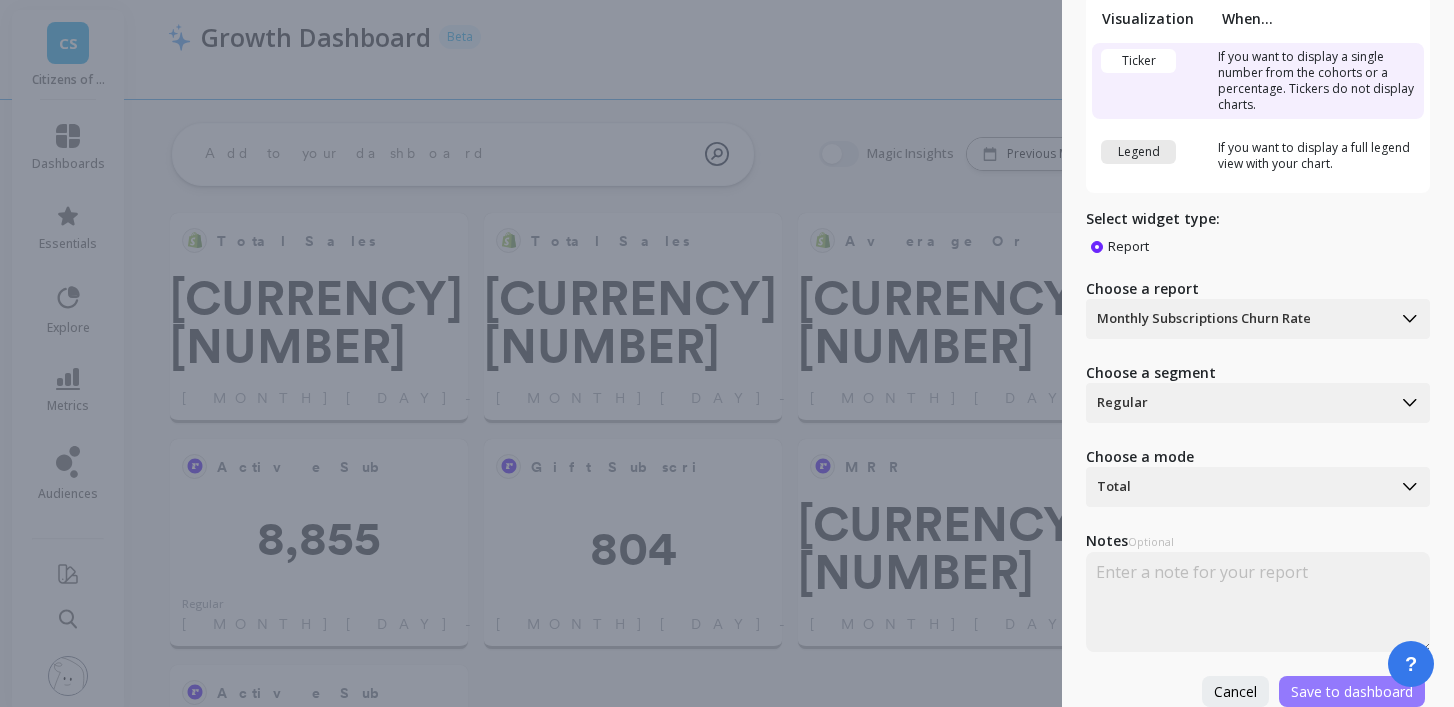 click on "Save to dashboard" at bounding box center [1352, 691] 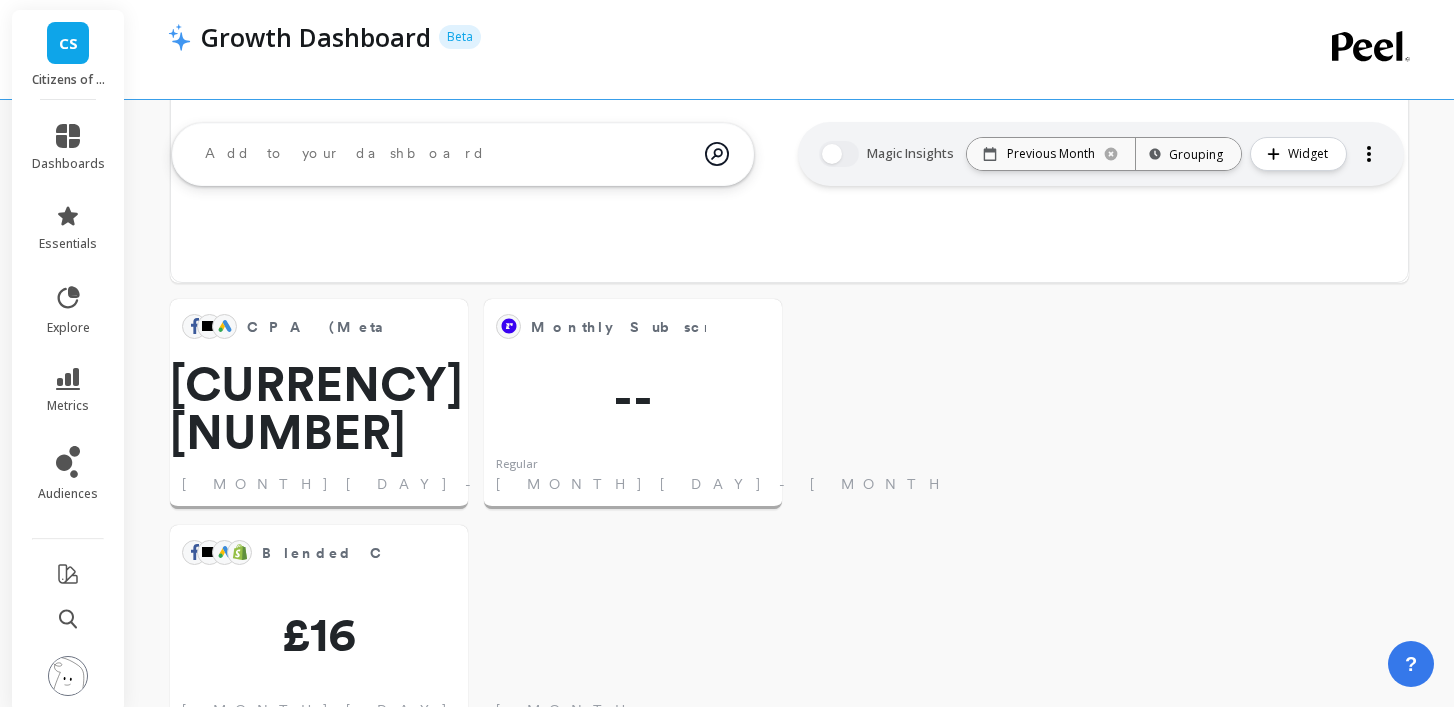 scroll, scrollTop: 1748, scrollLeft: 0, axis: vertical 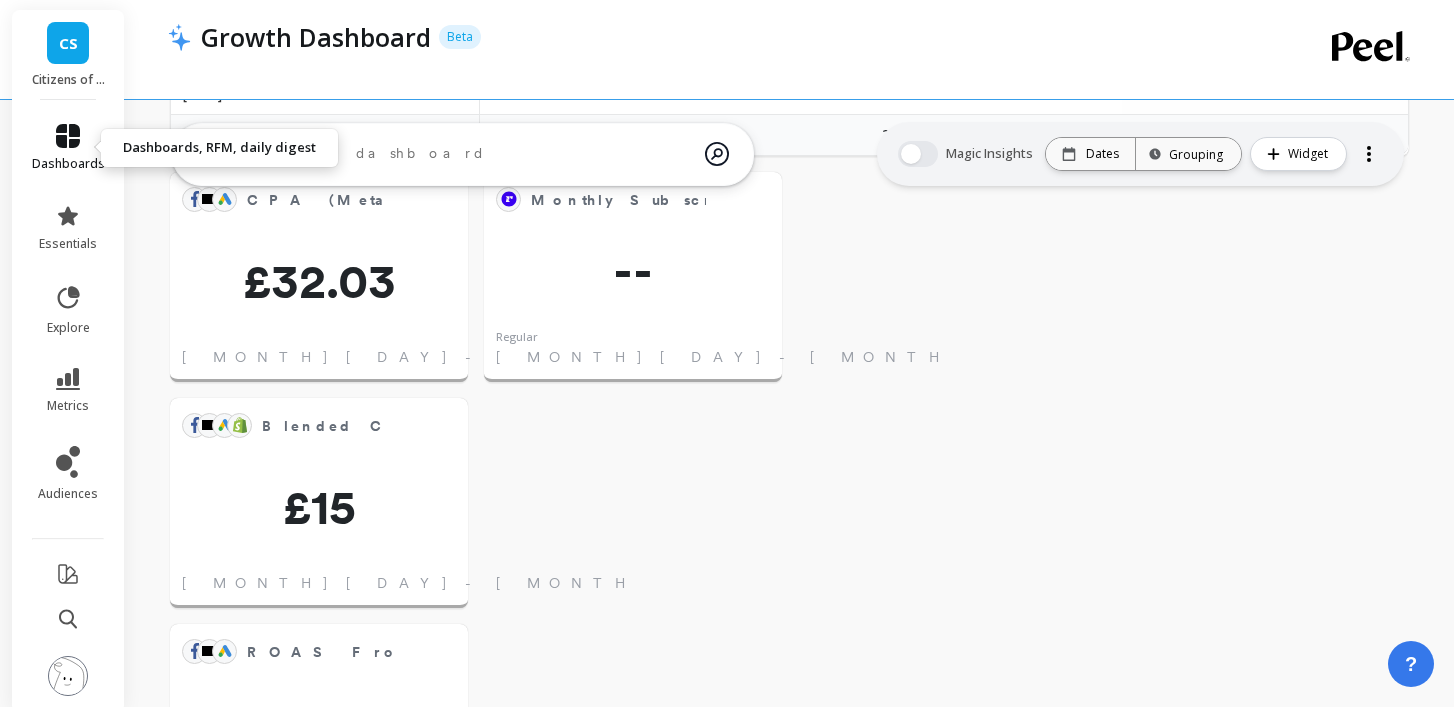 click on "dashboards" at bounding box center [68, 164] 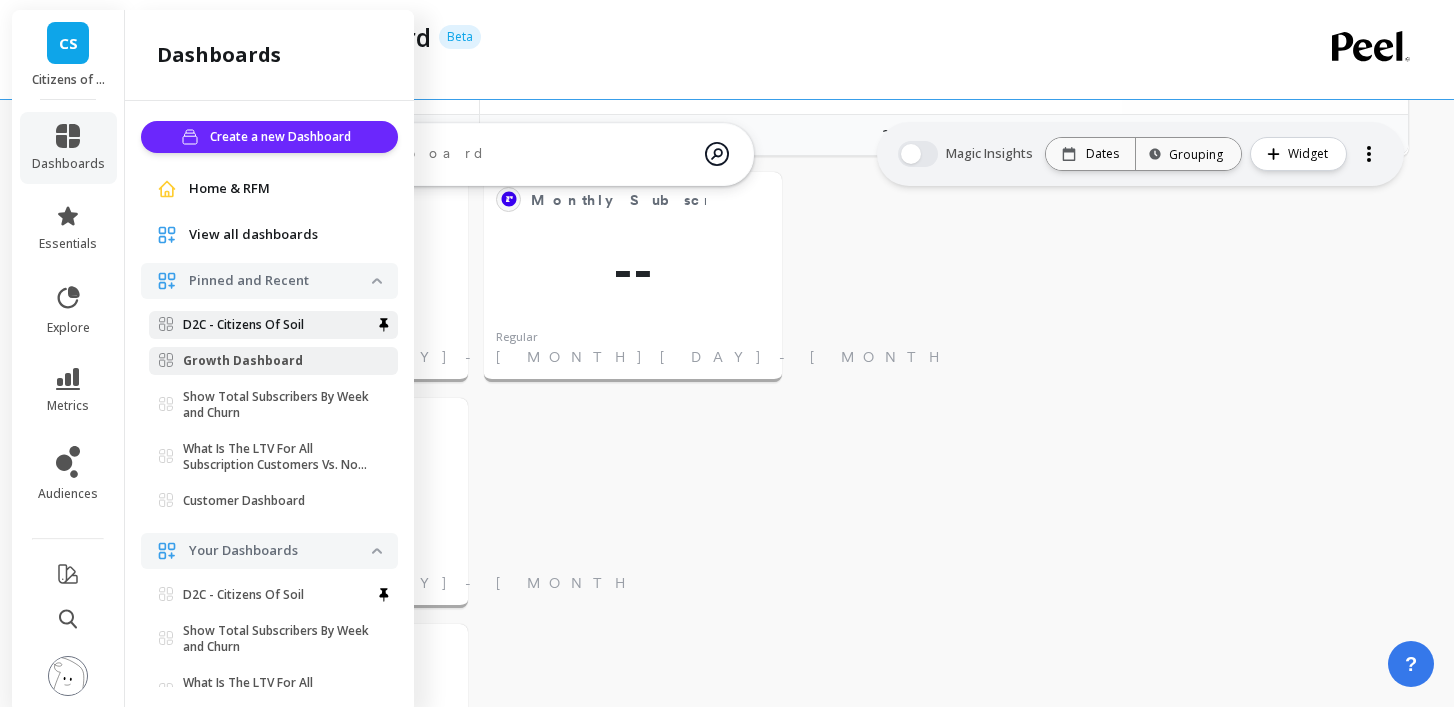 click on "D2C - Citizens Of Soil" at bounding box center (243, 325) 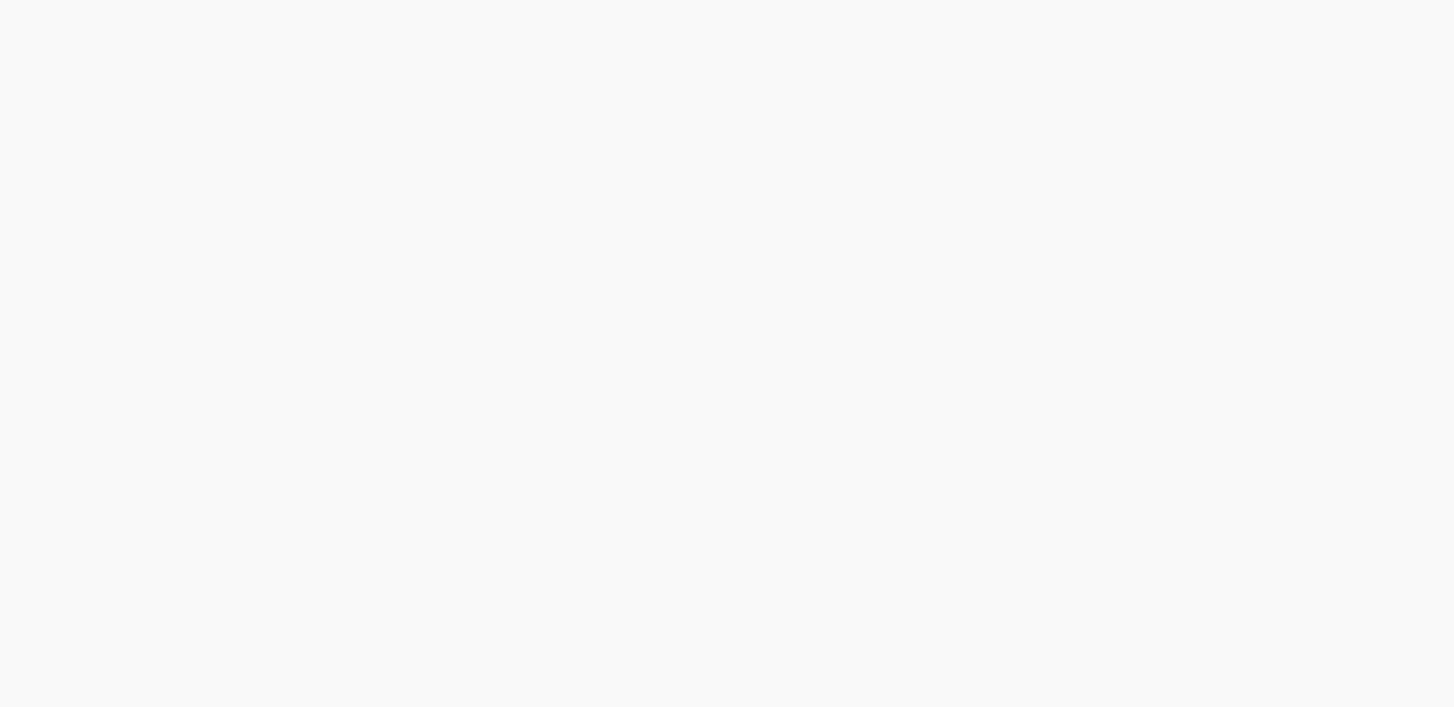 scroll, scrollTop: 0, scrollLeft: 0, axis: both 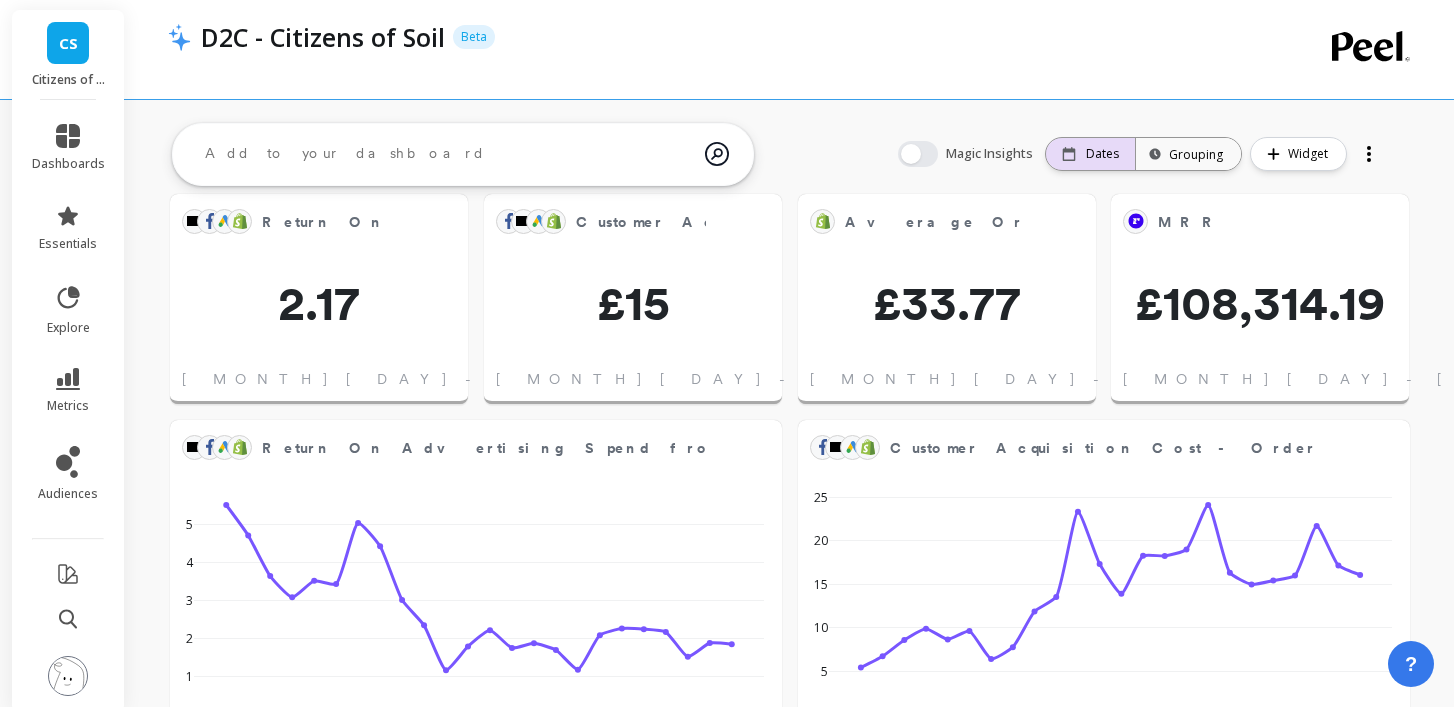 click on "Dates" at bounding box center (1102, 154) 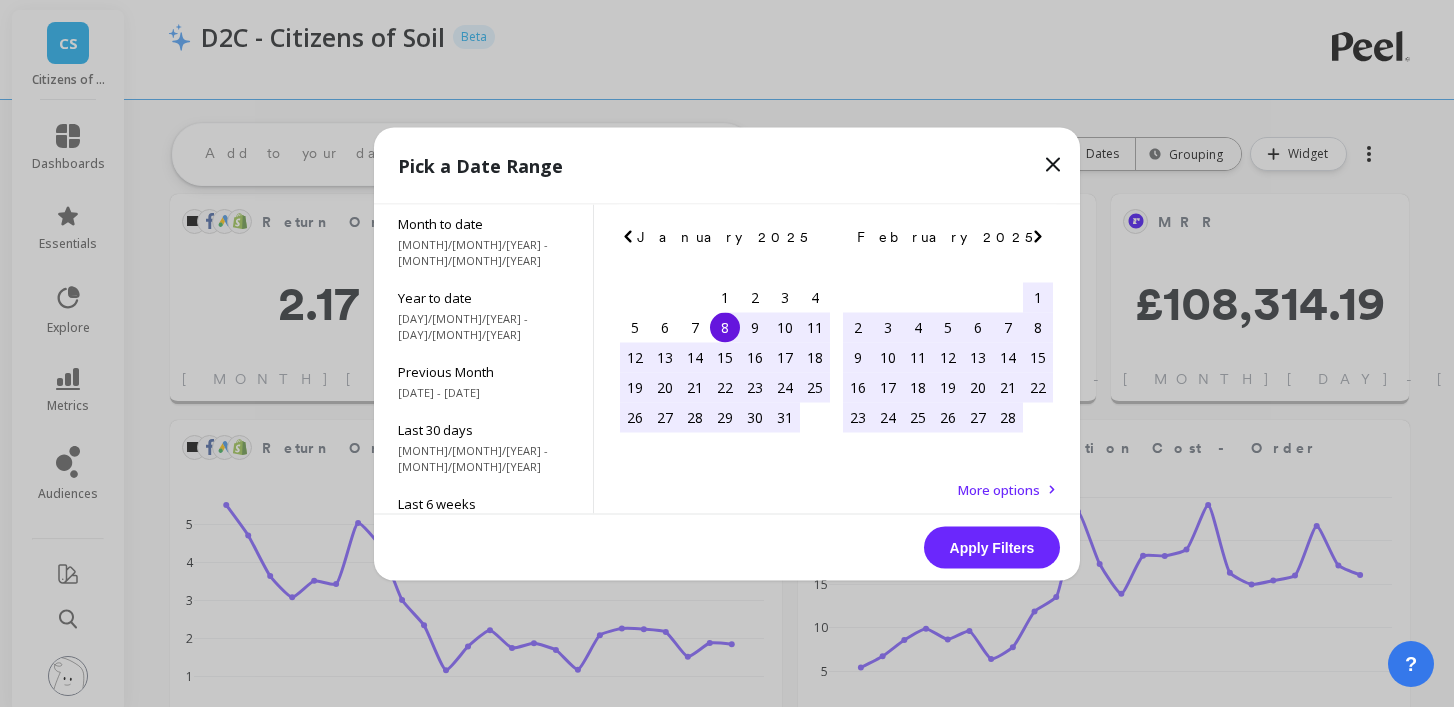 click at bounding box center (0, 0) 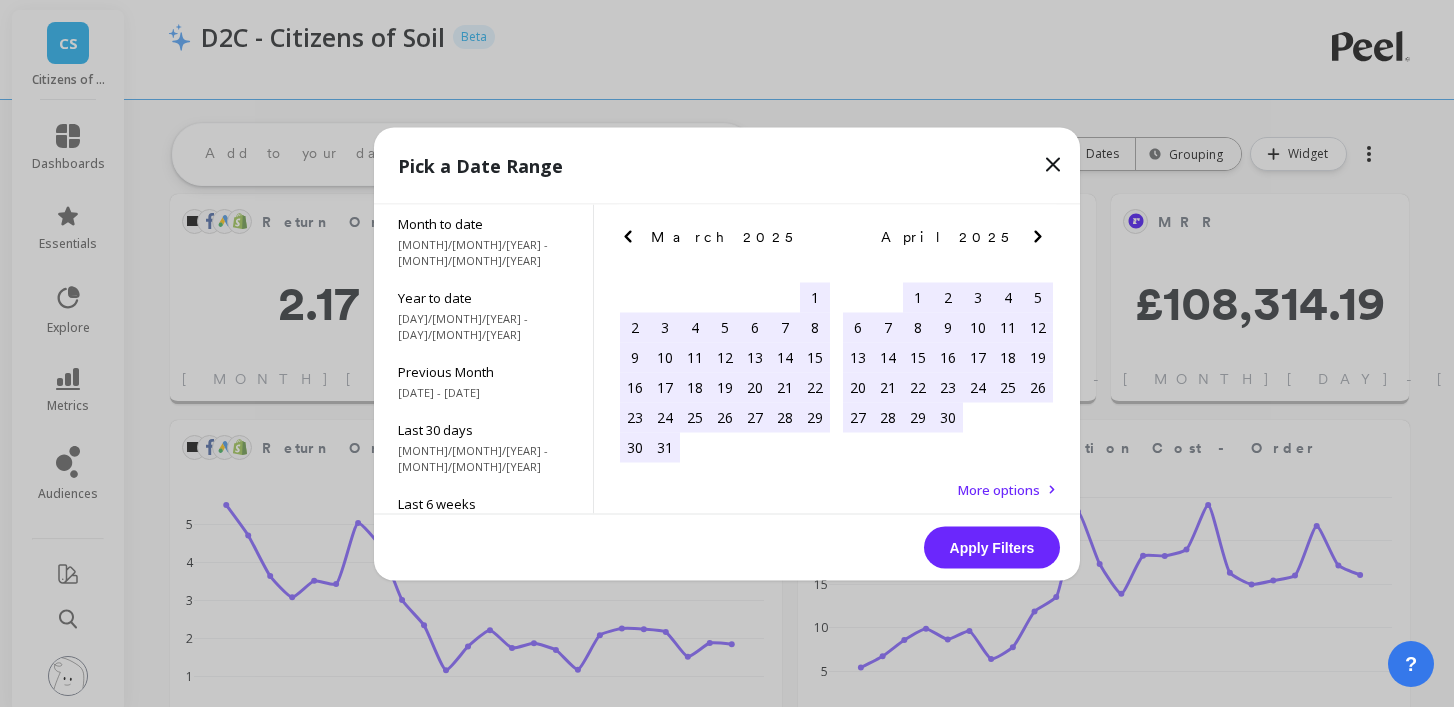 click at bounding box center (0, 0) 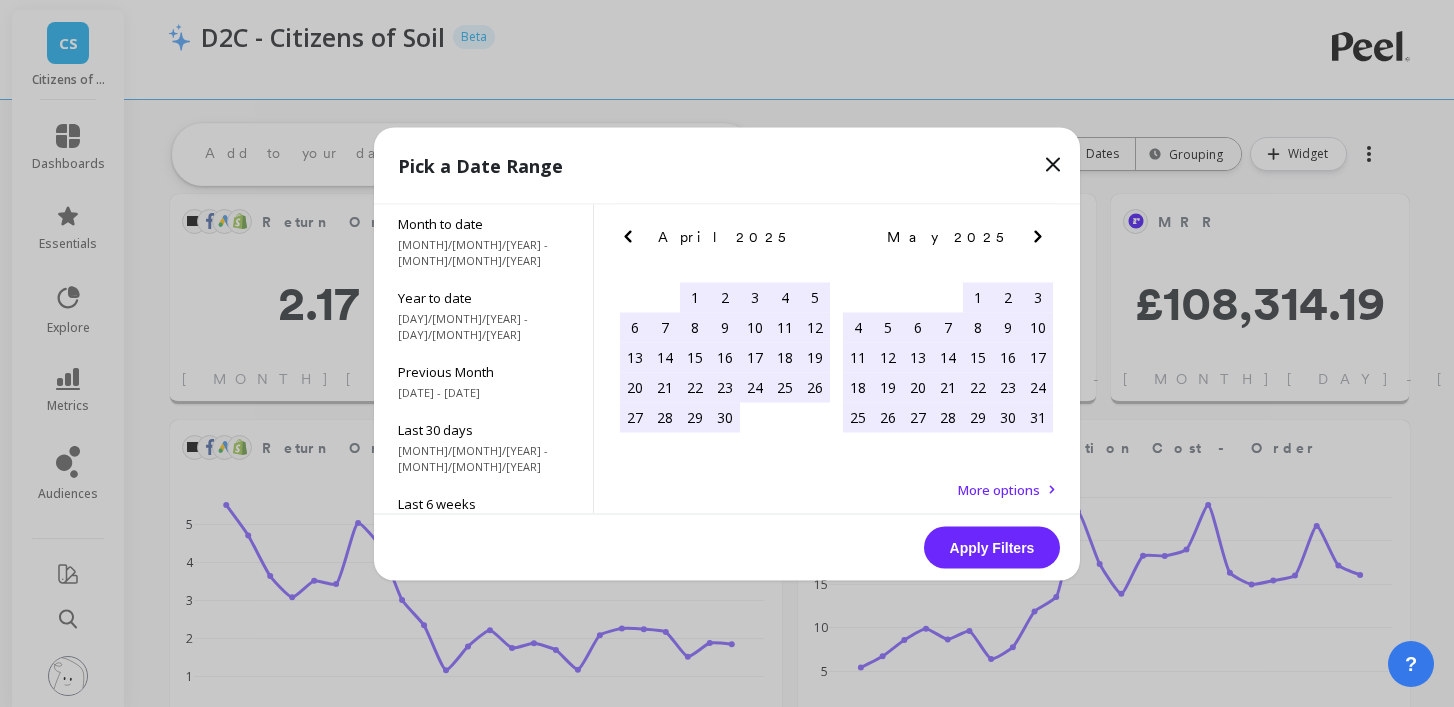 click at bounding box center (0, 0) 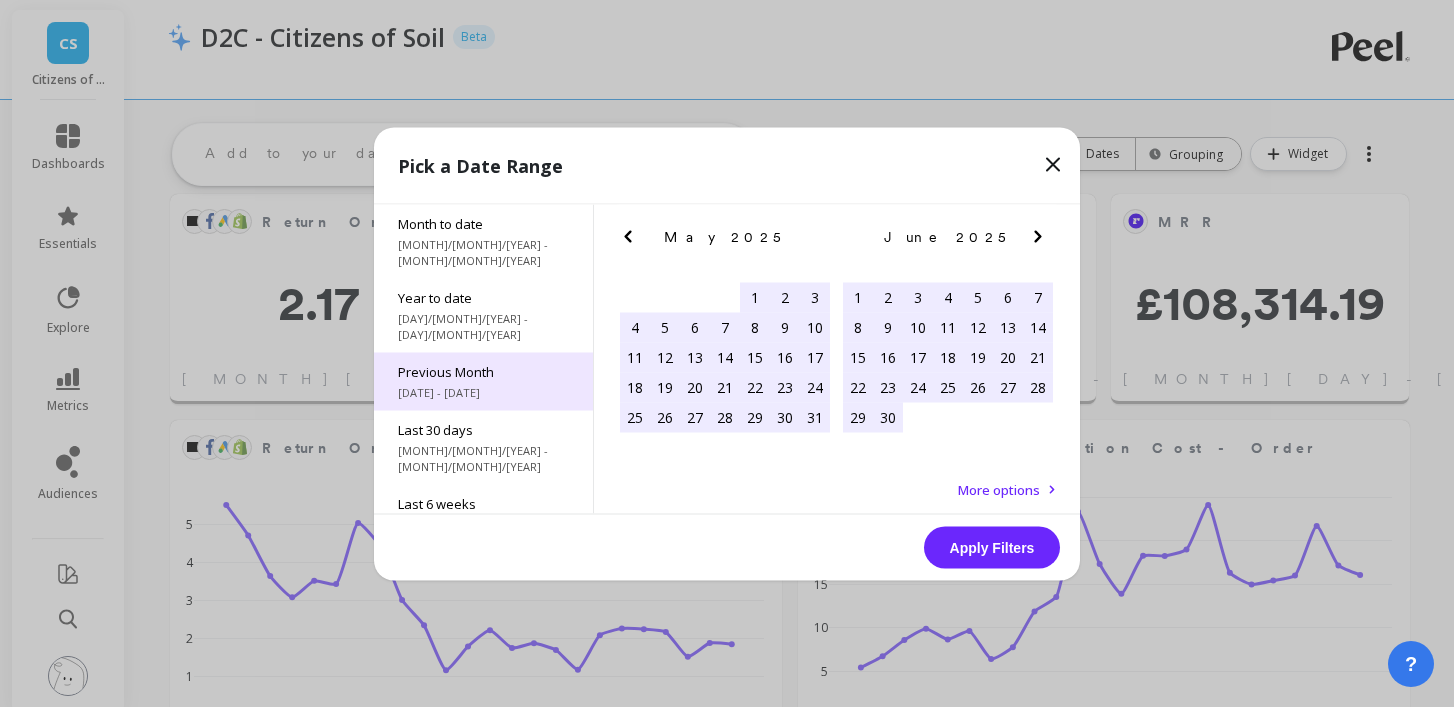 click on "Previous Month" at bounding box center [483, 223] 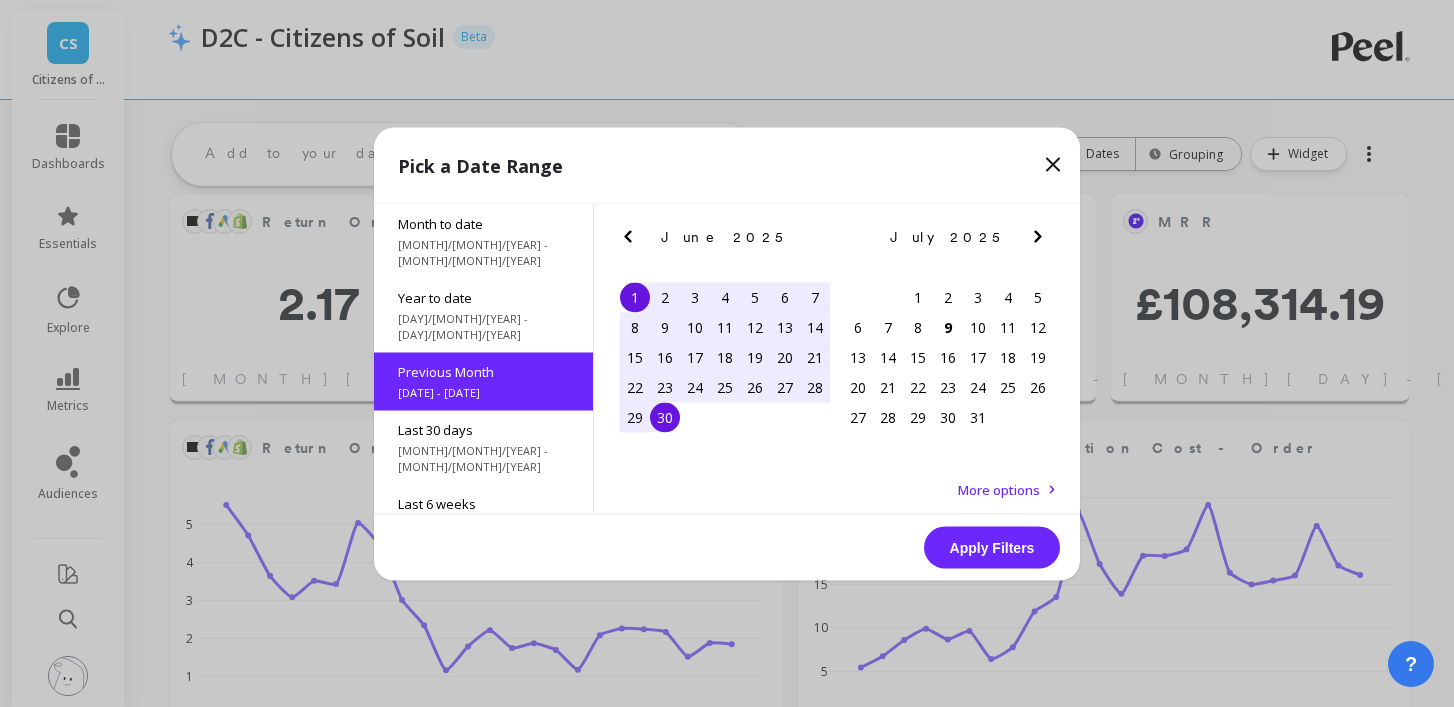 click on "Apply Filters" at bounding box center (992, 547) 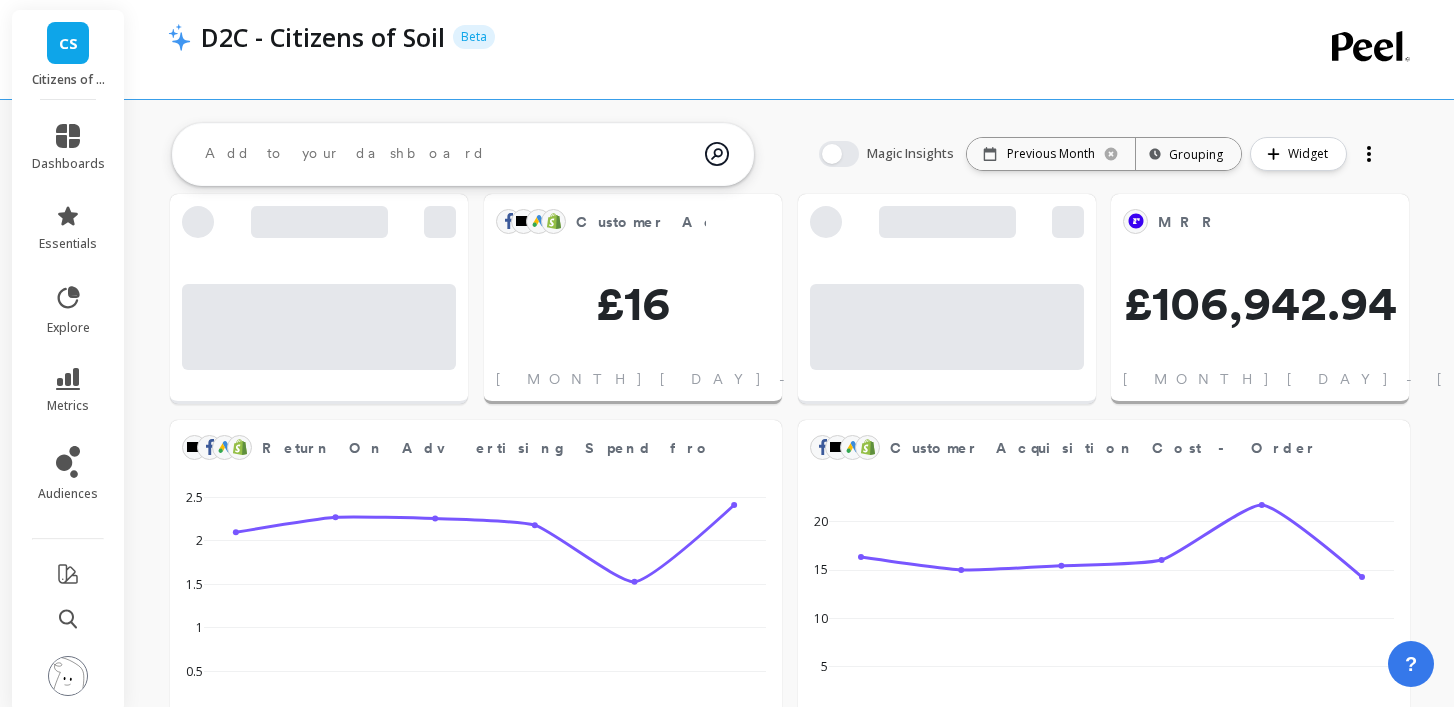 scroll, scrollTop: 114, scrollLeft: 0, axis: vertical 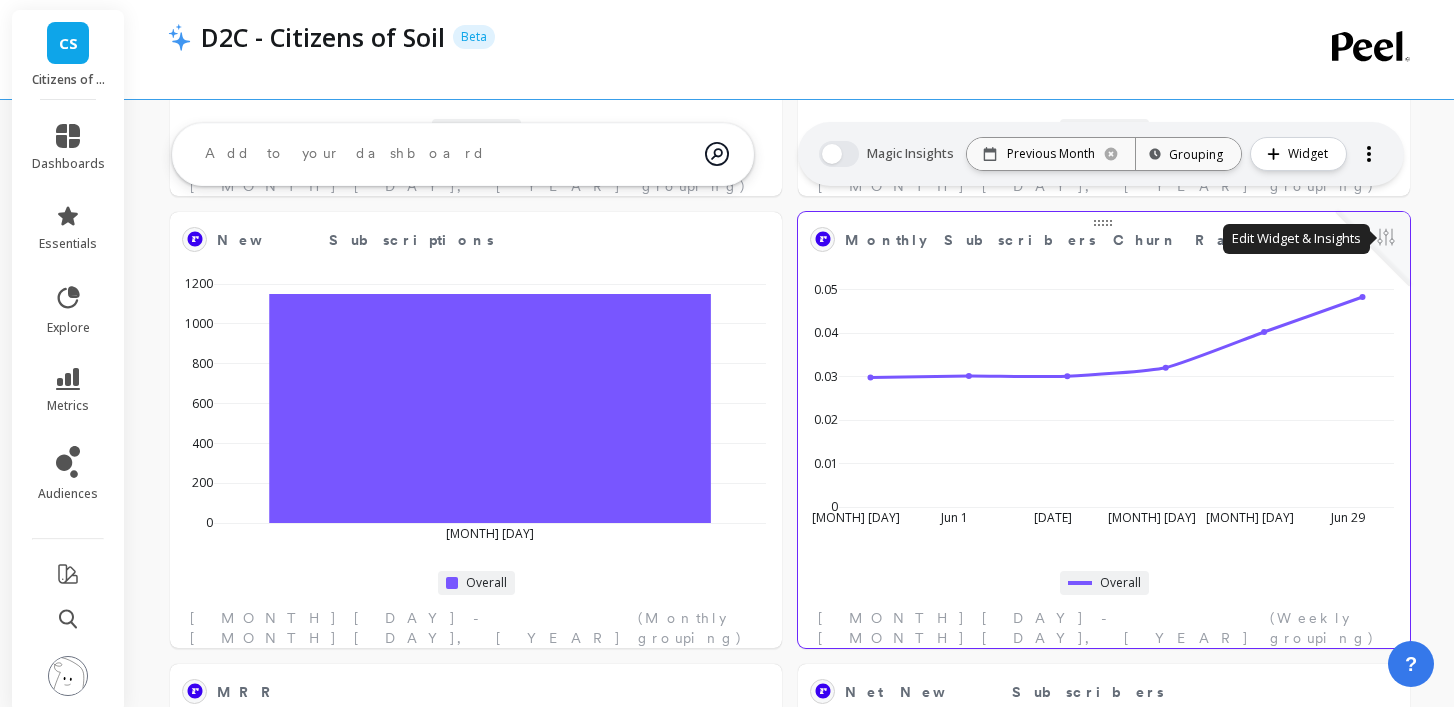 click at bounding box center [1386, 239] 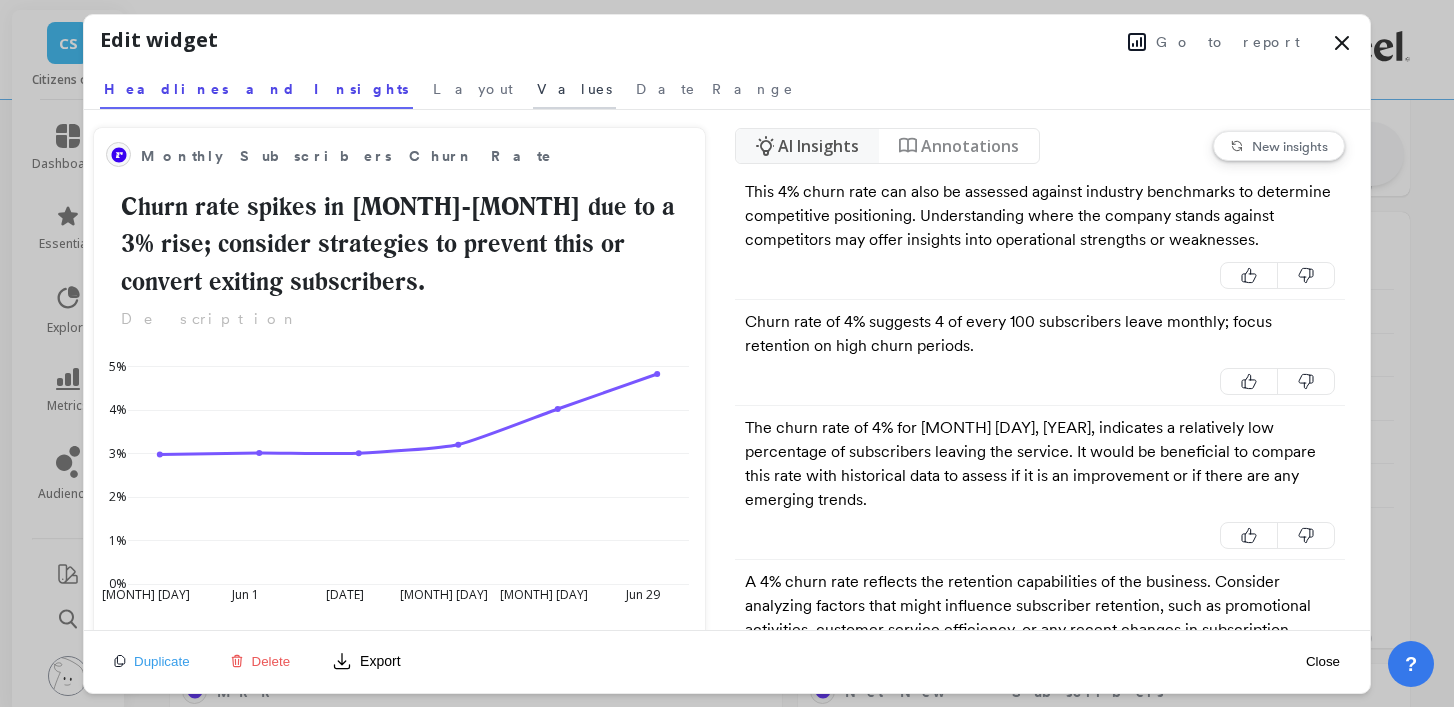 click on "Loremi" at bounding box center (473, 89) 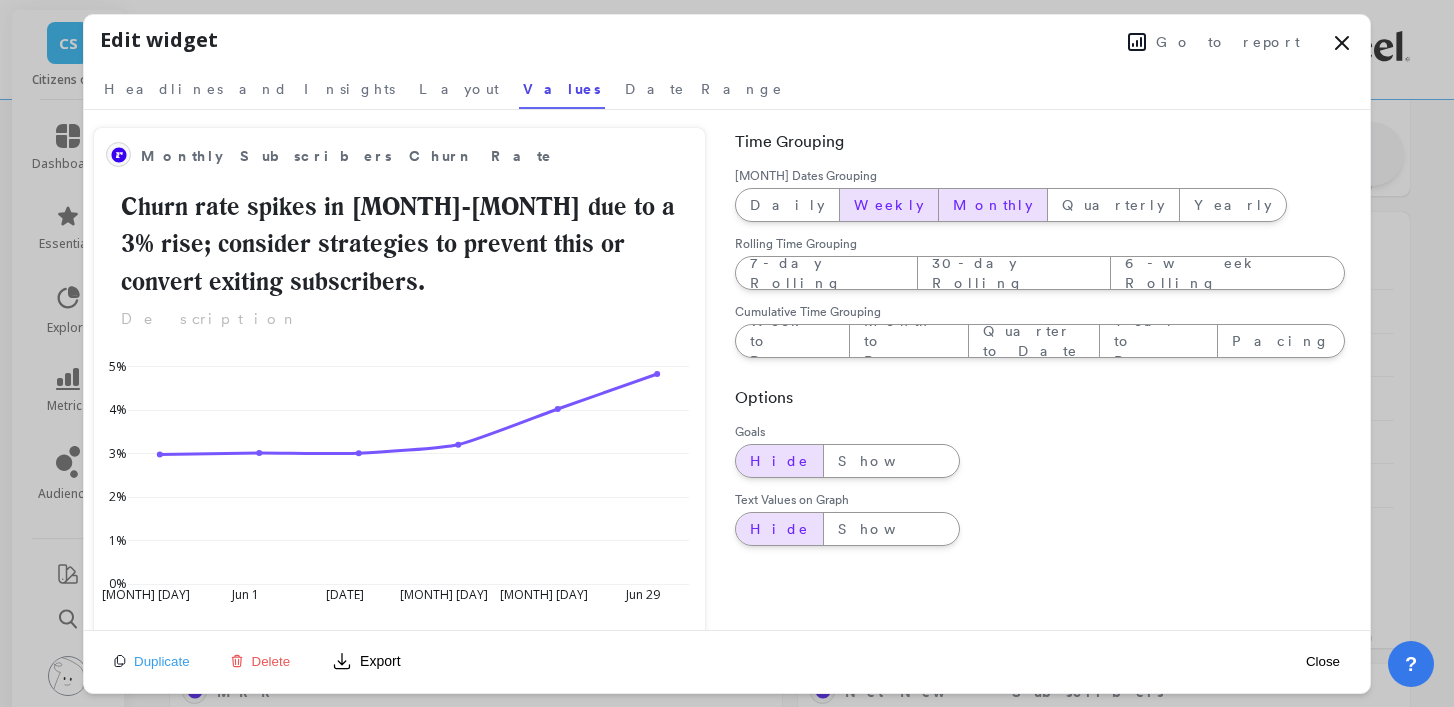 click on "Monthly" at bounding box center [787, 205] 